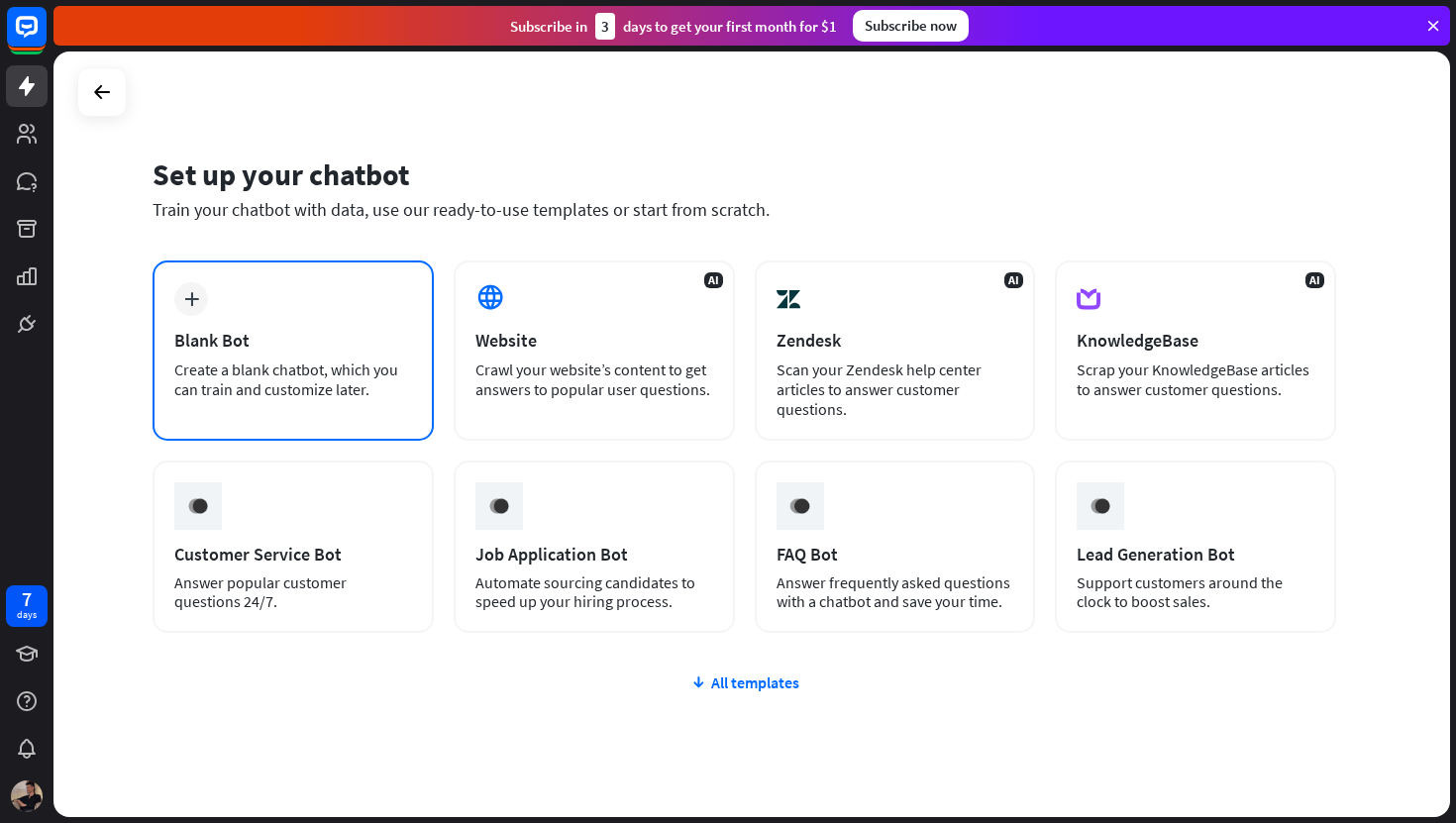 scroll, scrollTop: 0, scrollLeft: 0, axis: both 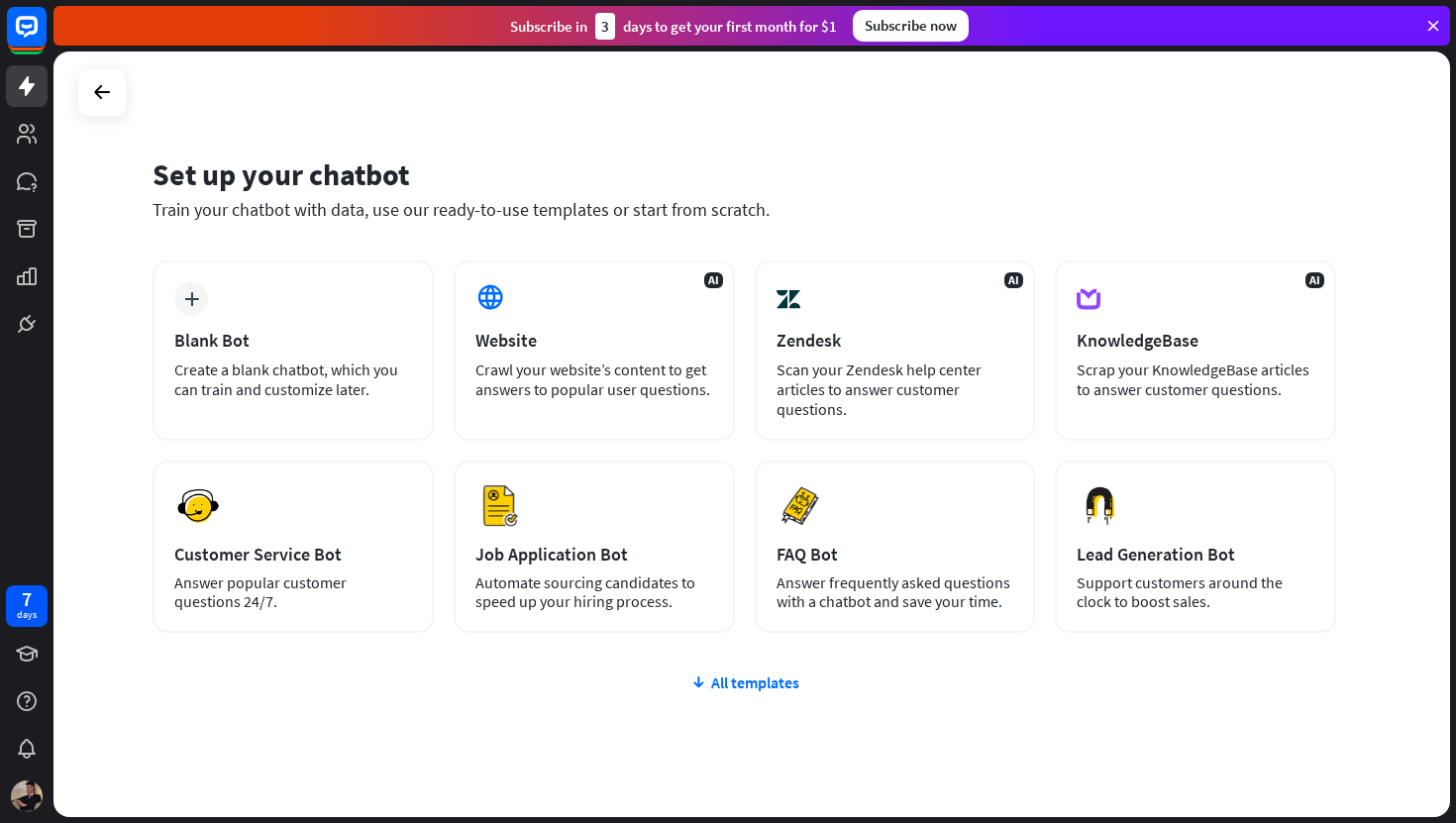 click on "plus   Blank Bot
Create a blank chatbot, which you can train and
customize later.
AI     Website
Crawl your website’s content to get answers to
popular user questions.
AI               Zendesk
Scan your Zendesk help center articles to answer
customer questions.
AI         KnowledgeBase
Scrap your KnowledgeBase articles to answer customer
questions.
[GEOGRAPHIC_DATA]
Customer Service Bot
Answer popular customer questions 24/7.
[GEOGRAPHIC_DATA]" at bounding box center [744, 566] 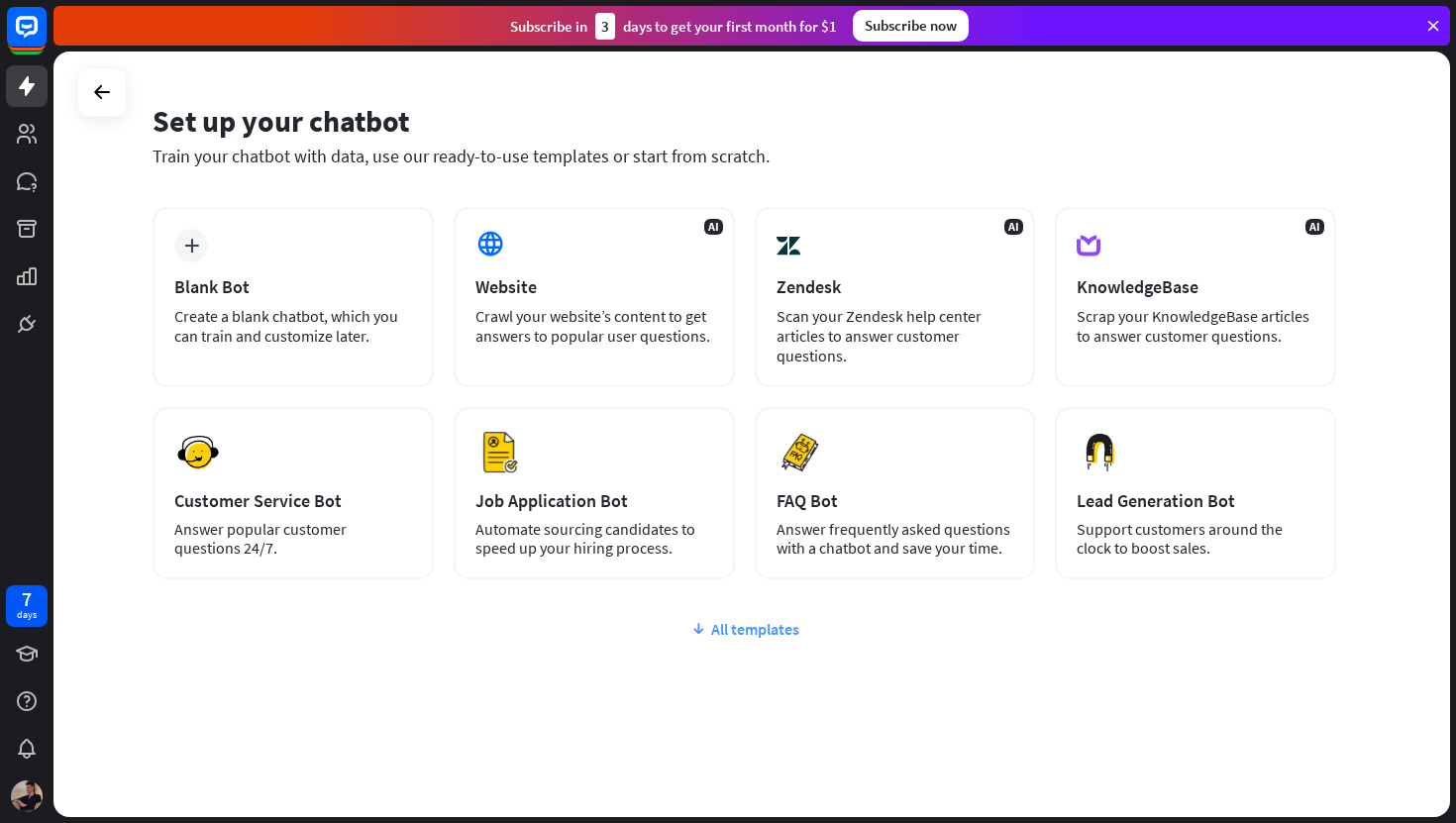 click on "All templates" at bounding box center [744, 629] 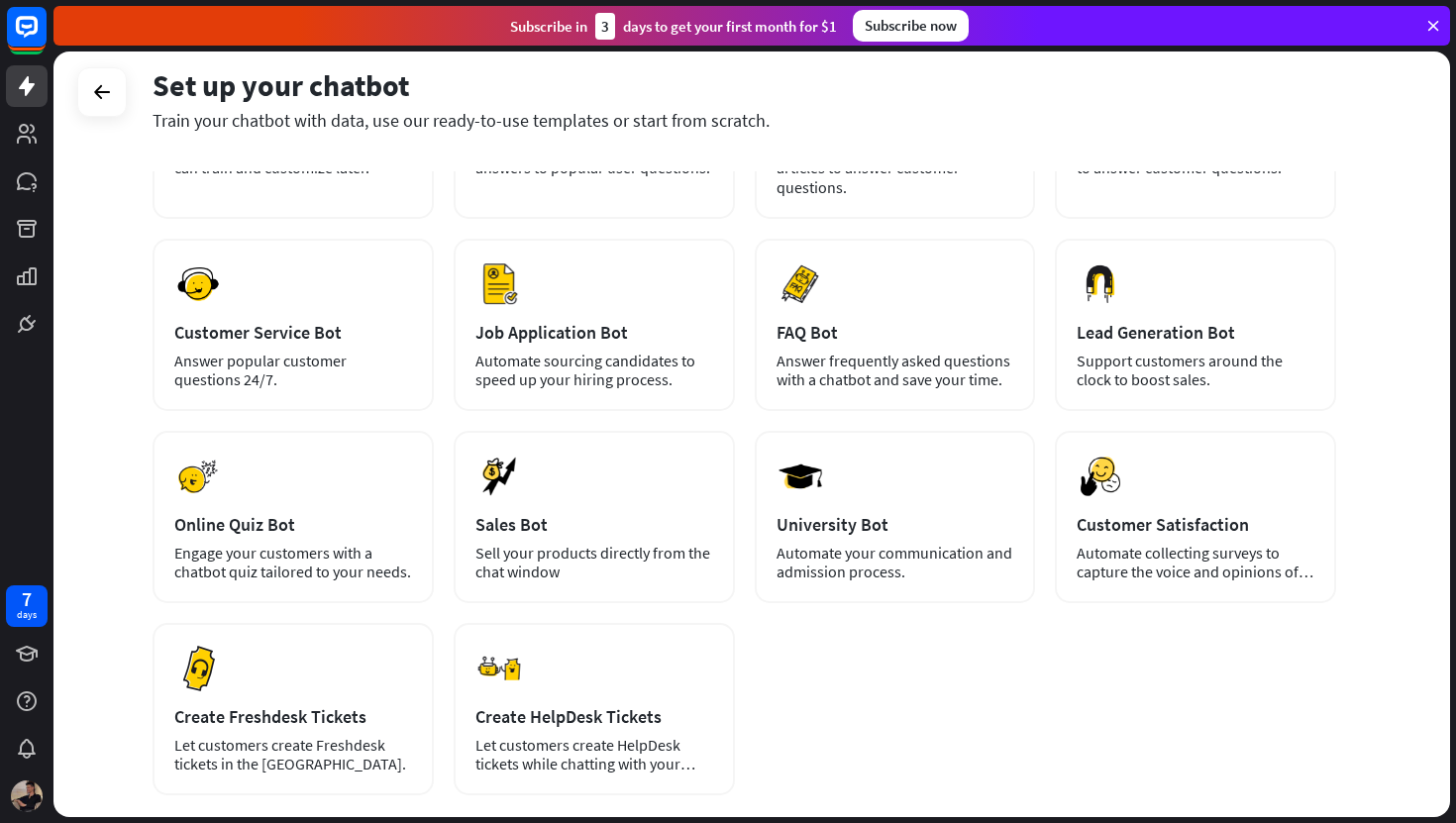 scroll, scrollTop: 223, scrollLeft: 0, axis: vertical 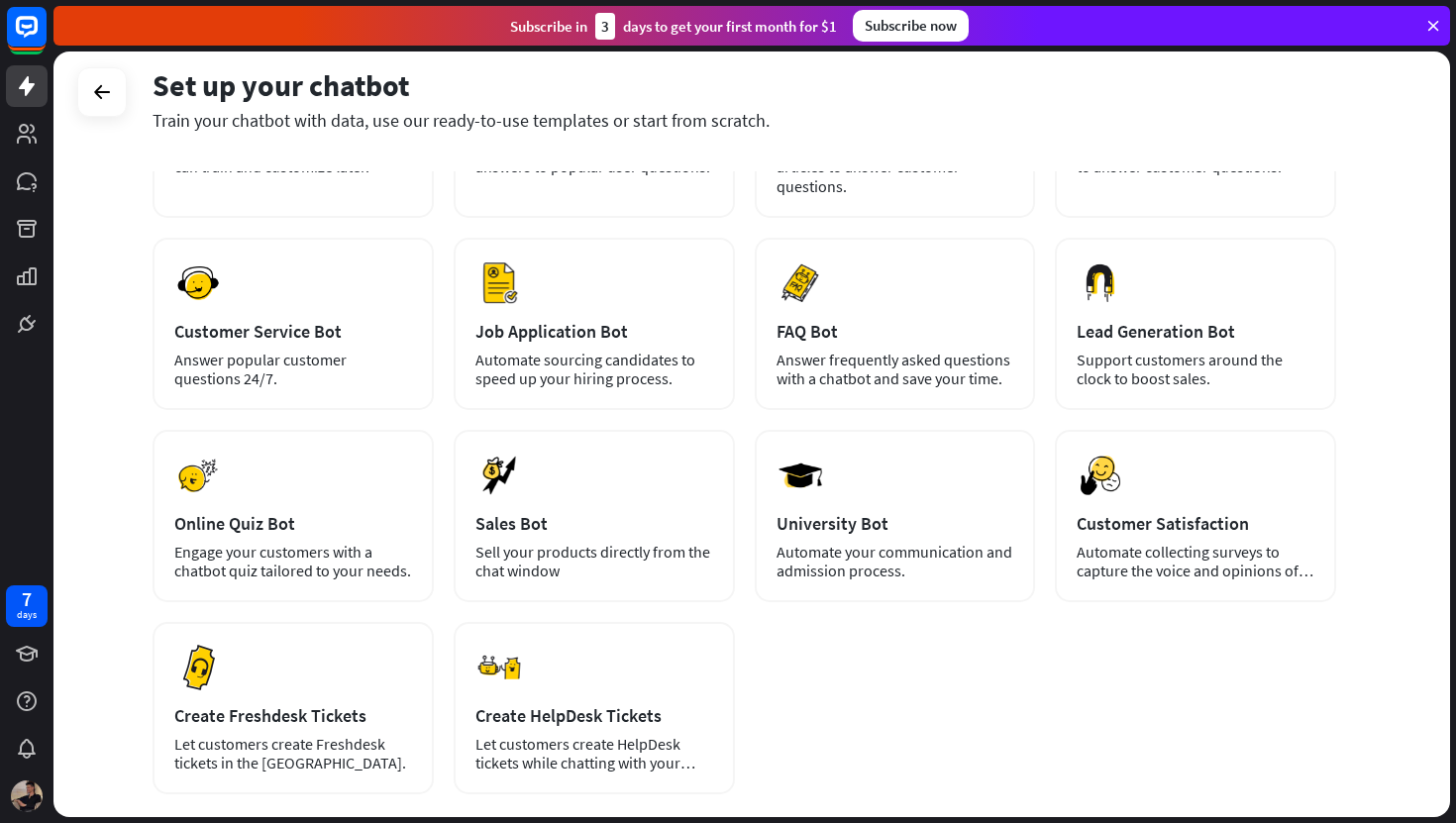 click on "Set up your chatbot
Train your chatbot with data, use our ready-to-use
templates or start from scratch.
plus   Blank Bot
Create a blank chatbot, which you can train and
customize later.
AI     Website
Crawl your website’s content to get answers to
popular user questions.
AI               Zendesk
Scan your Zendesk help center articles to answer
customer questions.
AI         KnowledgeBase
Scrap your KnowledgeBase articles to answer customer
questions.
[GEOGRAPHIC_DATA]
Customer Service Bot" at bounding box center (752, 434) 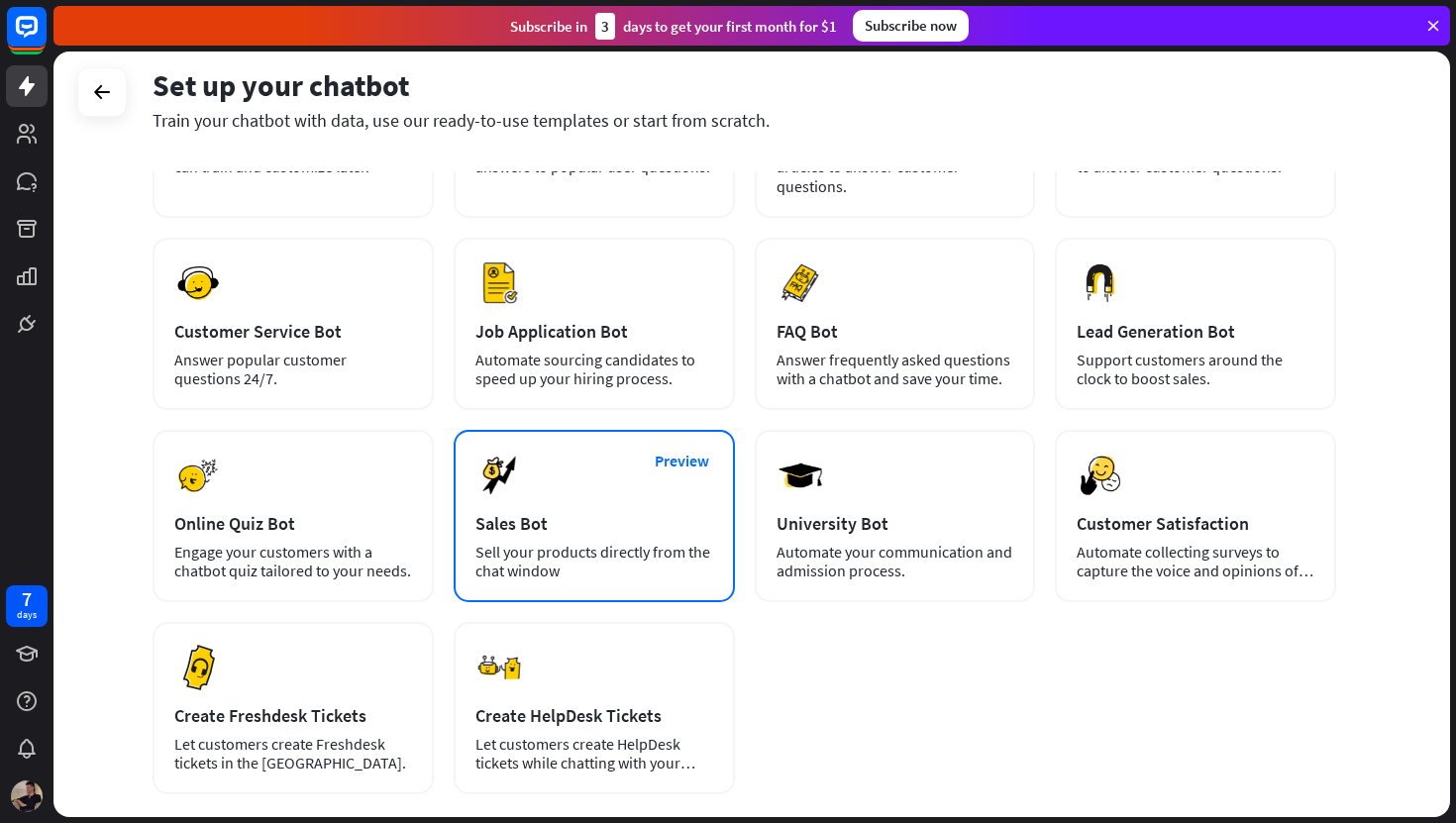 click at bounding box center (499, 475) 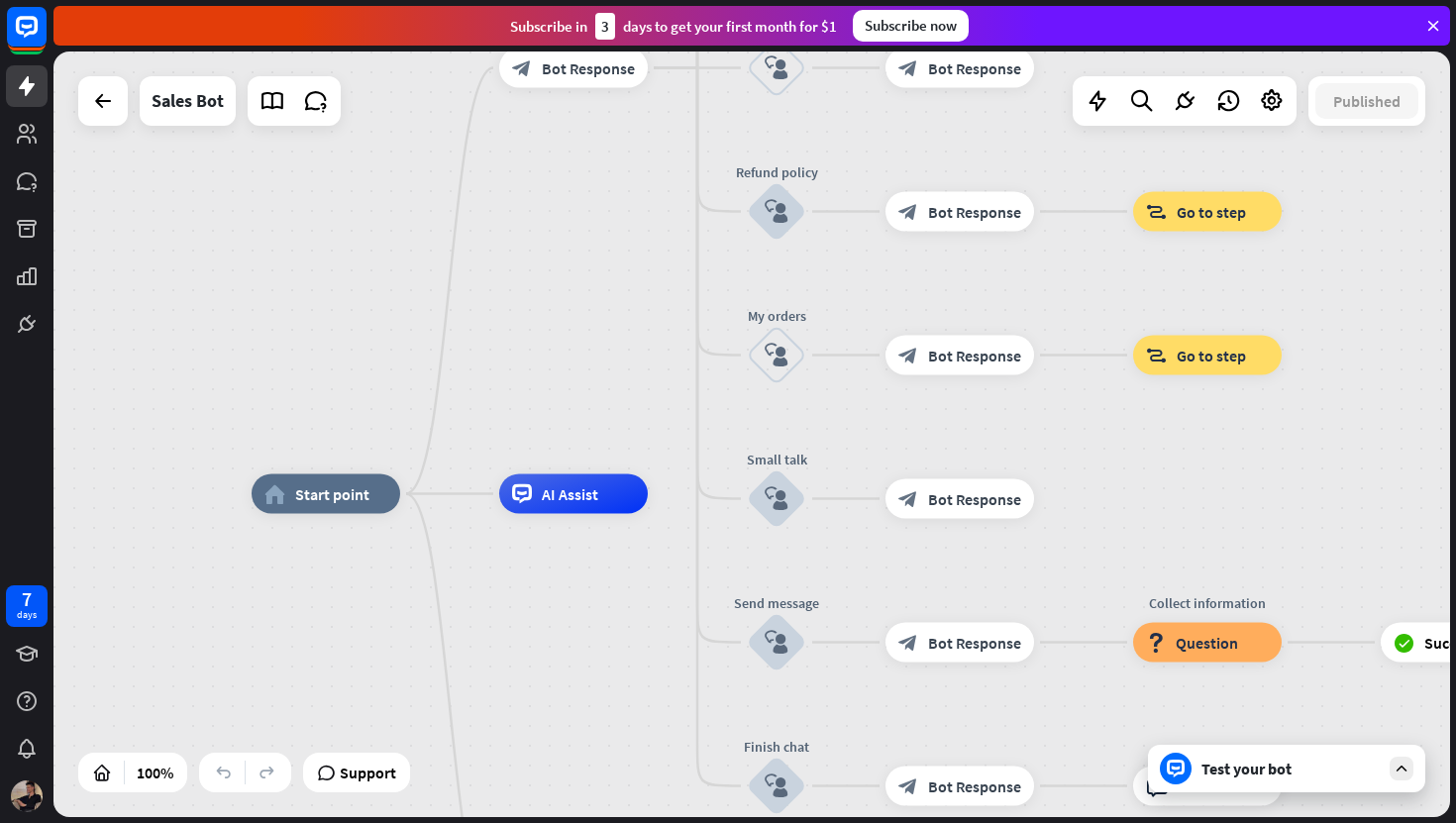 drag, startPoint x: 619, startPoint y: 303, endPoint x: 530, endPoint y: 369, distance: 110.801625 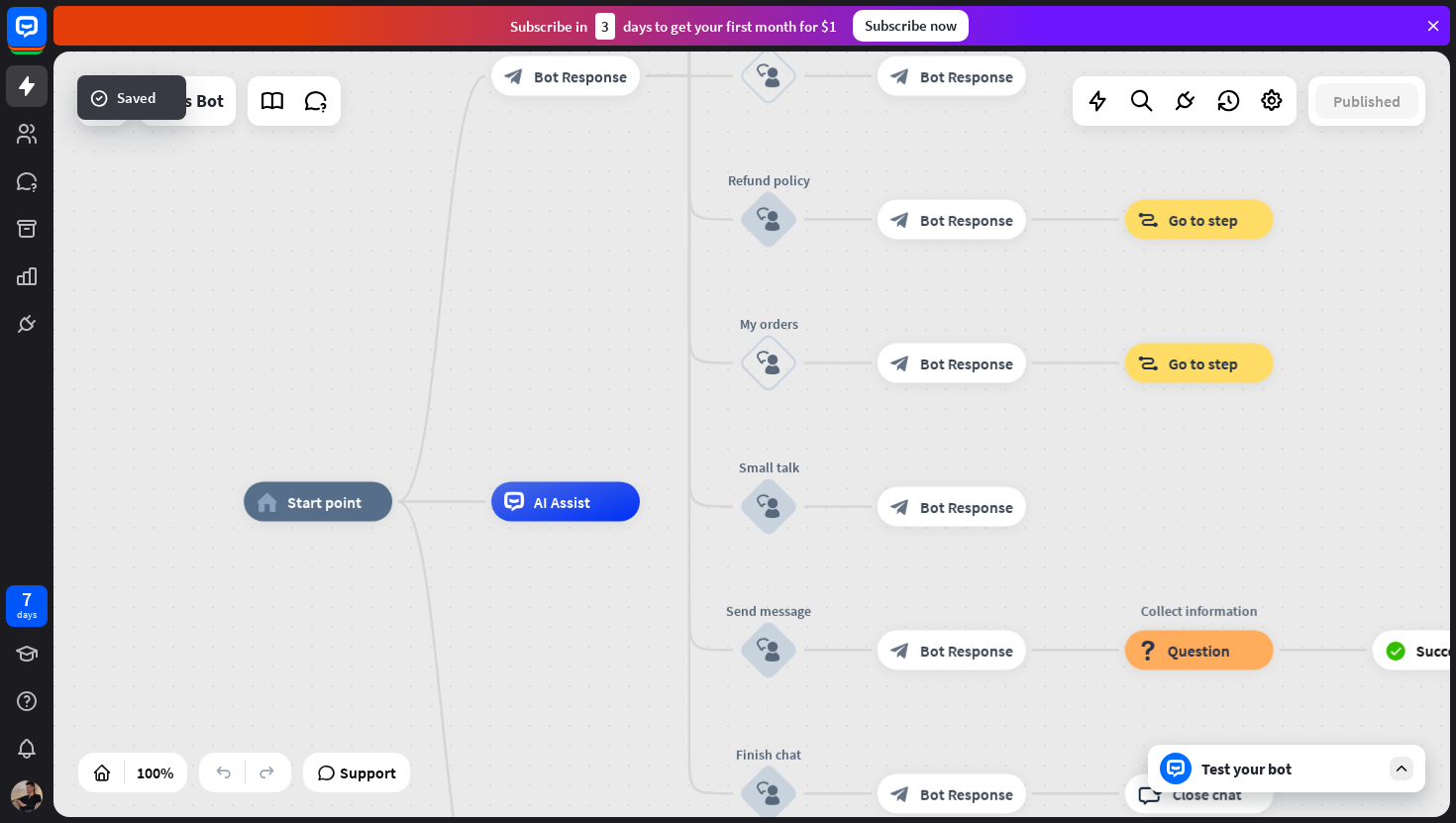 drag, startPoint x: 563, startPoint y: 351, endPoint x: 563, endPoint y: 406, distance: 55 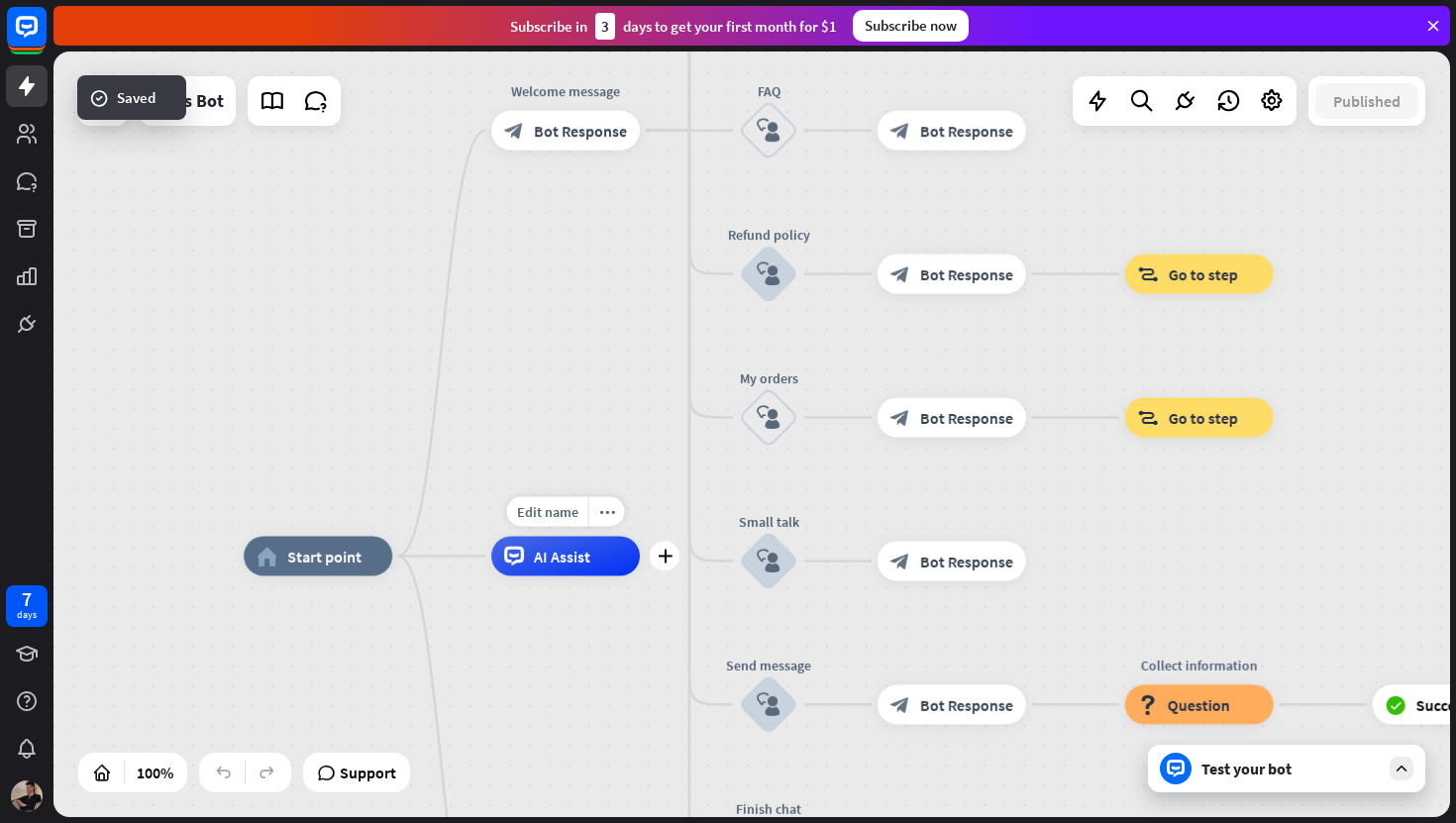 click on "AI Assist" at bounding box center [562, 556] 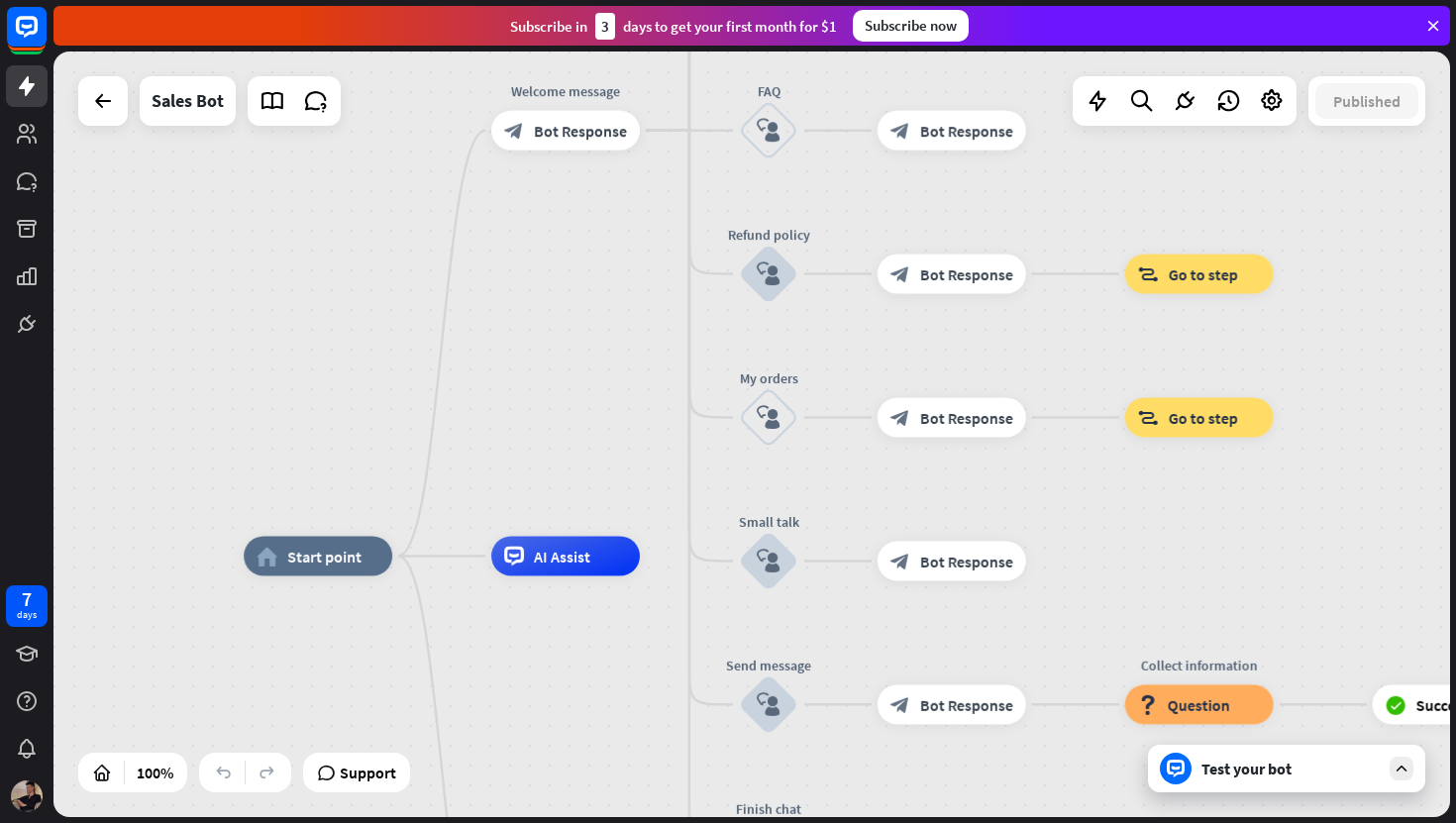 click on "home_2   Start point                 Welcome message   block_bot_response   Bot Response                 Main menu   block_user_input                   block_bot_response   Bot Response                 Holiday deal   block_user_input                   block_bot_response   Bot Response                 Save to Cart (deal)   block_user_input                   block_bot_response   Bot Response                 Best Seller   block_user_input                   block_bot_response   Bot Response                 Save to Cart (best seller)   block_user_input                   block_bot_response   Bot Response                   block_goto   Go to step                 Products   block_user_input                   block_bot_response   Bot Response                 Save to Cart (product)   block_user_input                   block_bot_response   Bot Response                   block_goto   Go to step                 Order Summary   block_user_input                   block_bot_response   Bot Response" at bounding box center (752, 434) 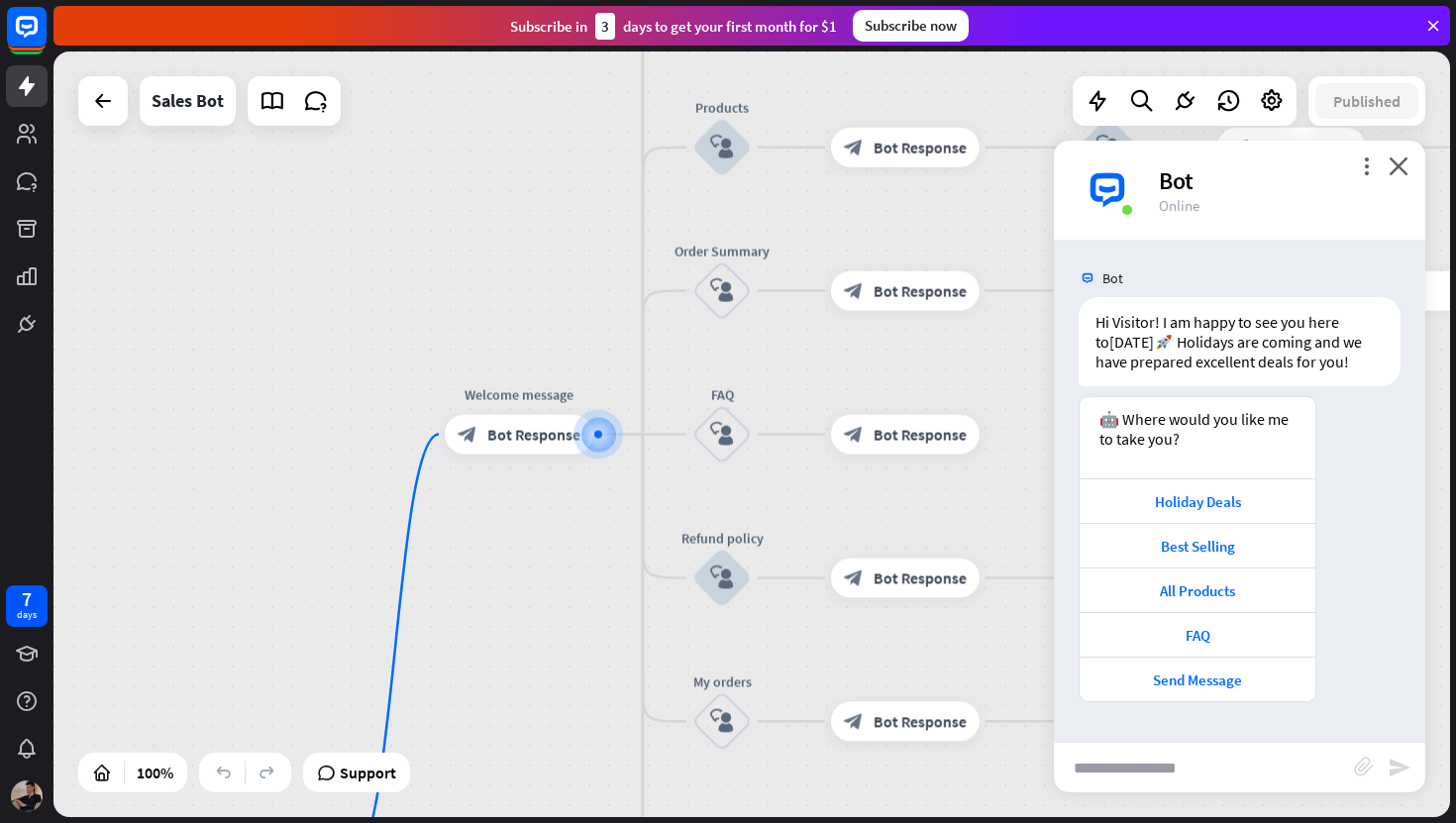 click at bounding box center (1203, 768) 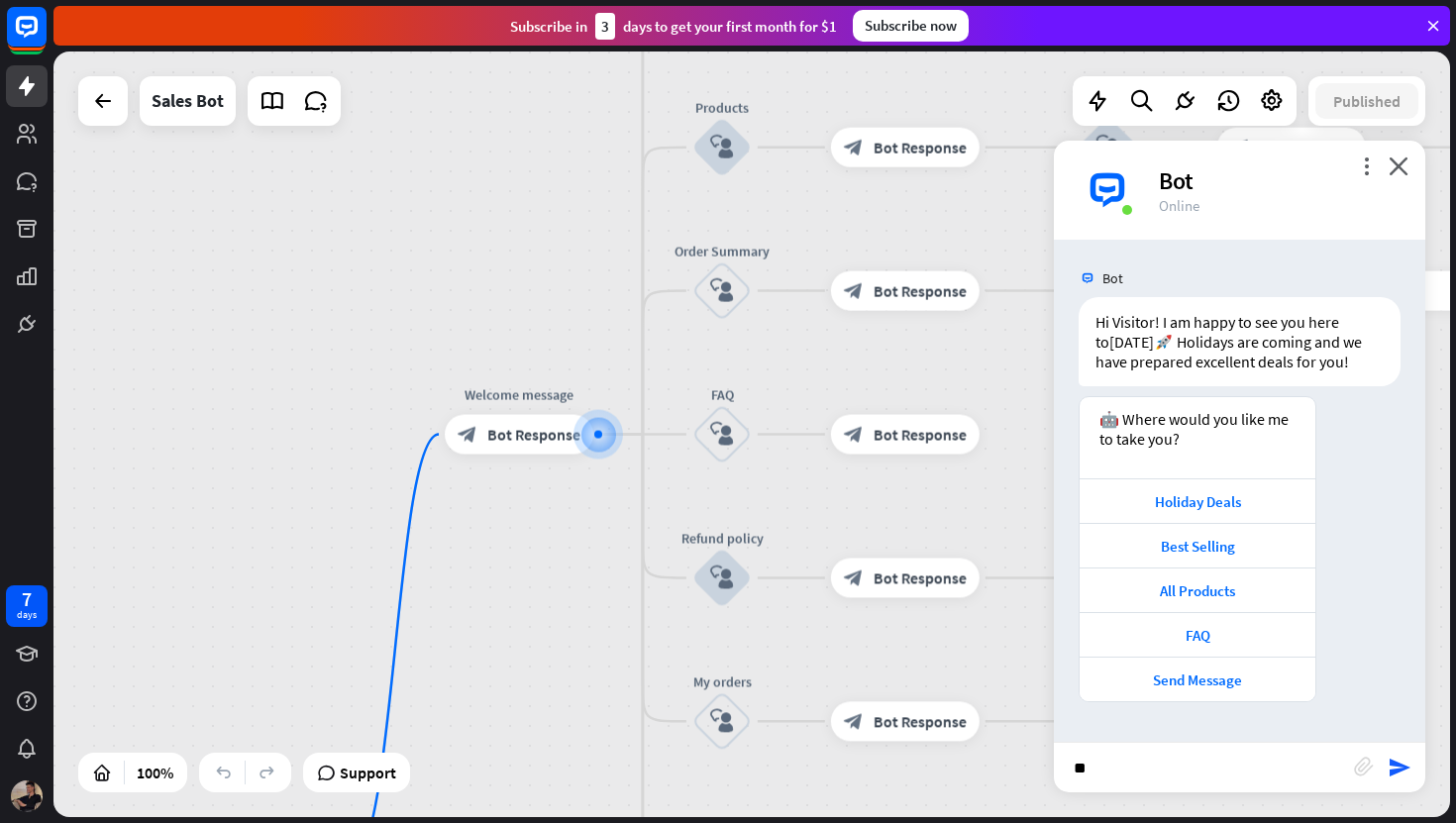 type on "*" 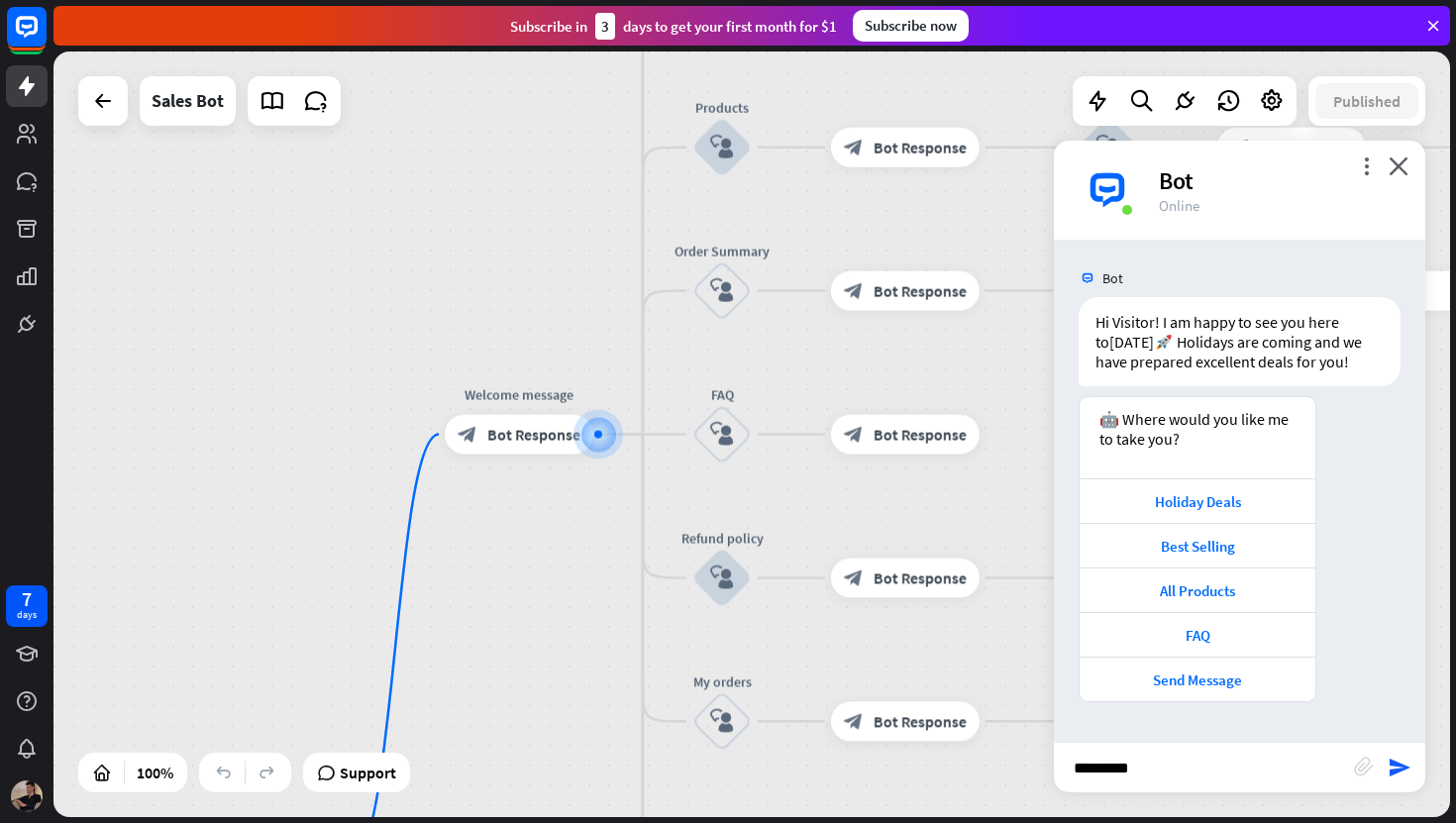 type on "**********" 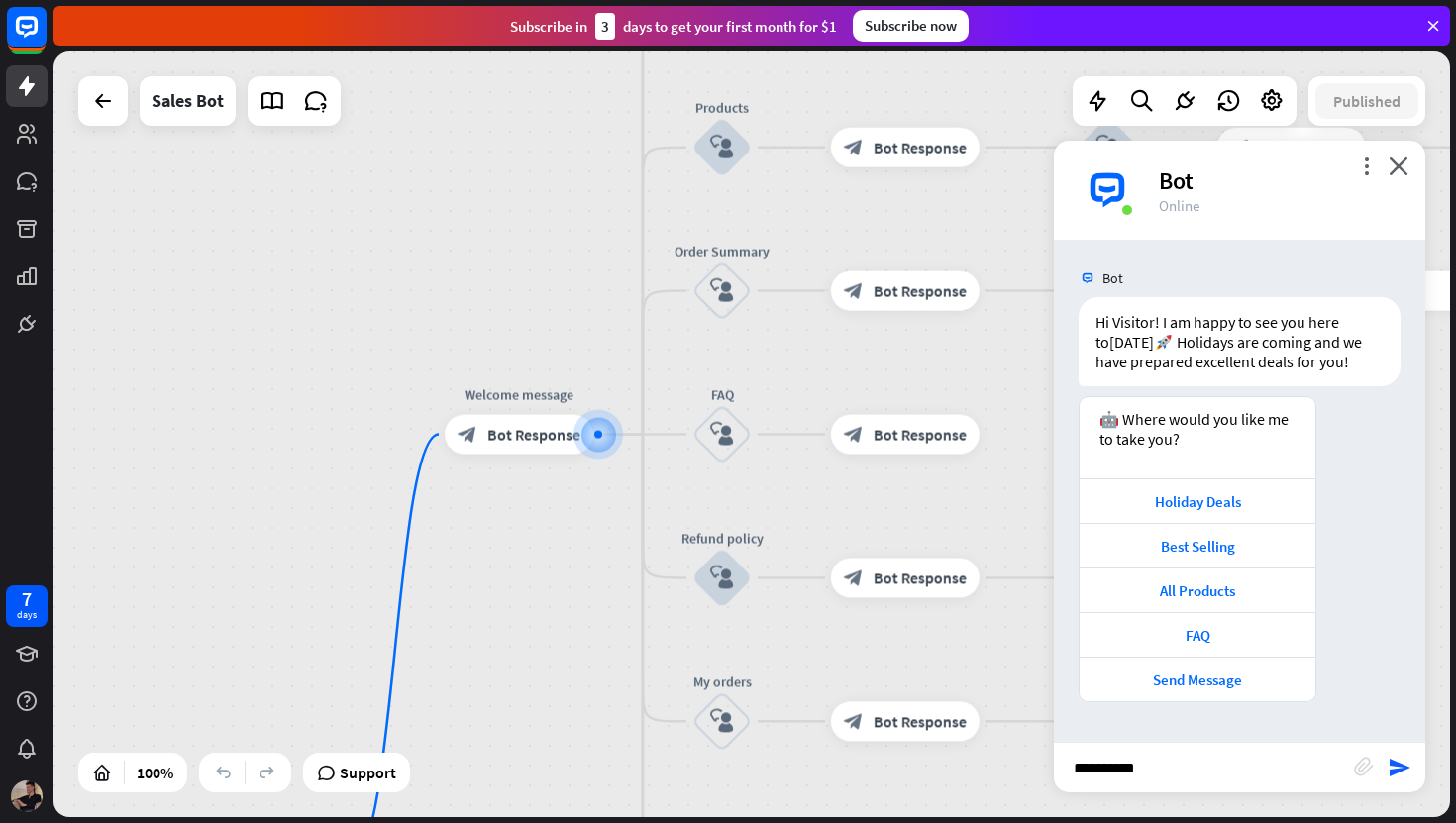 type 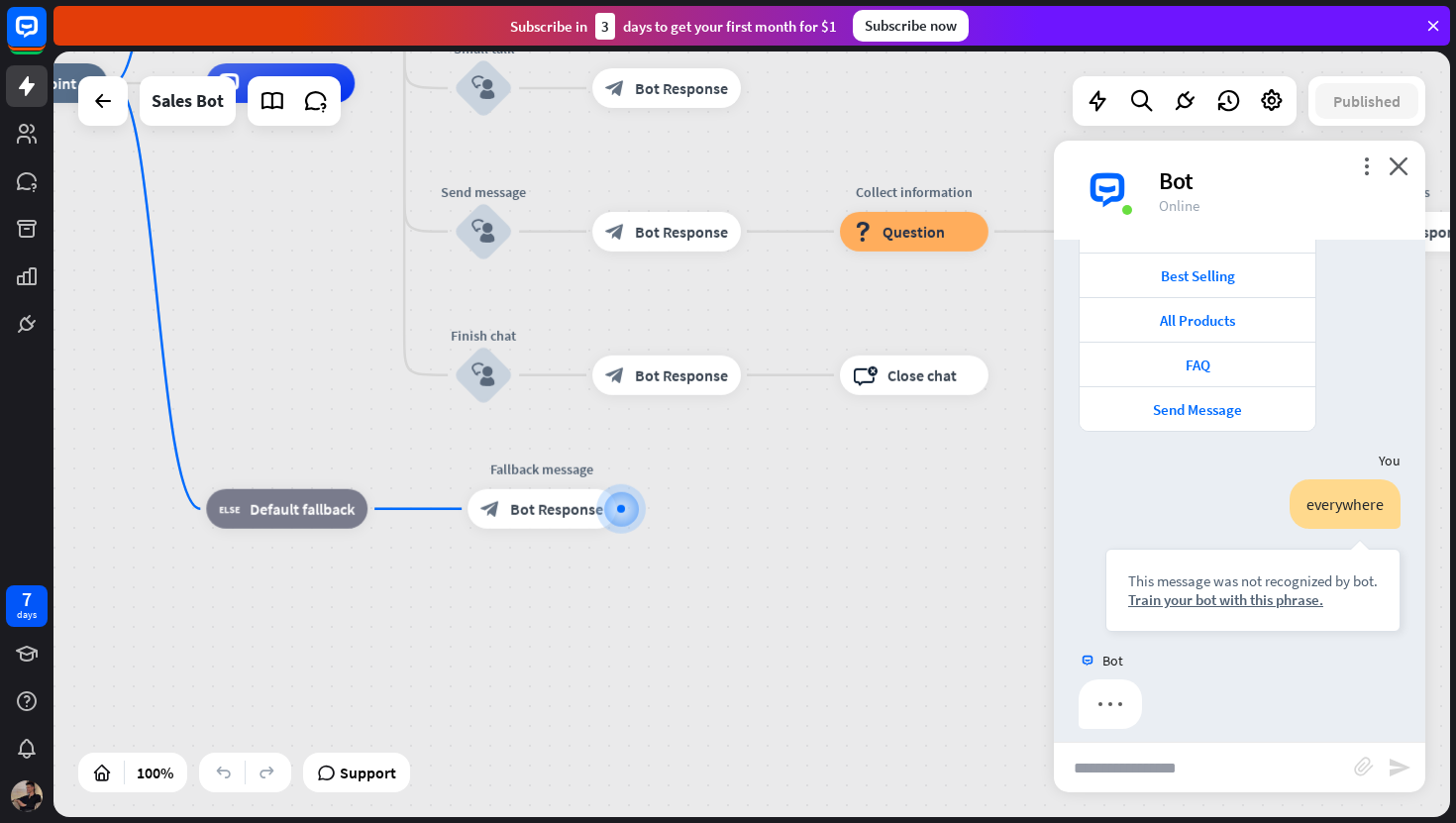 scroll, scrollTop: 287, scrollLeft: 0, axis: vertical 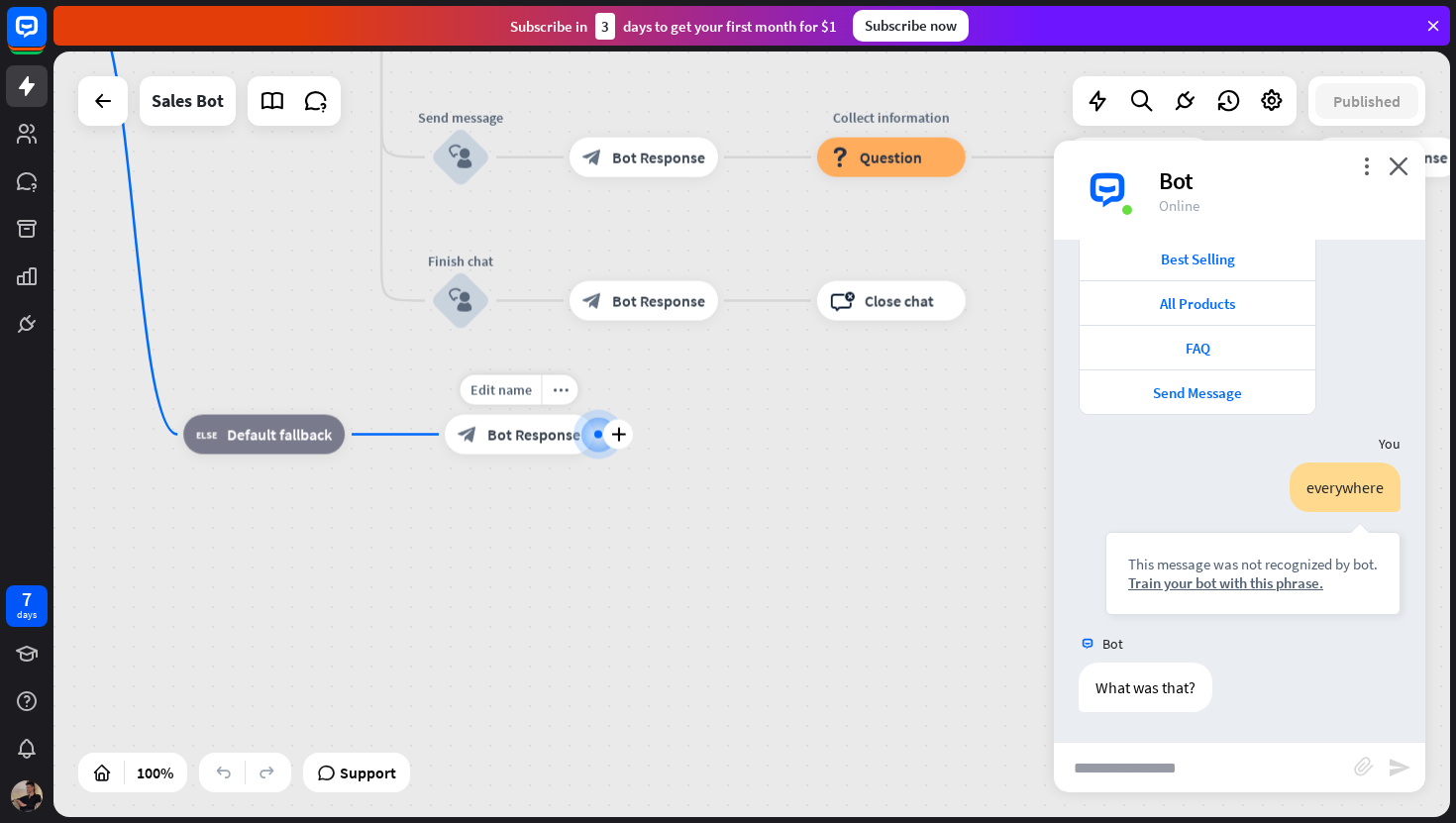 click on "block_bot_response   Bot Response" at bounding box center (519, 435) 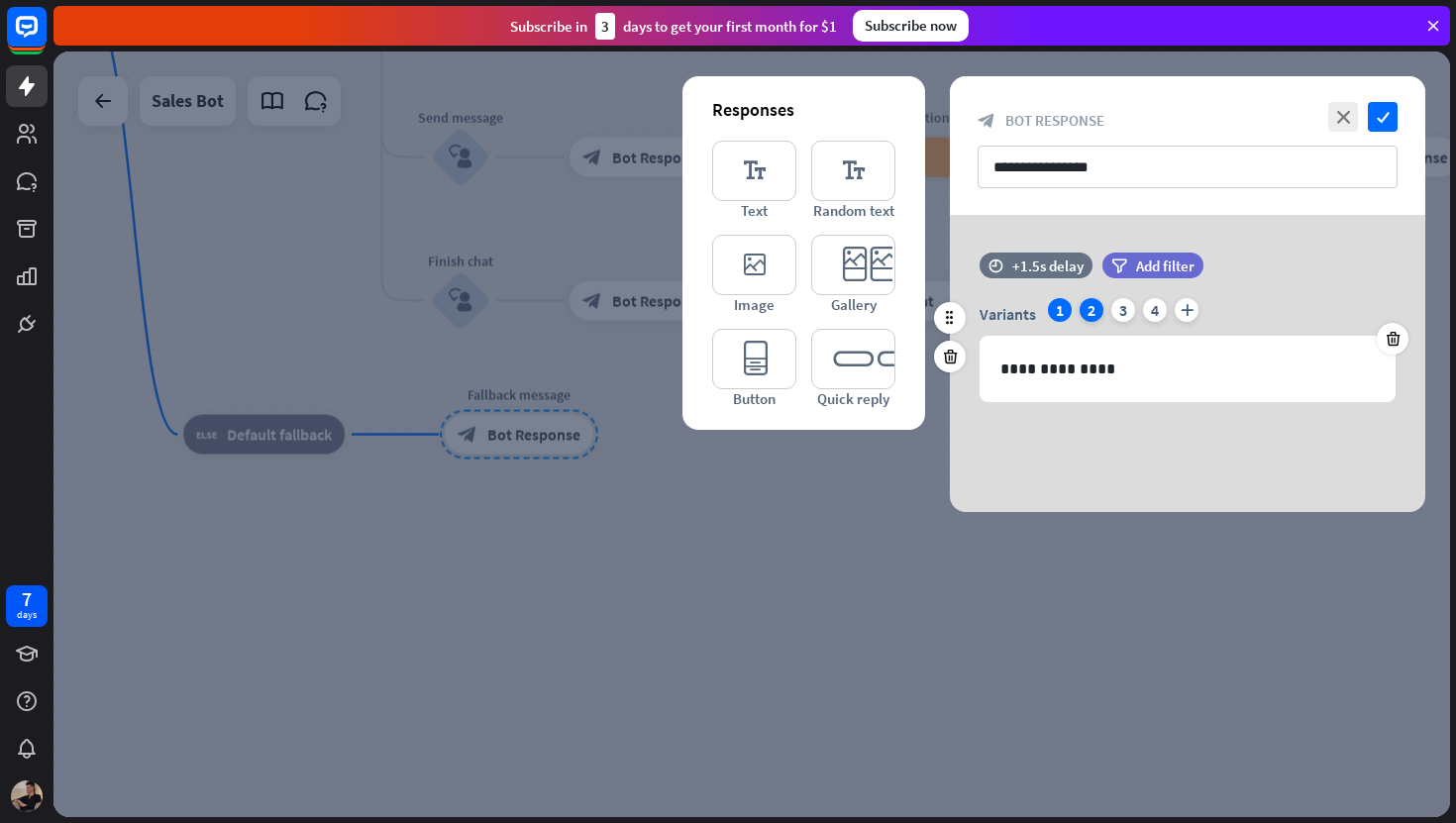 click on "2" at bounding box center (1092, 310) 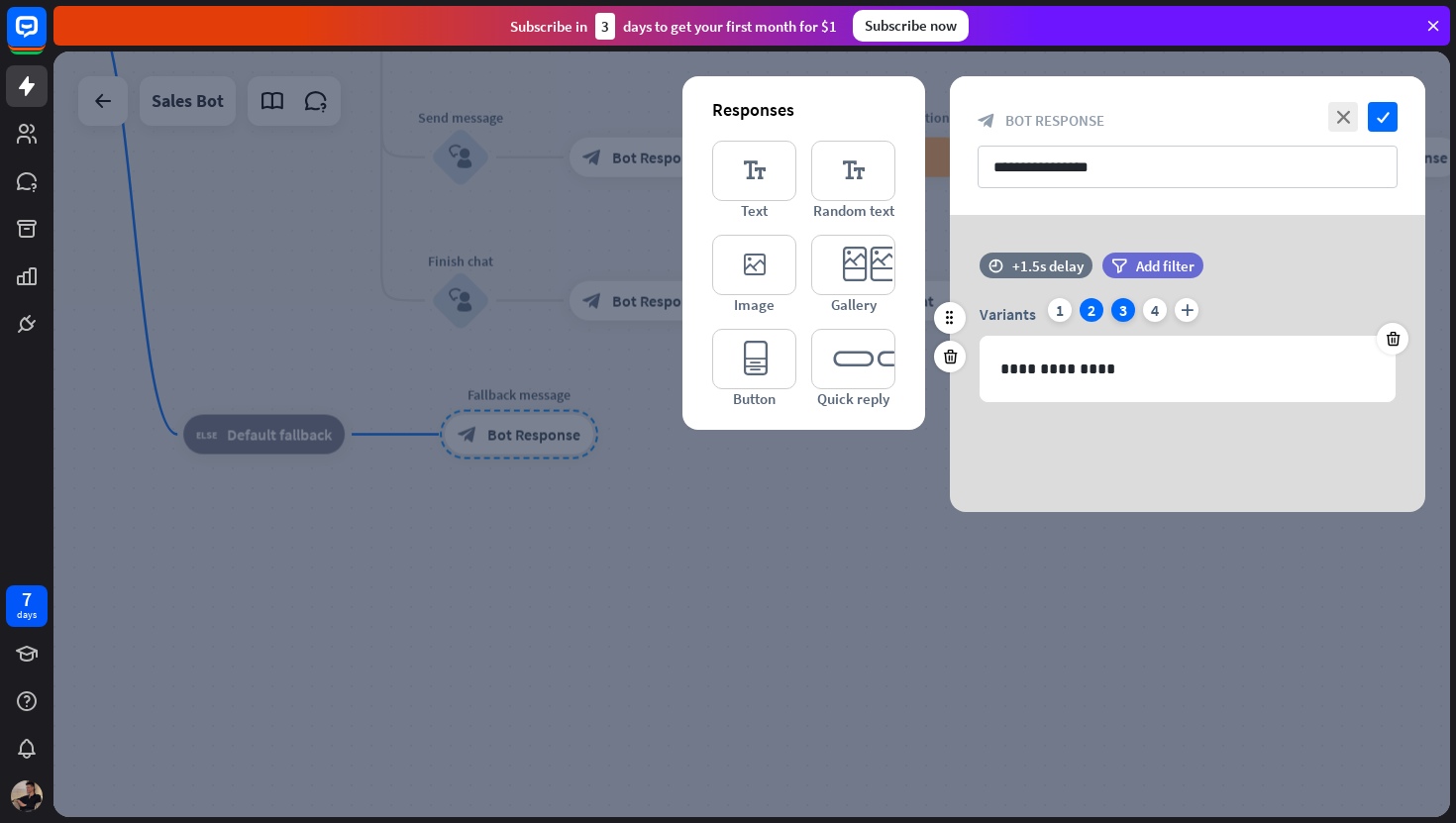 click on "3" at bounding box center [1123, 310] 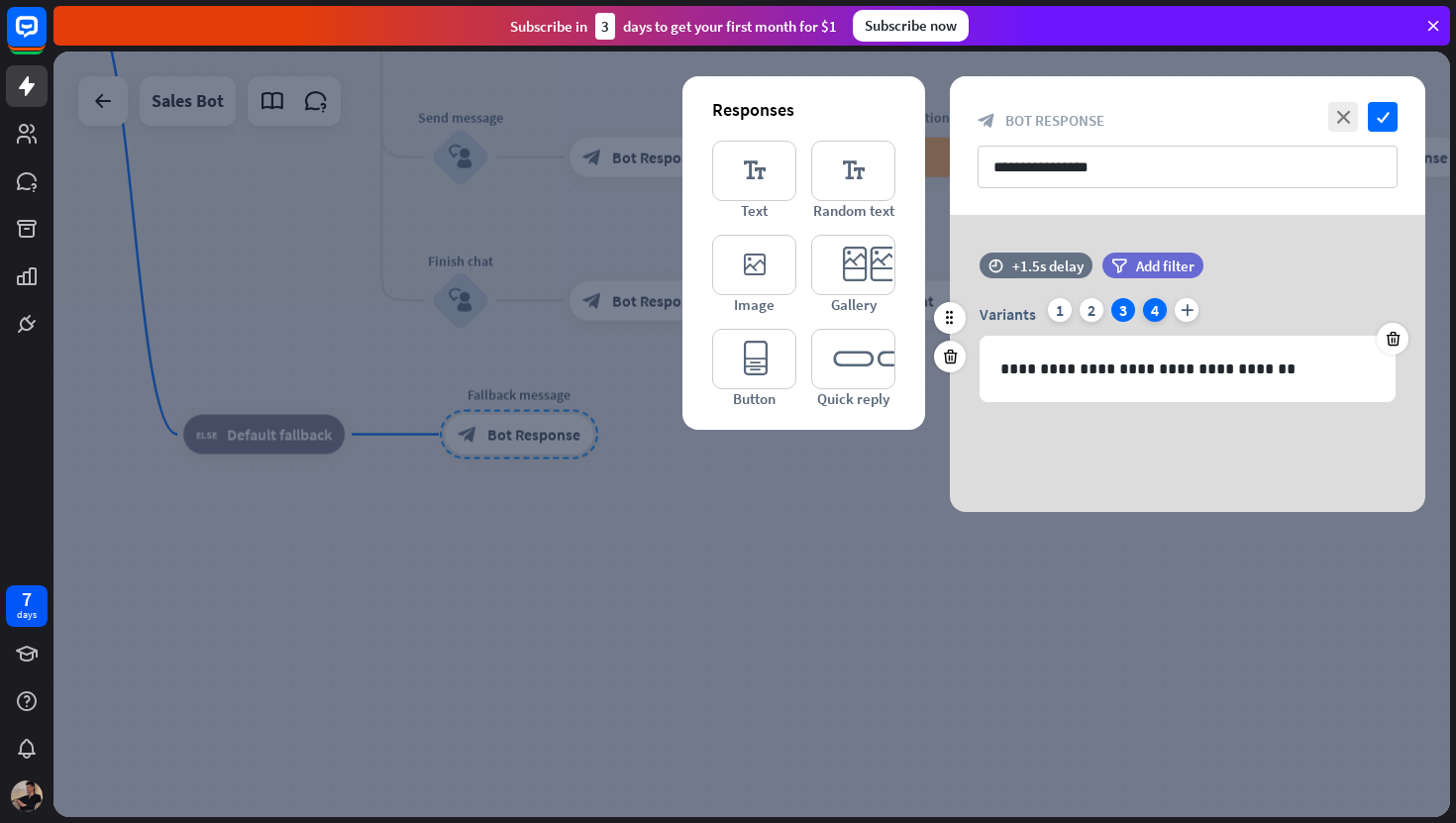 click on "4" at bounding box center [1155, 310] 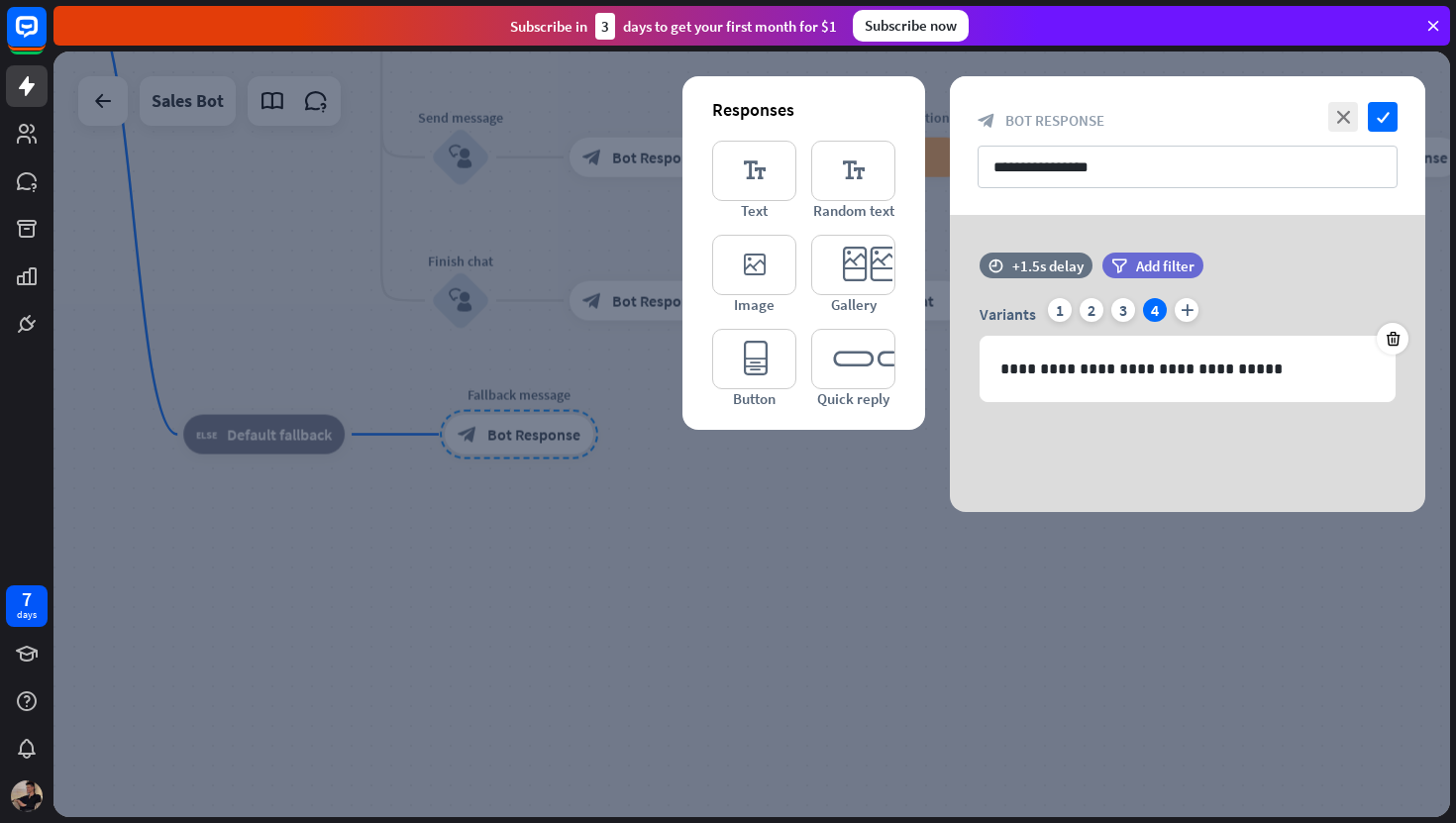click at bounding box center [752, 434] 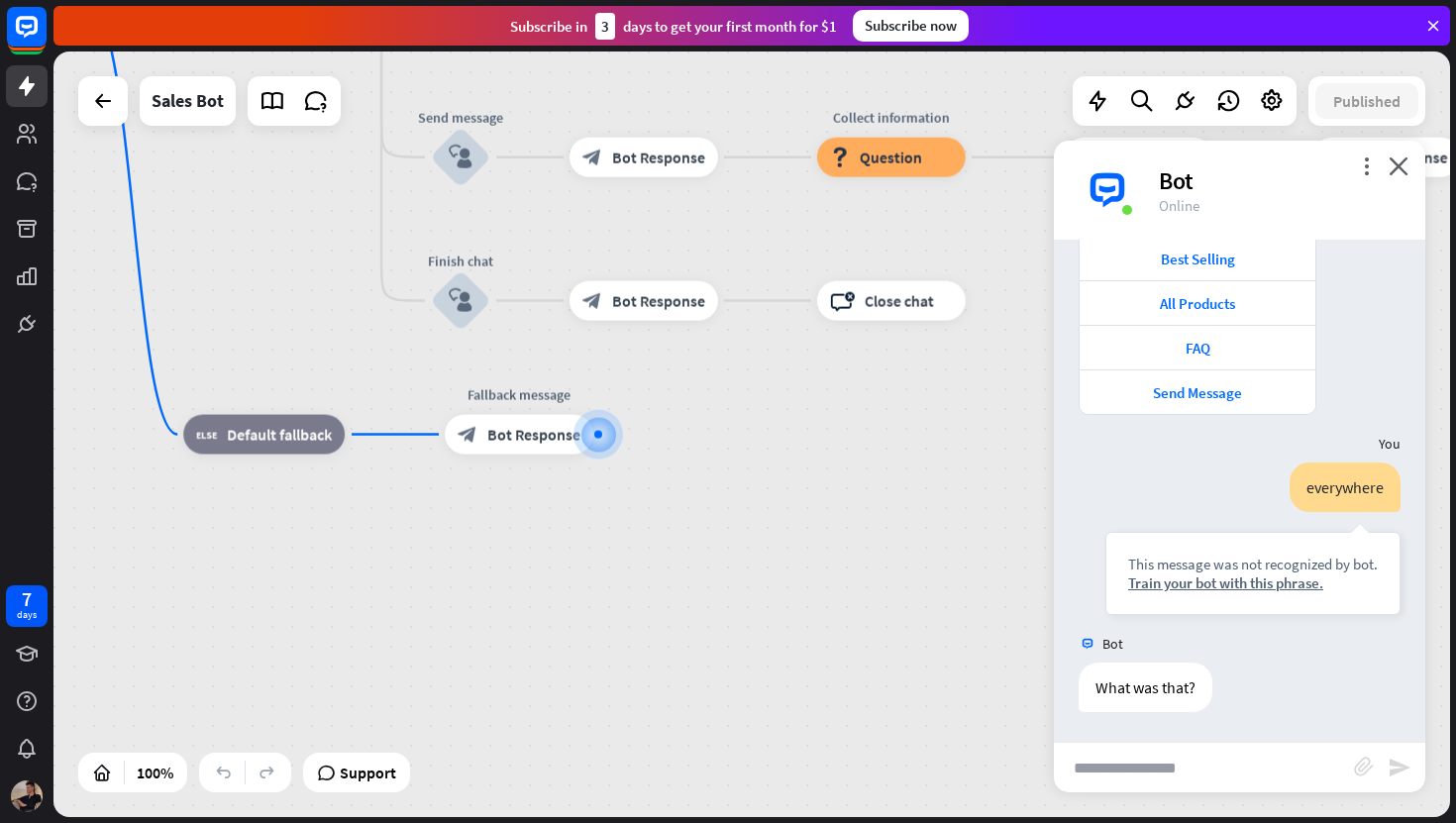 drag, startPoint x: 319, startPoint y: 322, endPoint x: 530, endPoint y: 576, distance: 330.20751 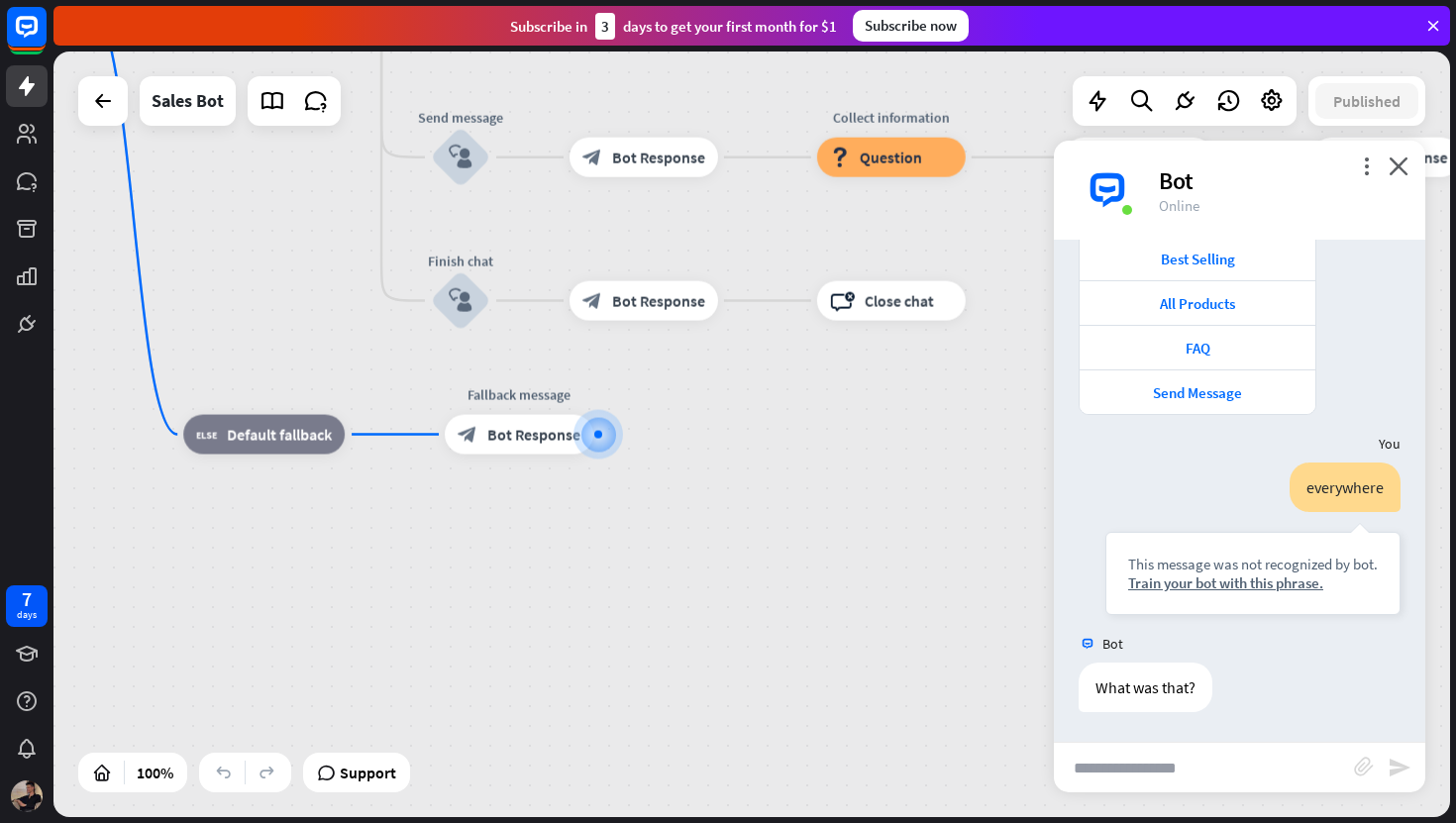 click on "home_2   Start point                 Welcome message   block_bot_response   Bot Response                 Main menu   block_user_input                   block_bot_response   Bot Response                 Holiday deal   block_user_input                   block_bot_response   Bot Response                 Save to Cart (deal)   block_user_input                   block_bot_response   Bot Response                 Best Seller   block_user_input                   block_bot_response   Bot Response                 Save to Cart (best seller)   block_user_input                   block_bot_response   Bot Response                   block_goto   Go to step                 Products   block_user_input                   block_bot_response   Bot Response                 Save to Cart (product)   block_user_input                   block_bot_response   Bot Response                   block_goto   Go to step                 Order Summary   block_user_input                   block_bot_response   Bot Response" at bounding box center [633, 391] 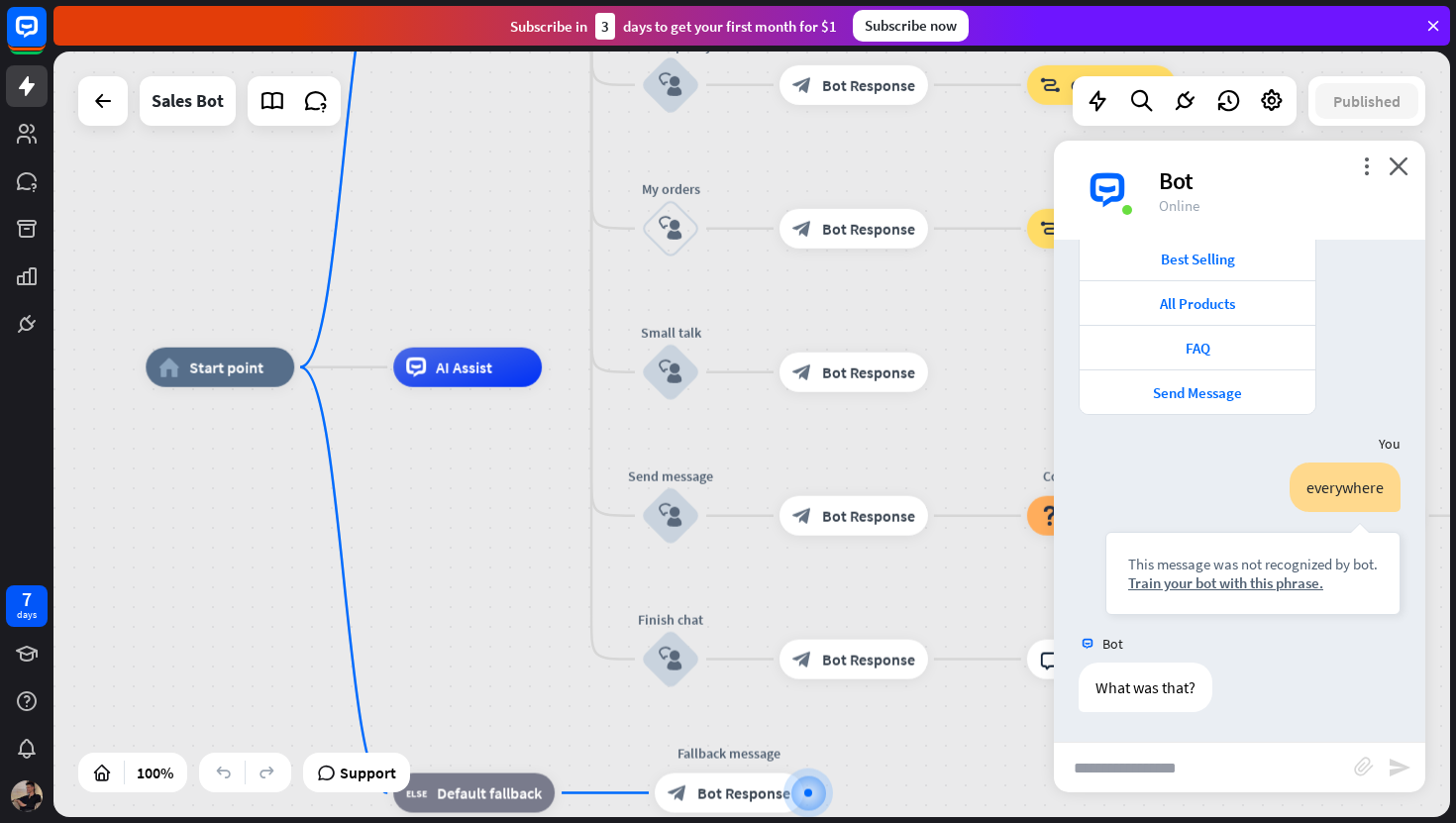 drag, startPoint x: 487, startPoint y: 428, endPoint x: 487, endPoint y: 542, distance: 114 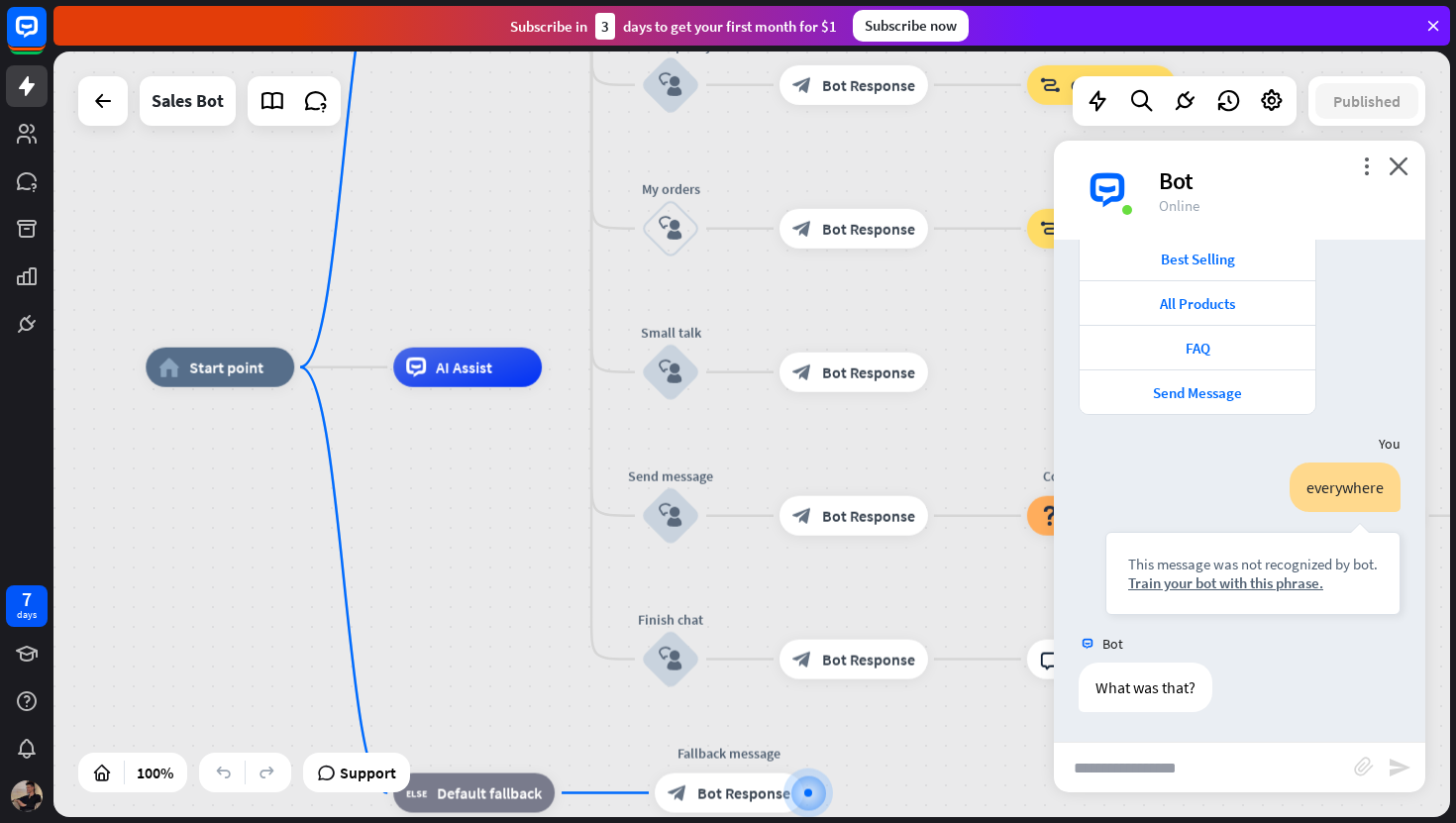 click on "home_2   Start point                 Welcome message   block_bot_response   Bot Response                 Main menu   block_user_input                   block_bot_response   Bot Response                 Holiday deal   block_user_input                   block_bot_response   Bot Response                 Save to Cart (deal)   block_user_input                   block_bot_response   Bot Response                 Best Seller   block_user_input                   block_bot_response   Bot Response                 Save to Cart (best seller)   block_user_input                   block_bot_response   Bot Response                   block_goto   Go to step                 Products   block_user_input                   block_bot_response   Bot Response                 Save to Cart (product)   block_user_input                   block_bot_response   Bot Response                   block_goto   Go to step                 Order Summary   block_user_input                   block_bot_response   Bot Response" at bounding box center [843, 750] 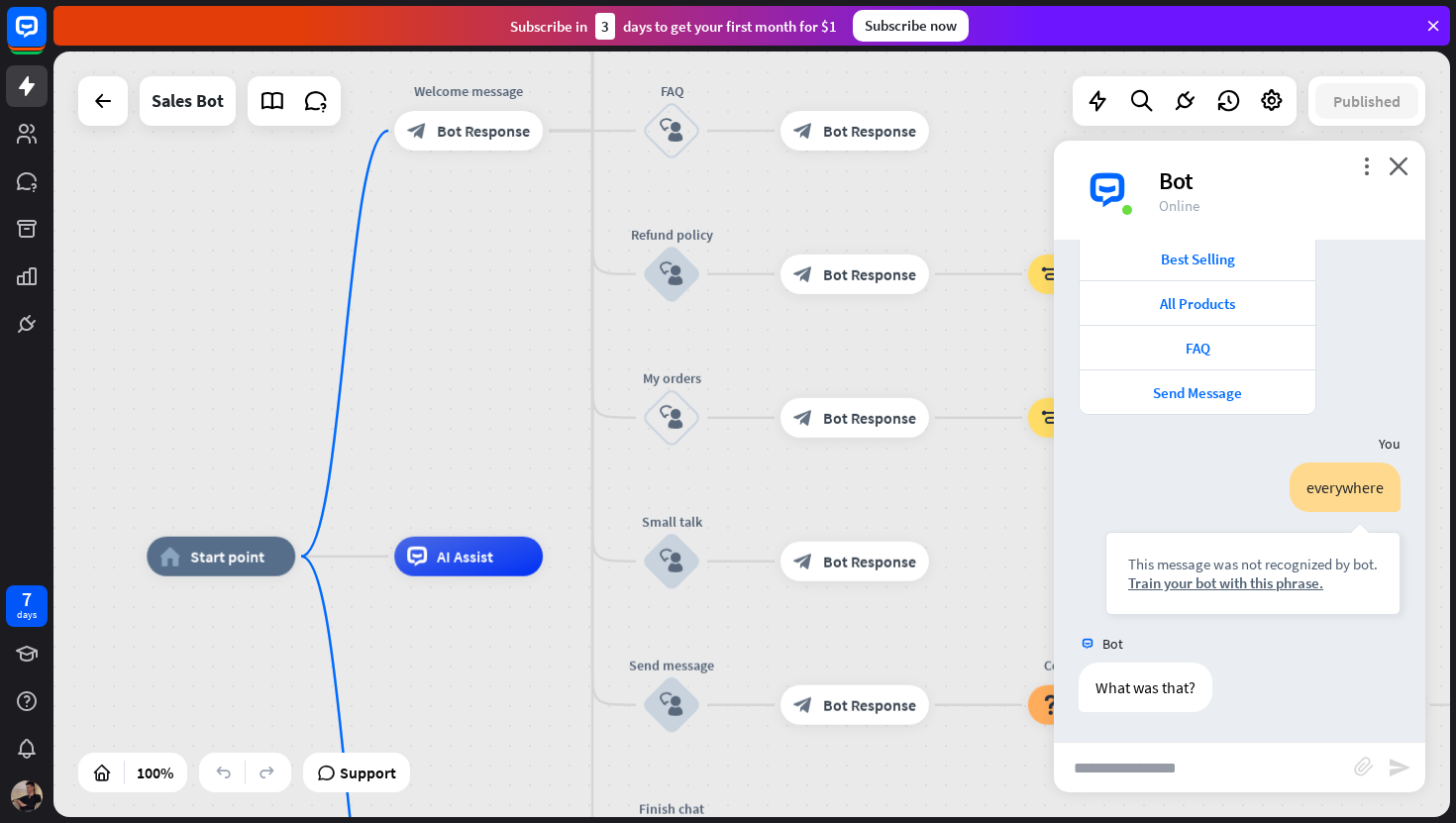 drag, startPoint x: 469, startPoint y: 207, endPoint x: 470, endPoint y: 378, distance: 171.00292 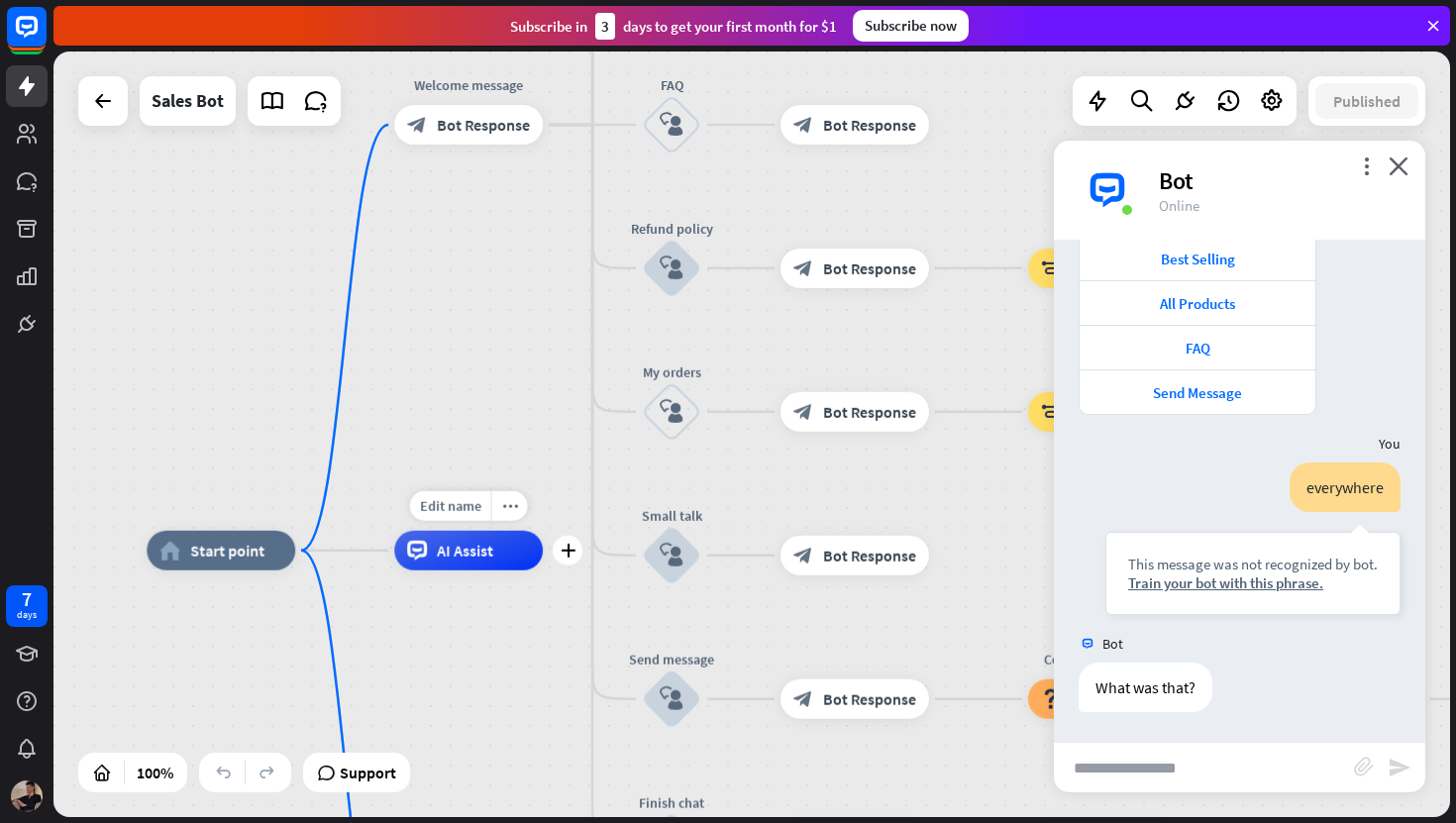 click on "AI Assist" at bounding box center [468, 551] 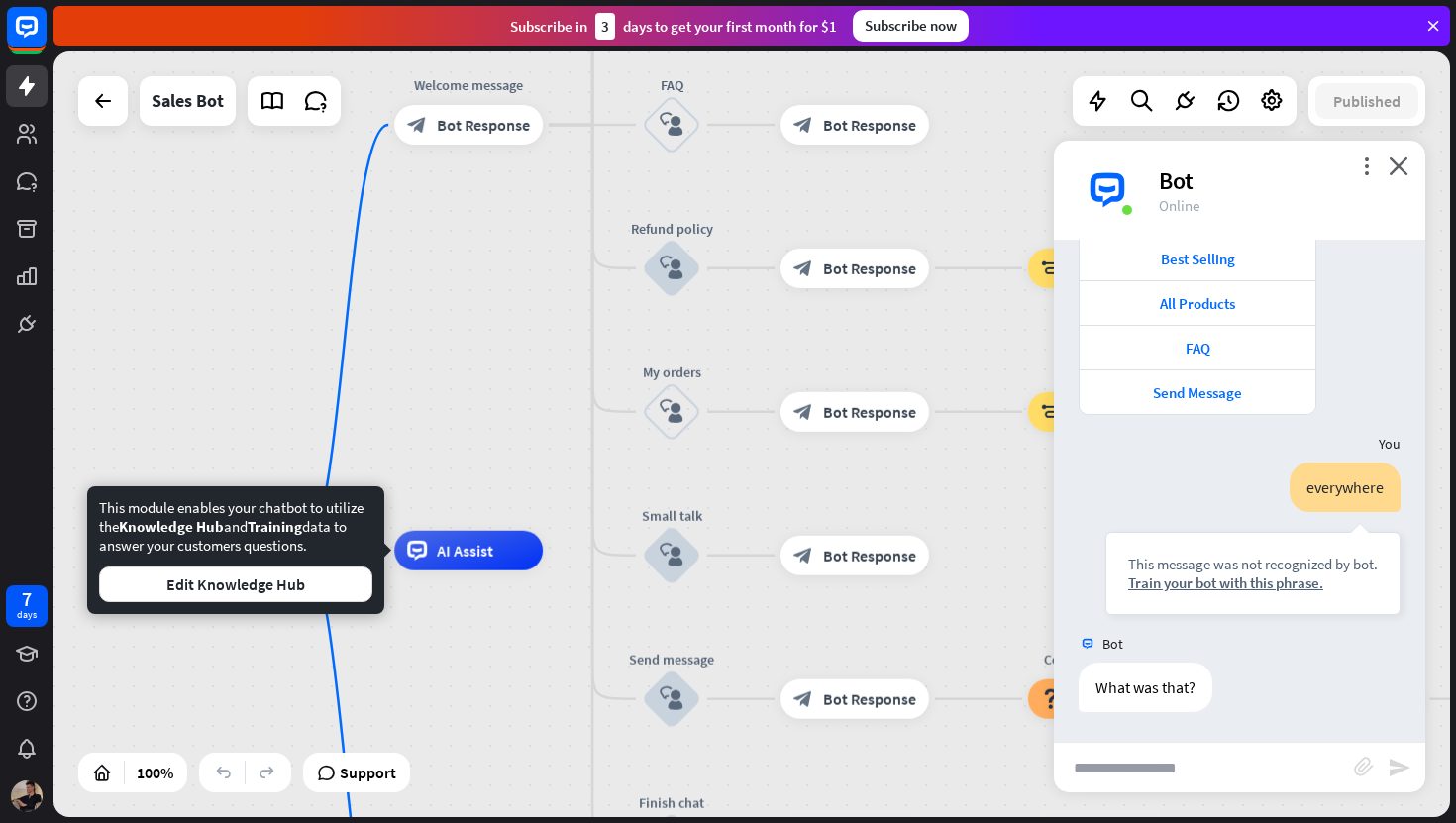 click on "home_2   Start point                 Welcome message   block_bot_response   Bot Response                 Main menu   block_user_input                   block_bot_response   Bot Response                 Holiday deal   block_user_input                   block_bot_response   Bot Response                 Save to Cart (deal)   block_user_input                   block_bot_response   Bot Response                 Best Seller   block_user_input                   block_bot_response   Bot Response                 Save to Cart (best seller)   block_user_input                   block_bot_response   Bot Response                   block_goto   Go to step                 Products   block_user_input                   block_bot_response   Bot Response                 Save to Cart (product)   block_user_input                   block_bot_response   Bot Response                   block_goto   Go to step                 Order Summary   block_user_input                   block_bot_response   Bot Response" at bounding box center [752, 434] 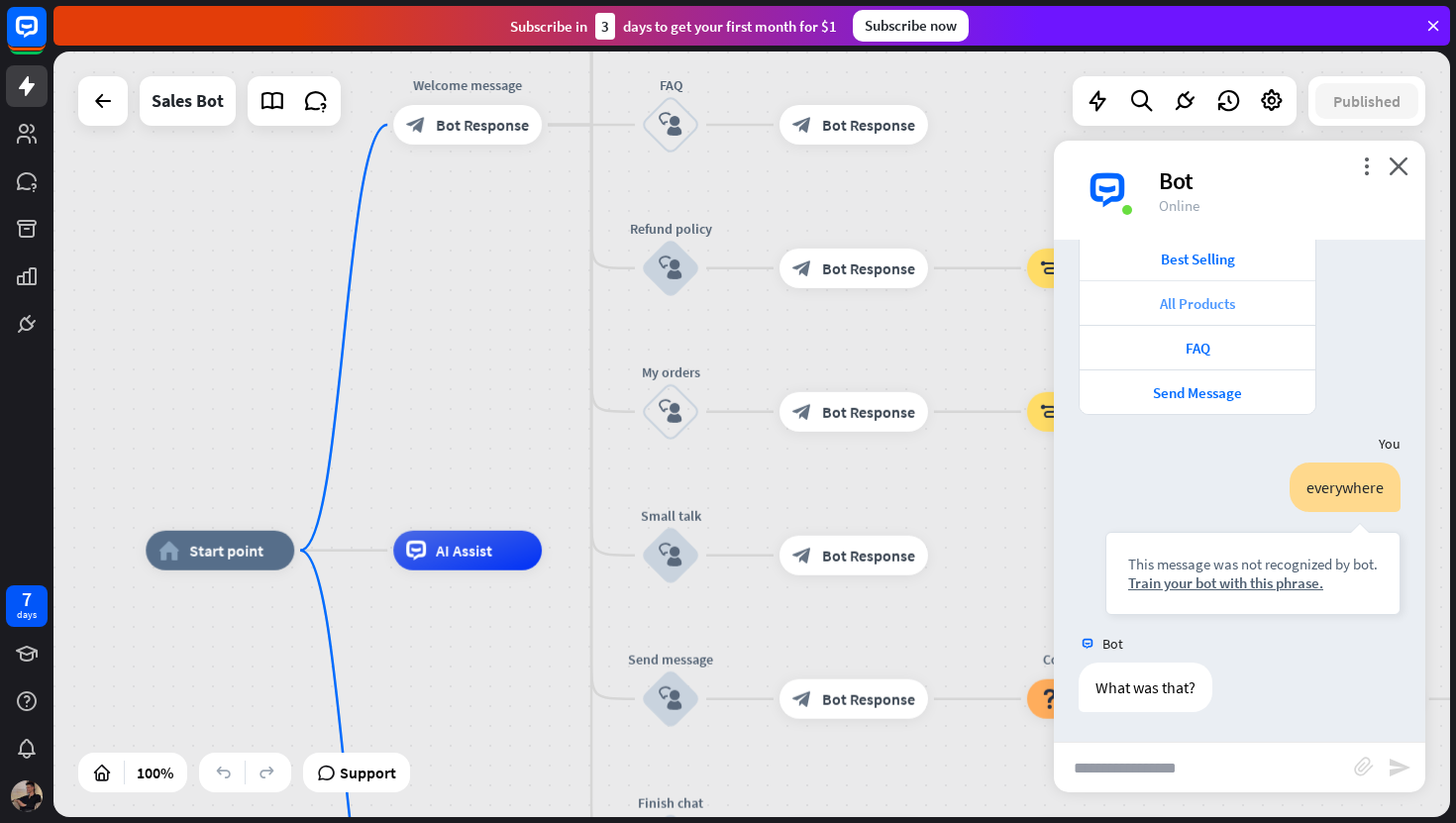 click on "All Products" at bounding box center [1197, 303] 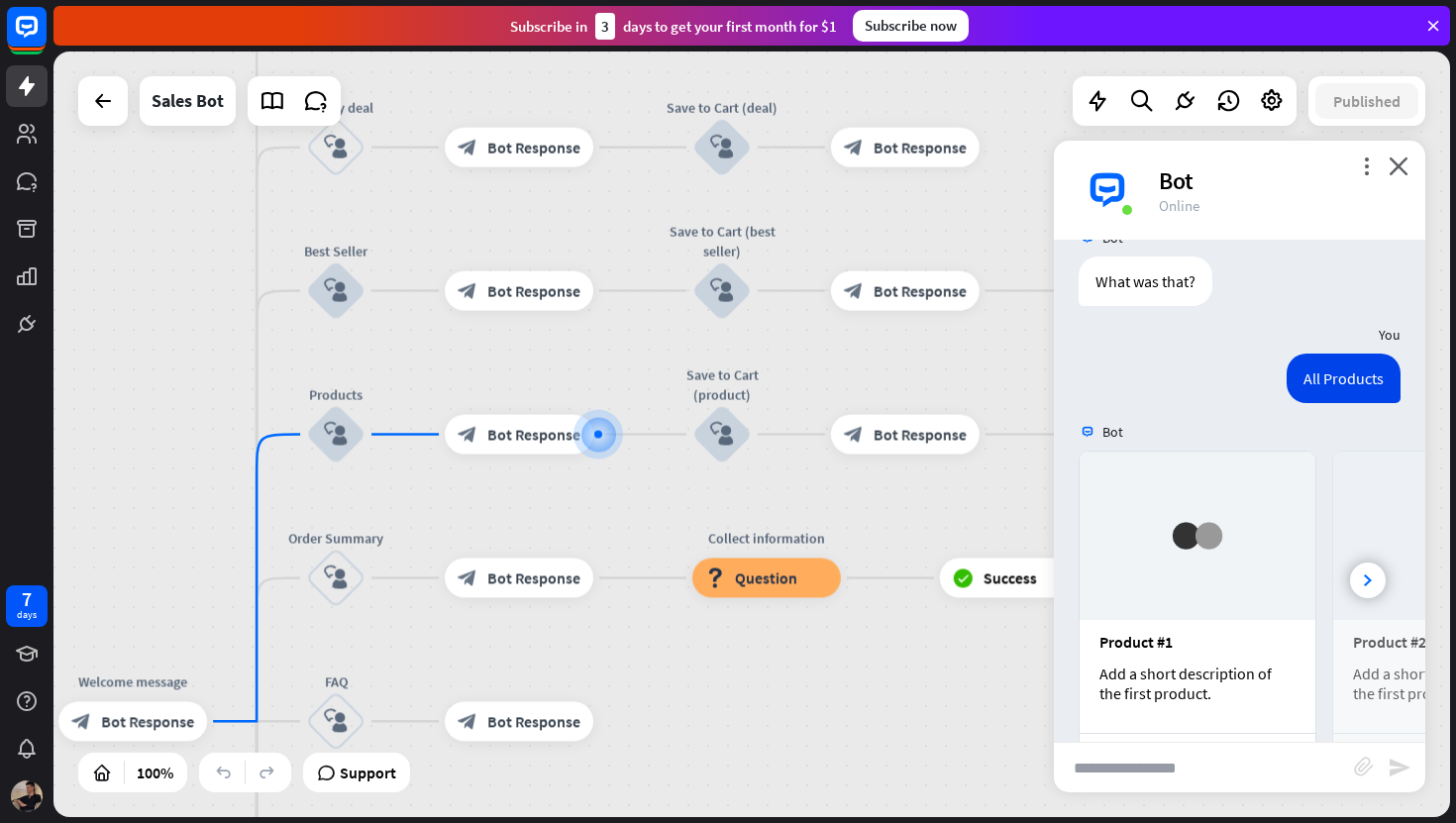scroll, scrollTop: 760, scrollLeft: 0, axis: vertical 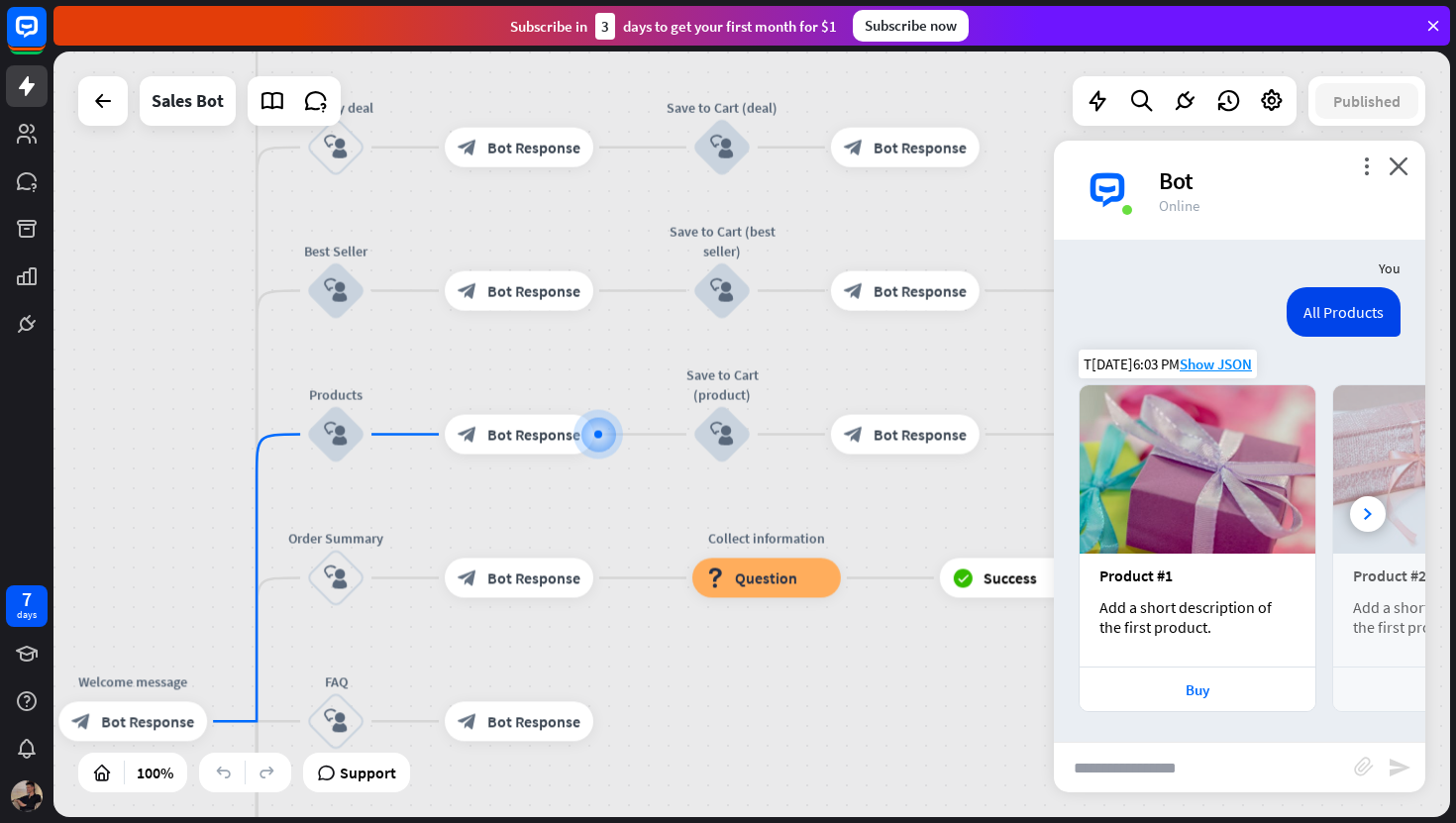 click at bounding box center [1197, 469] 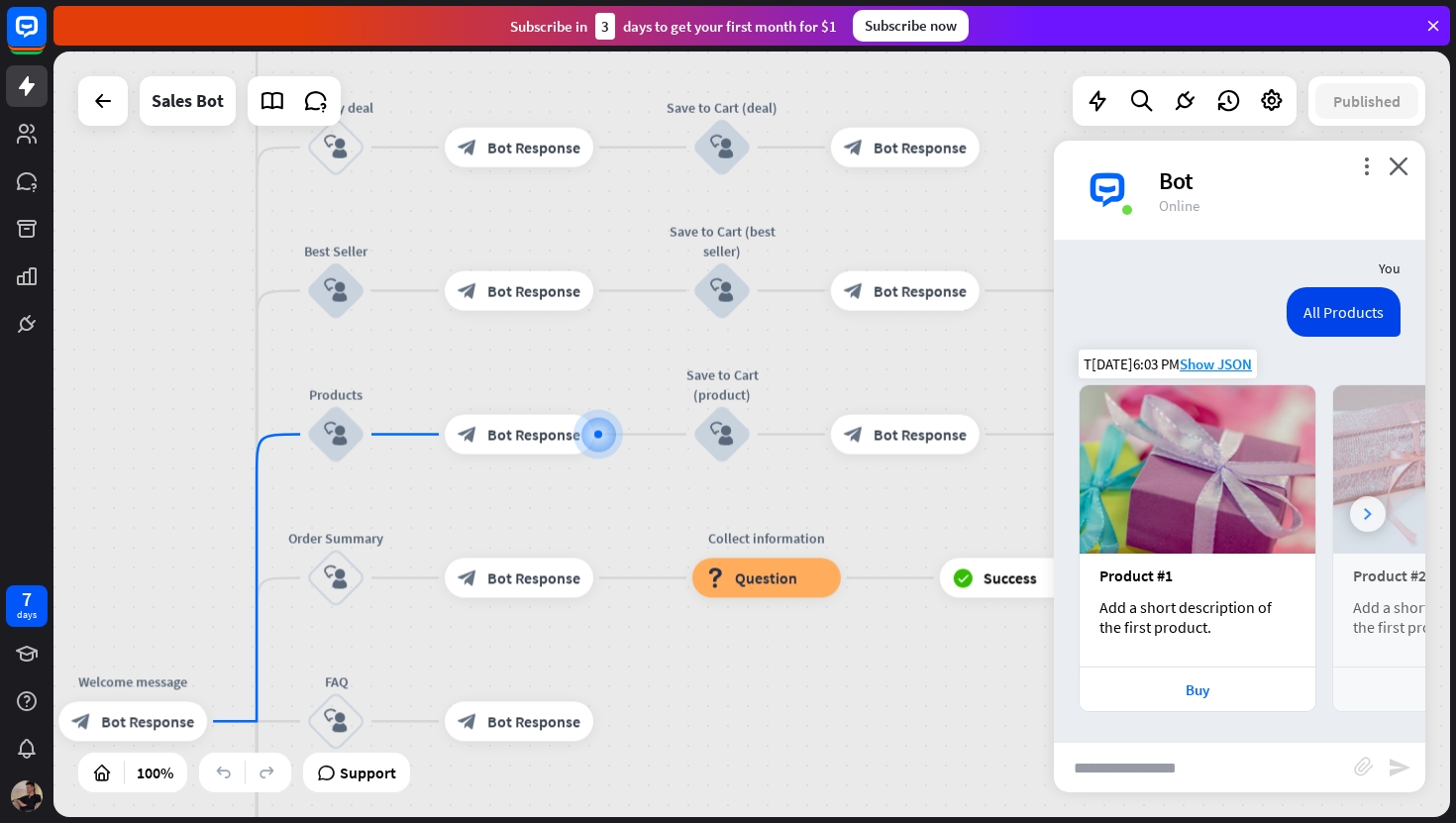 click at bounding box center (1368, 514) 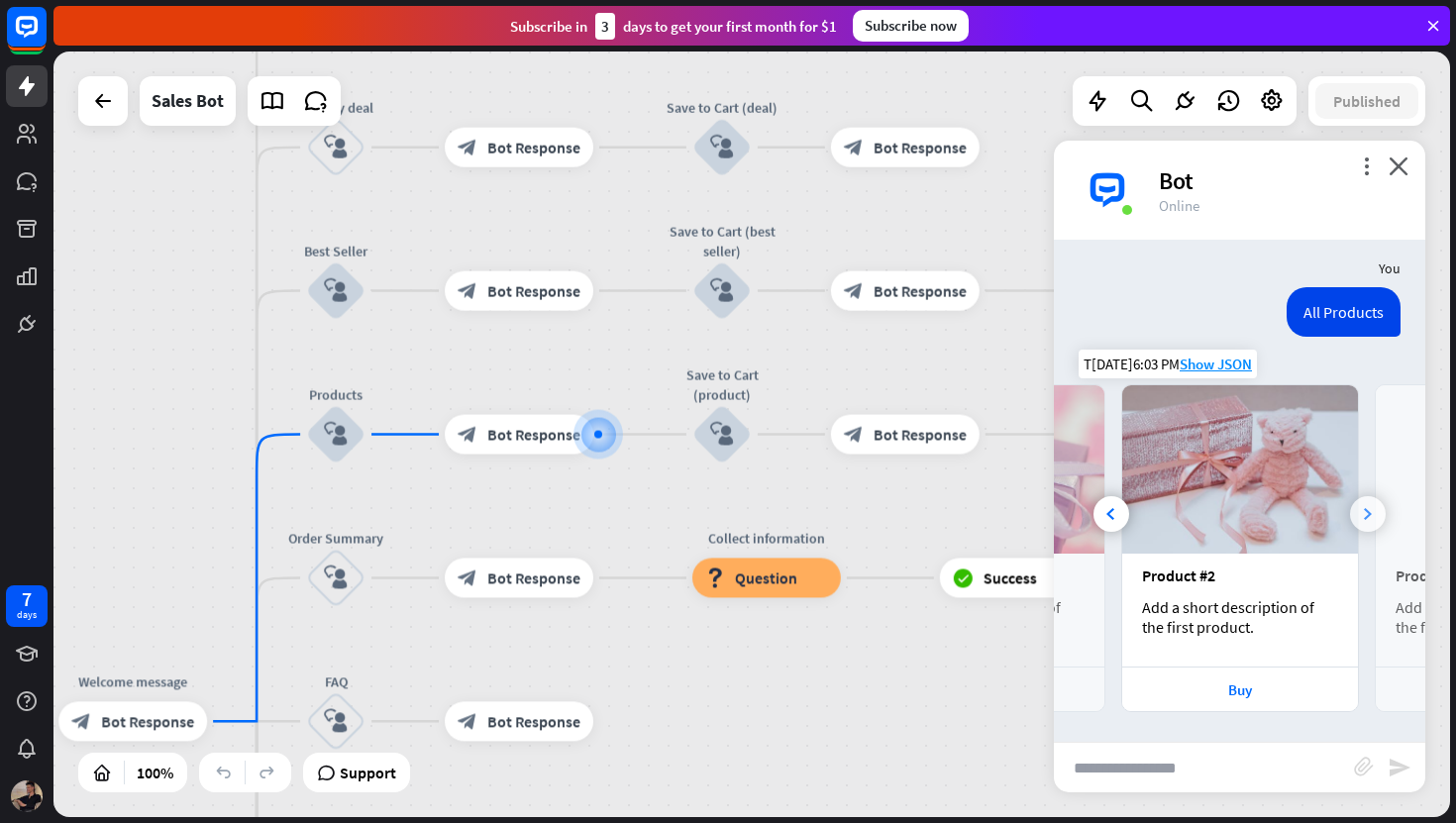 click at bounding box center [1368, 514] 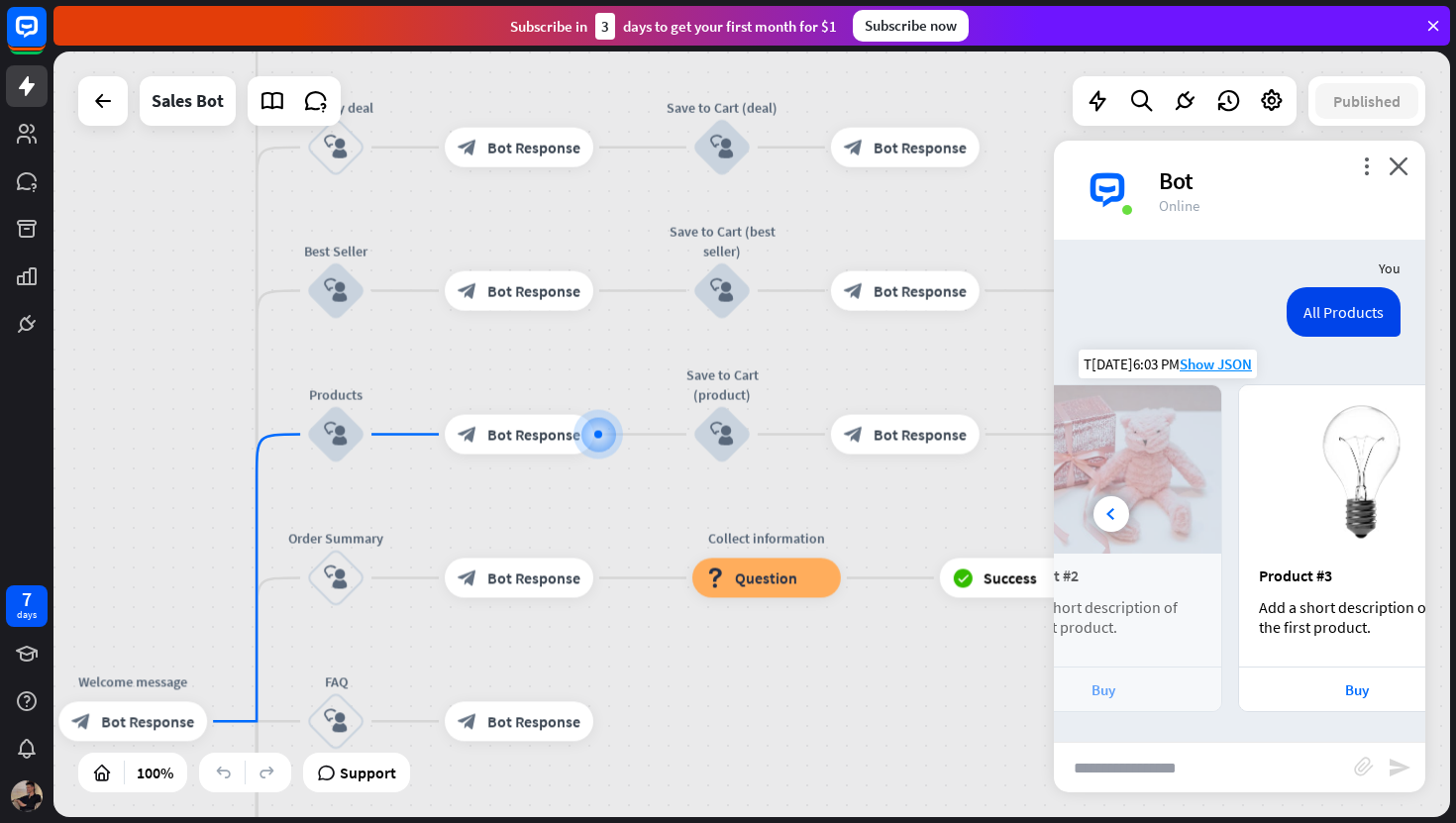 scroll, scrollTop: 0, scrollLeft: 423, axis: horizontal 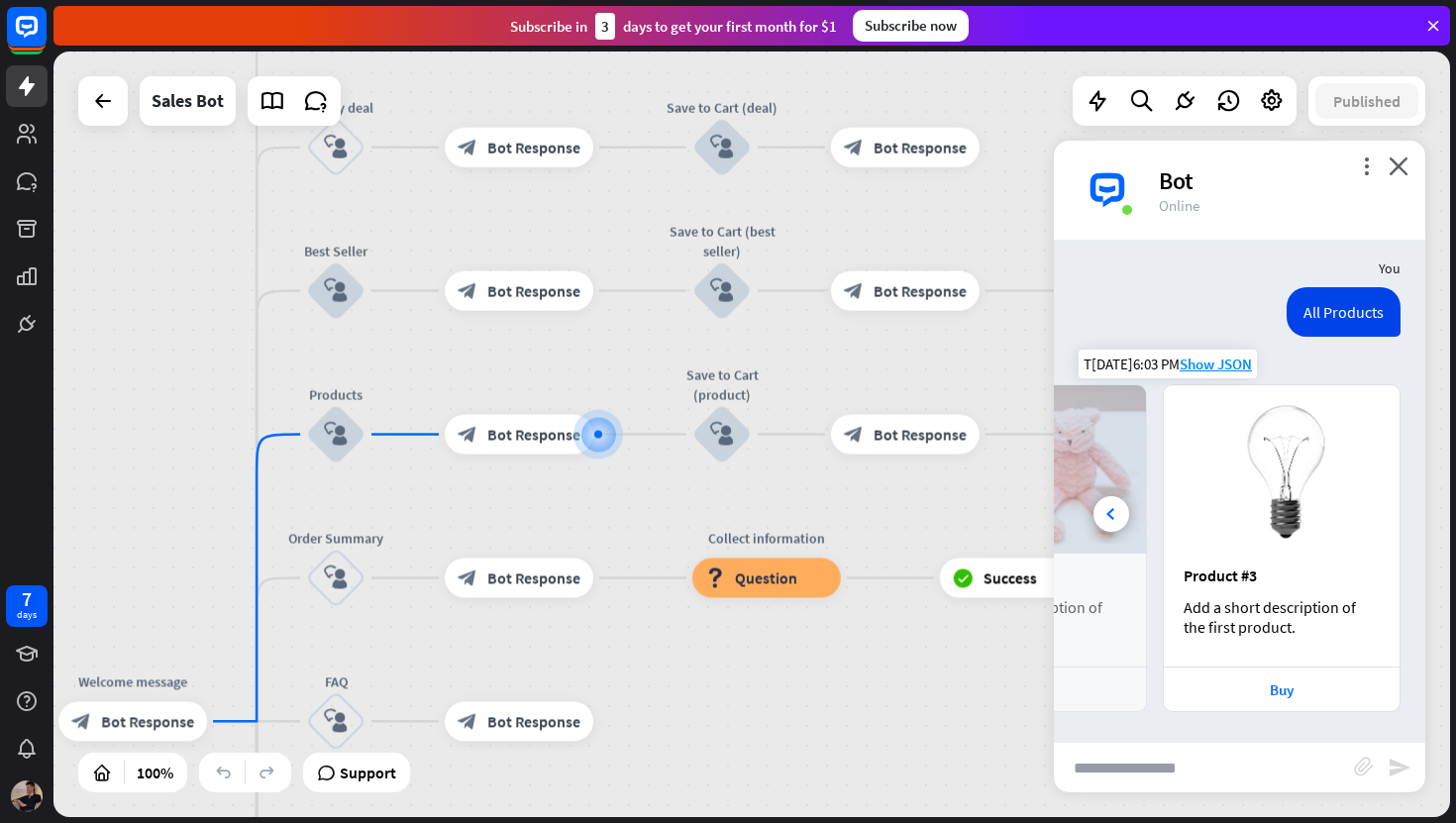 click at bounding box center [1282, 469] 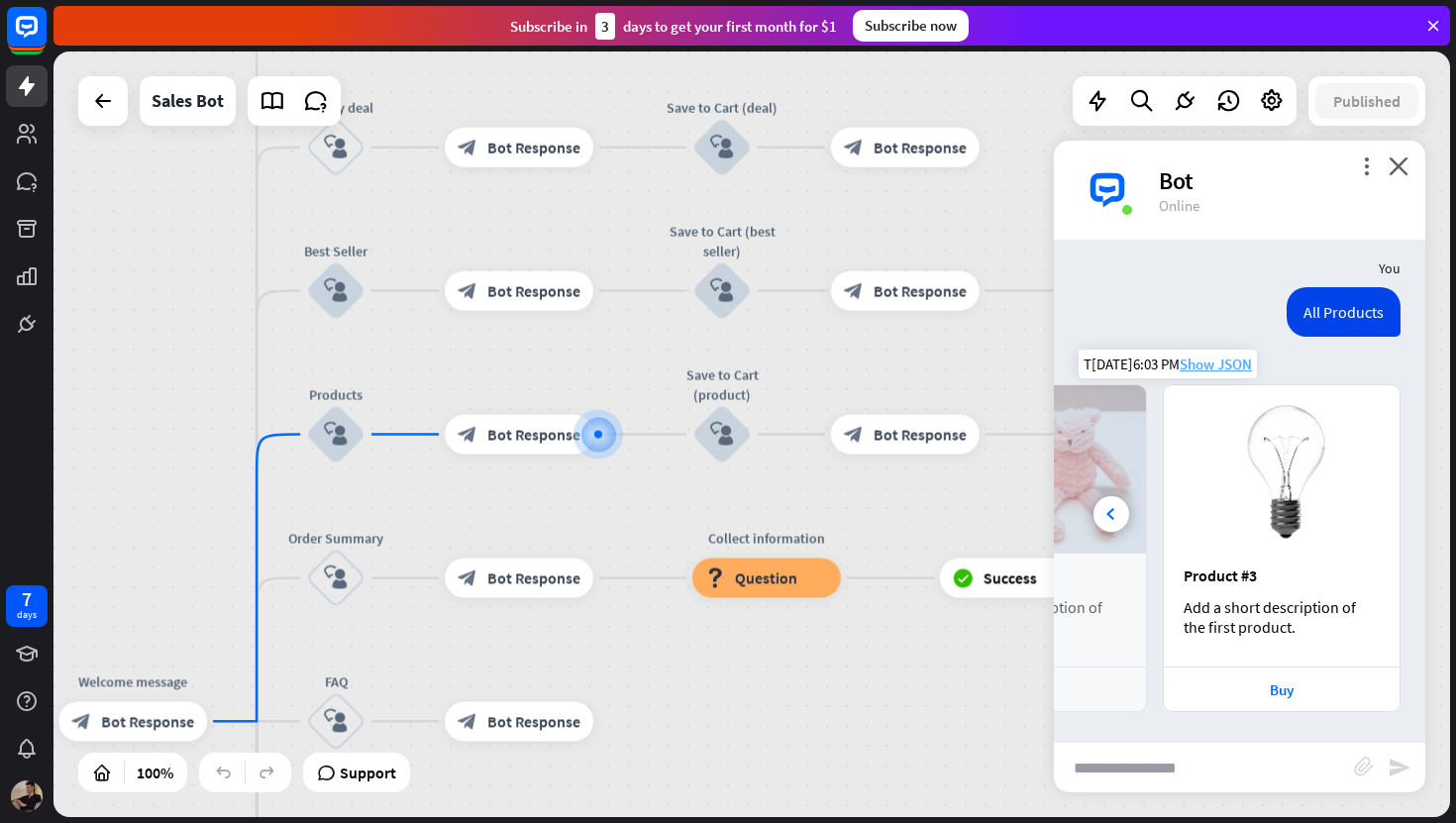 click on "Show JSON" at bounding box center [1215, 363] 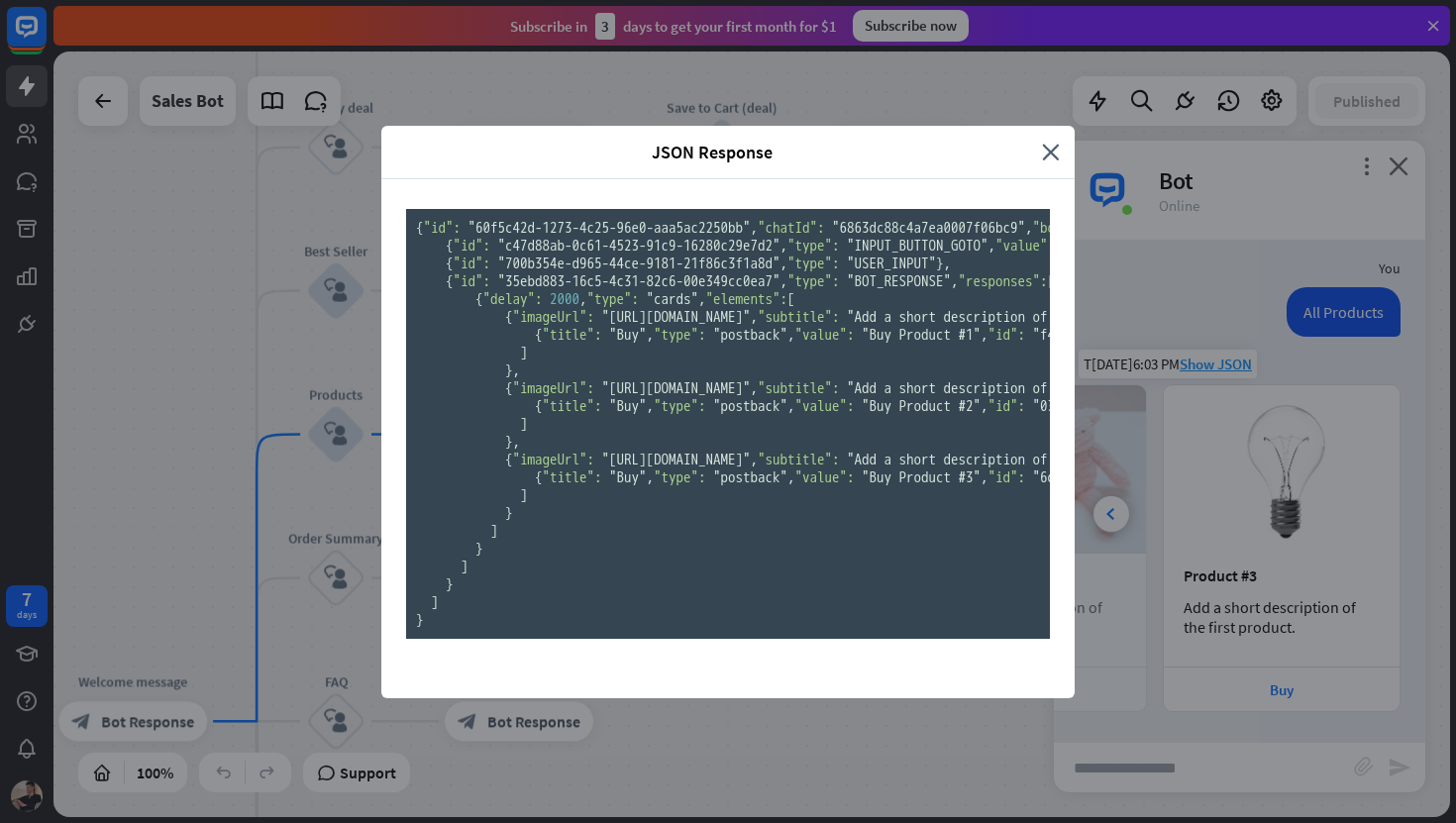 scroll, scrollTop: 0, scrollLeft: 0, axis: both 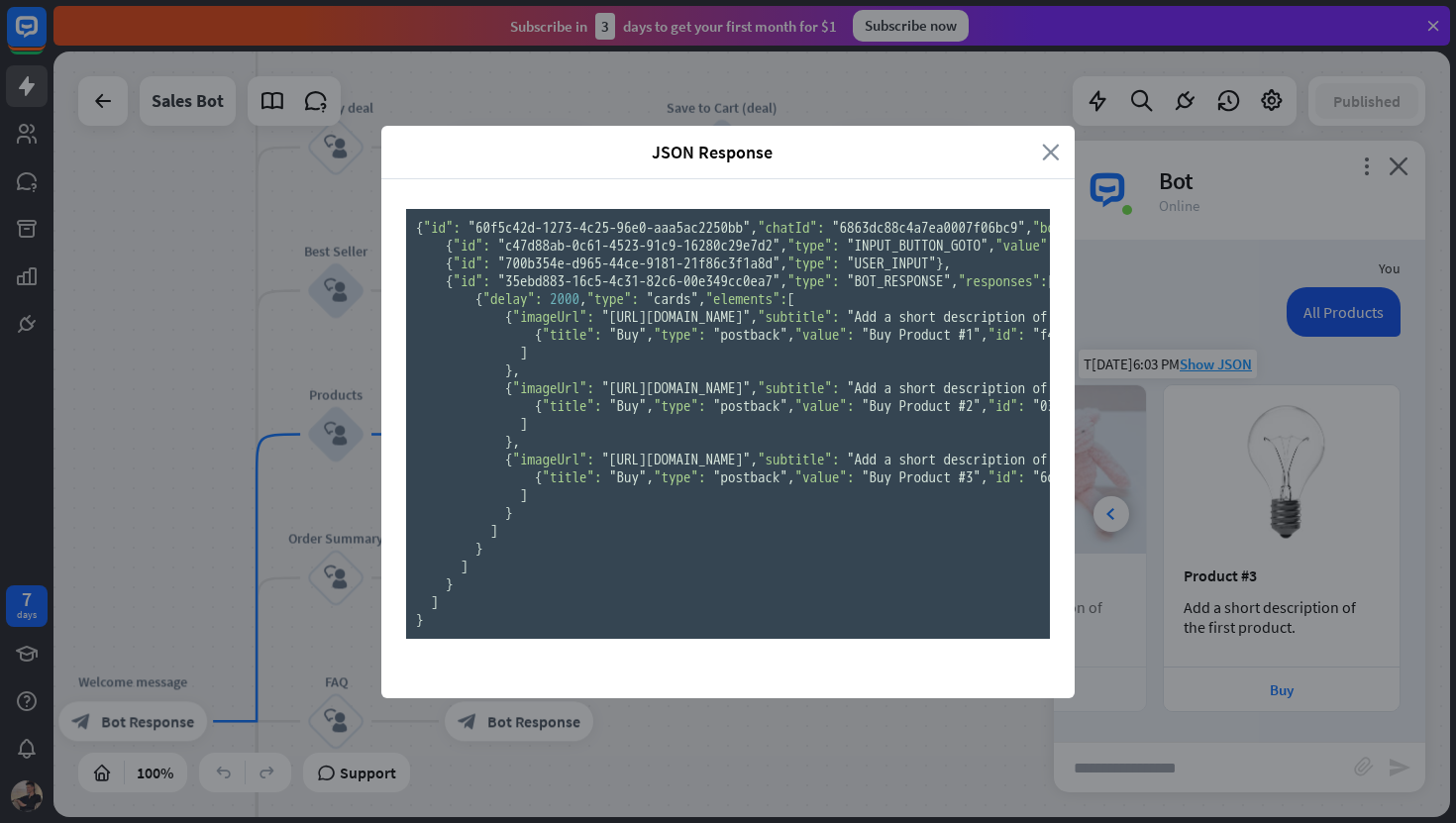click on "close" at bounding box center [1051, 152] 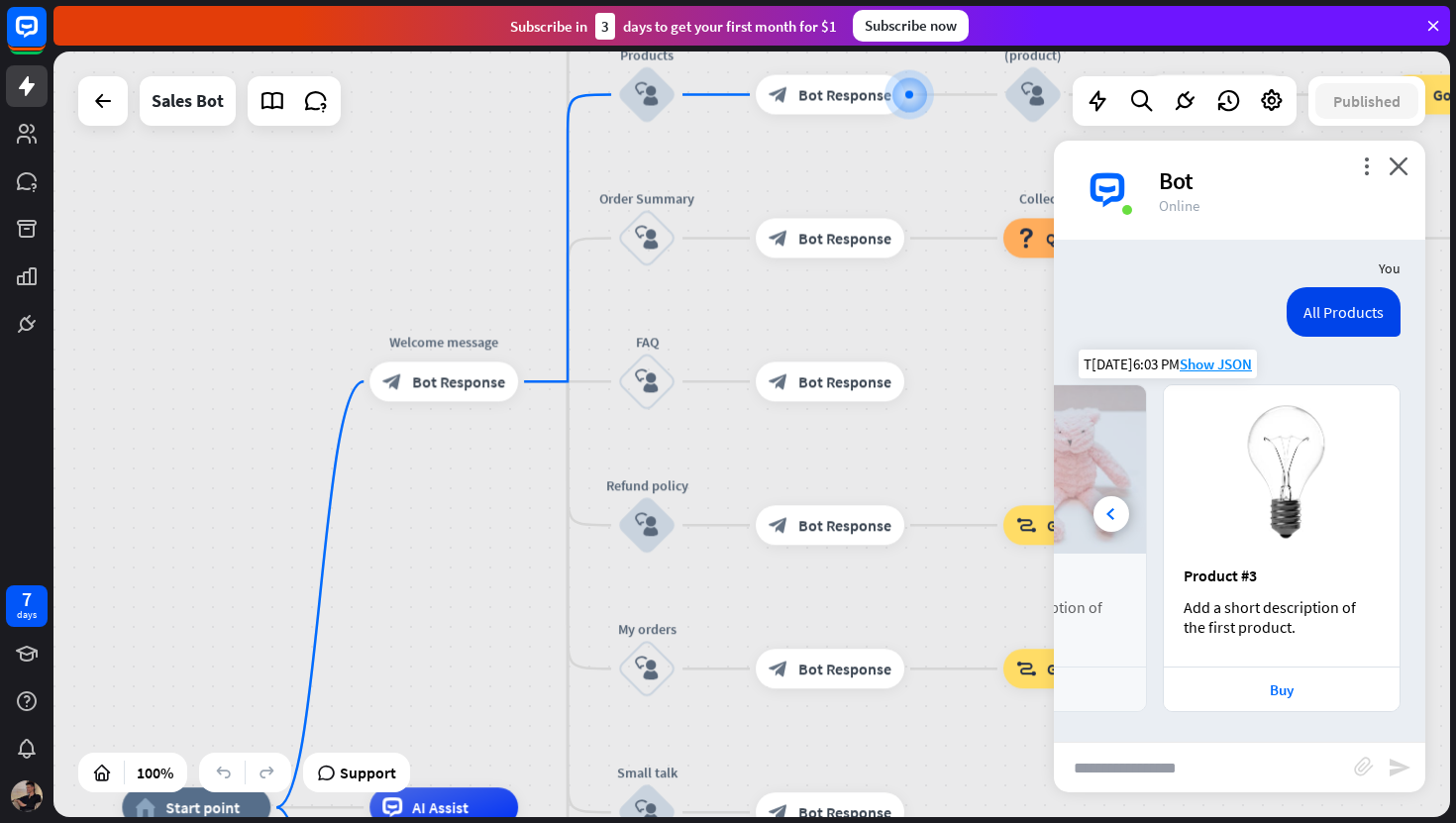 drag, startPoint x: 107, startPoint y: 510, endPoint x: 426, endPoint y: 129, distance: 496.91247 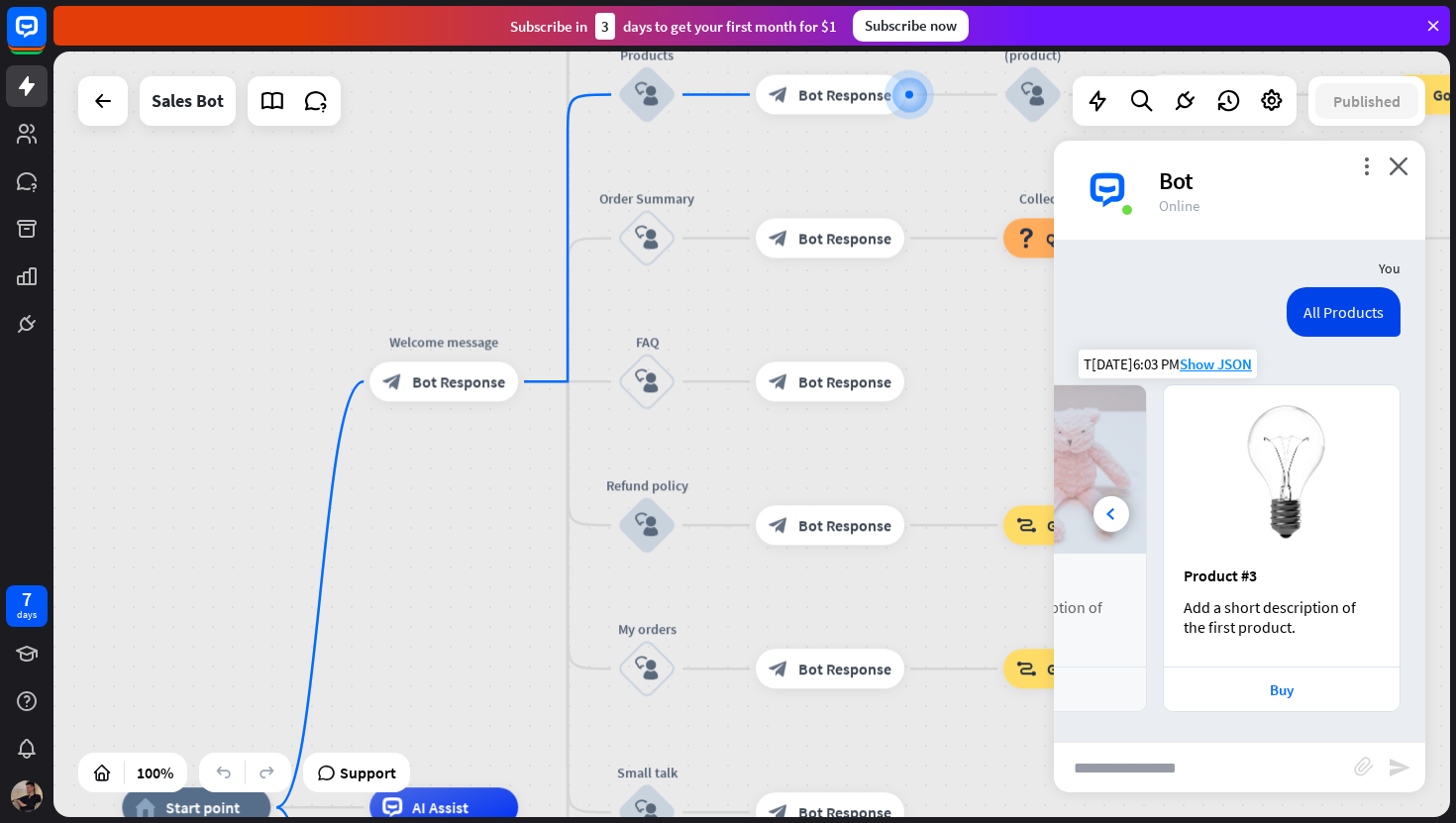 click on "home_2   Start point                 Welcome message   block_bot_response   Bot Response                 Main menu   block_user_input                   block_bot_response   Bot Response                 Holiday deal   block_user_input                   block_bot_response   Bot Response                 Save to Cart (deal)   block_user_input                   block_bot_response   Bot Response                 Best Seller   block_user_input                   block_bot_response   Bot Response                 Save to Cart (best seller)   block_user_input                   block_bot_response   Bot Response                   block_goto   Go to step                 Products   block_user_input                   block_bot_response   Bot Response                     Save to Cart (product)   block_user_input                   block_bot_response   Bot Response                   block_goto   Go to step                 Order Summary   block_user_input                   block_bot_response   Bot Response" at bounding box center (752, 434) 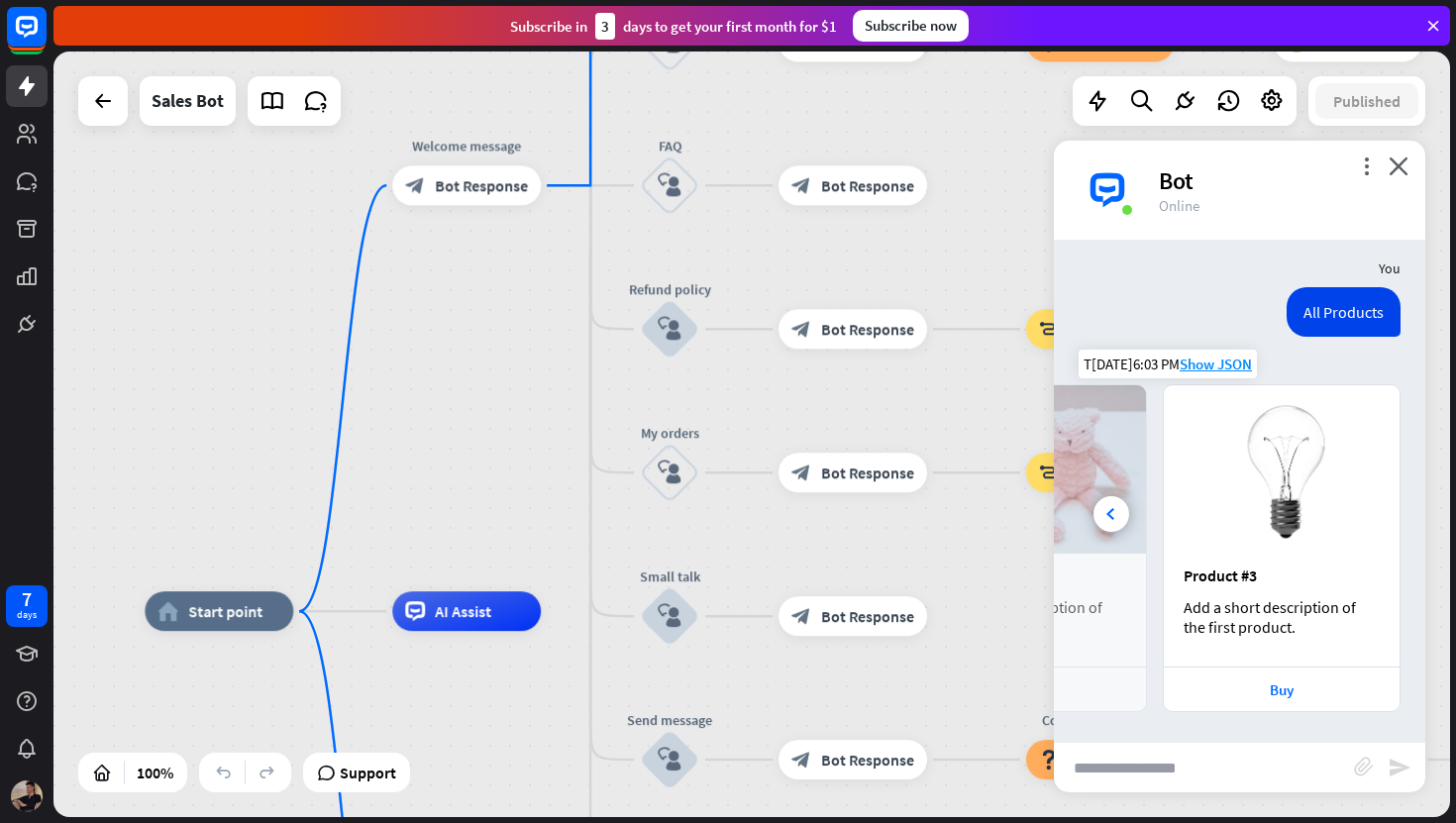 drag, startPoint x: 480, startPoint y: 481, endPoint x: 503, endPoint y: 257, distance: 225.17771 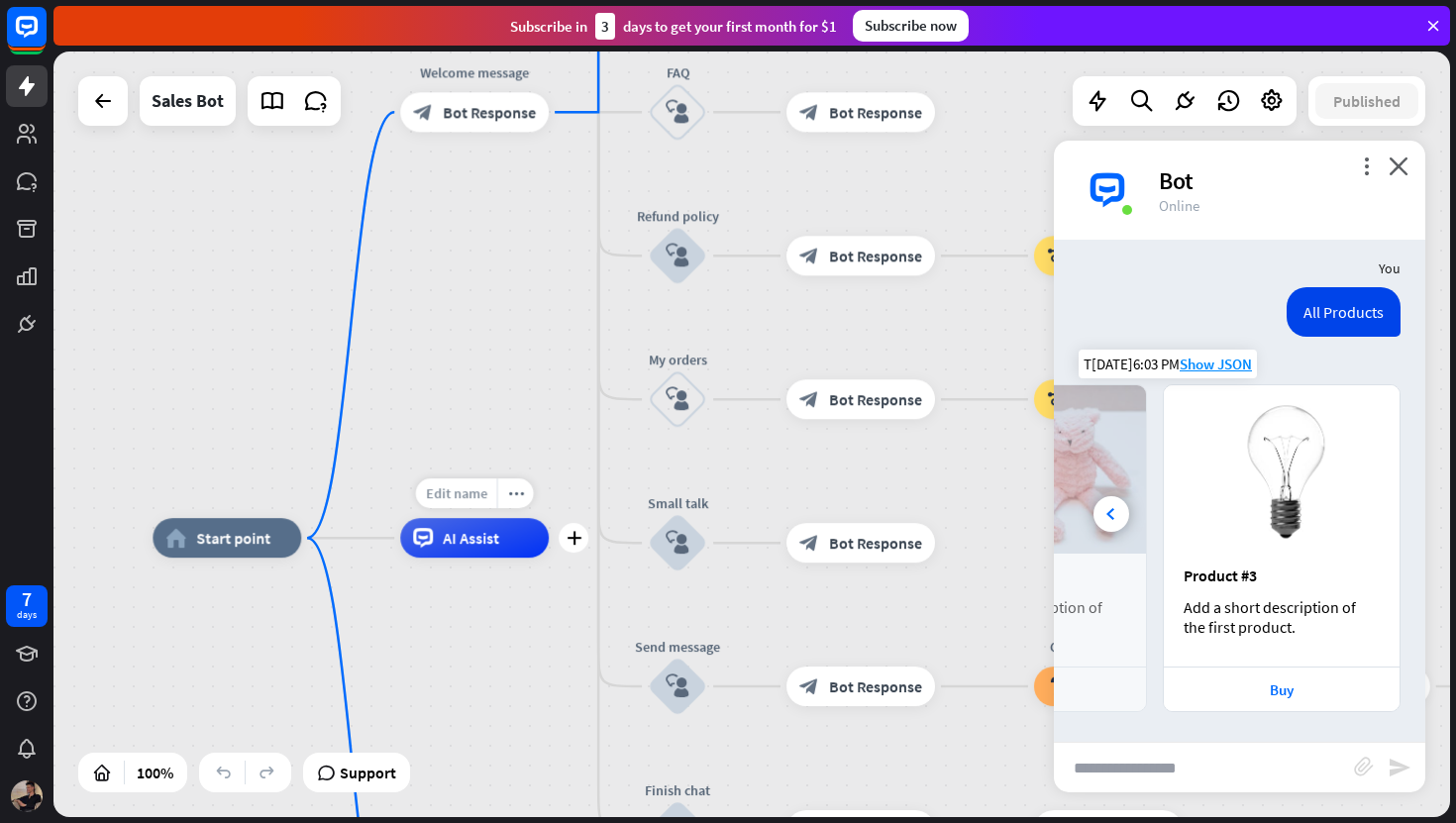 click on "Edit name" at bounding box center [457, 493] 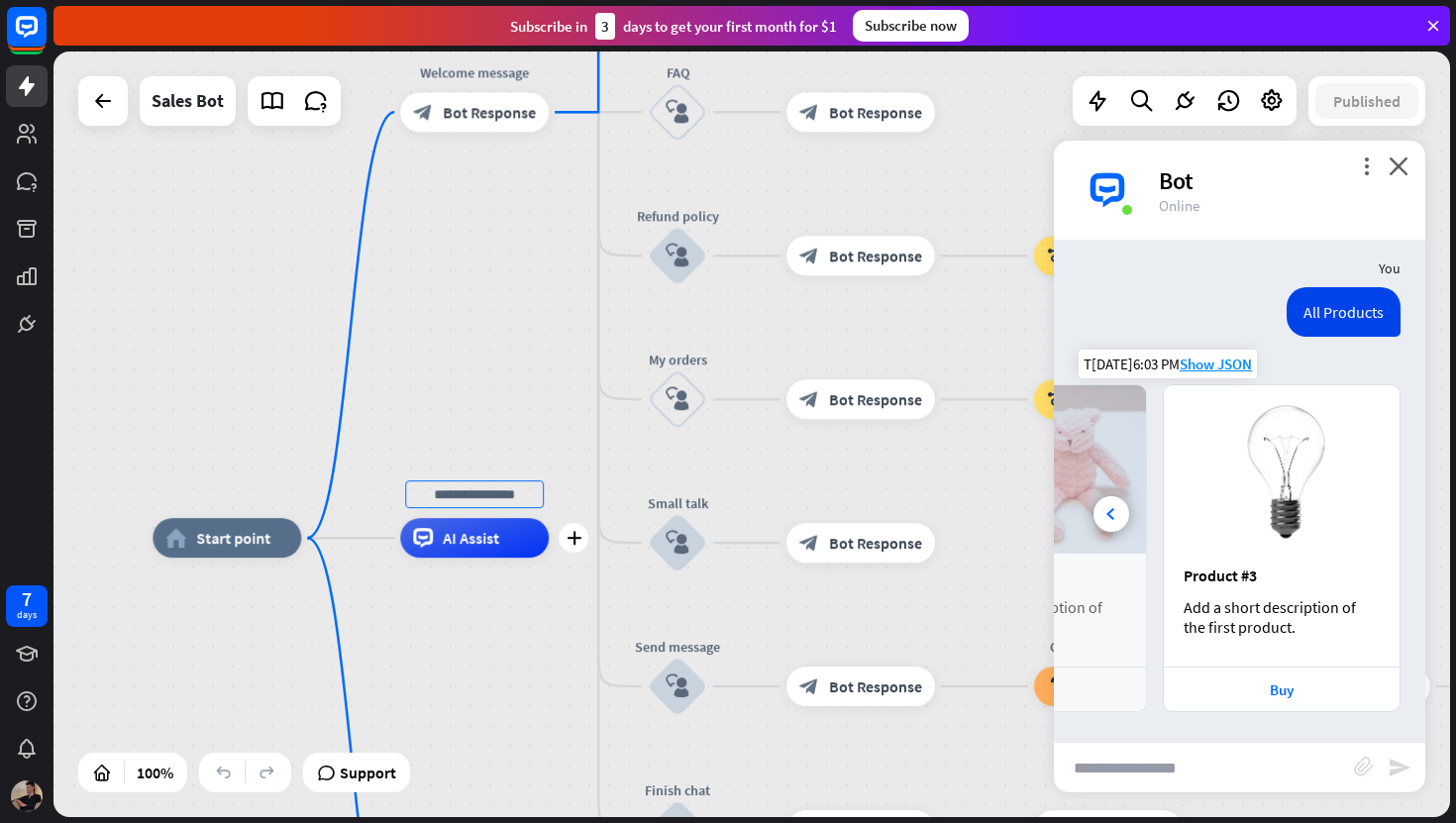 click on "AI Assist" at bounding box center [474, 538] 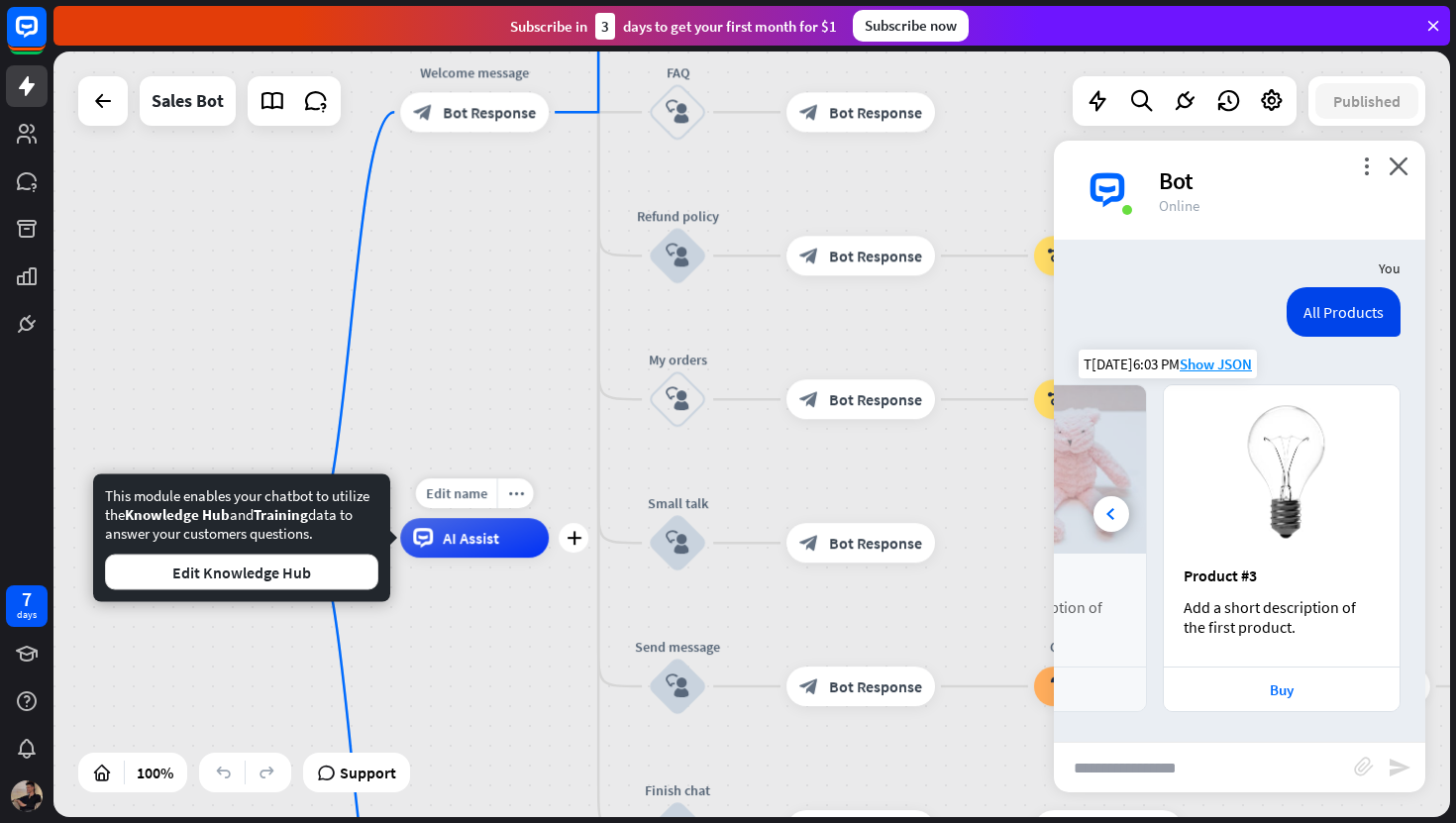 click on "AI Assist" at bounding box center [470, 538] 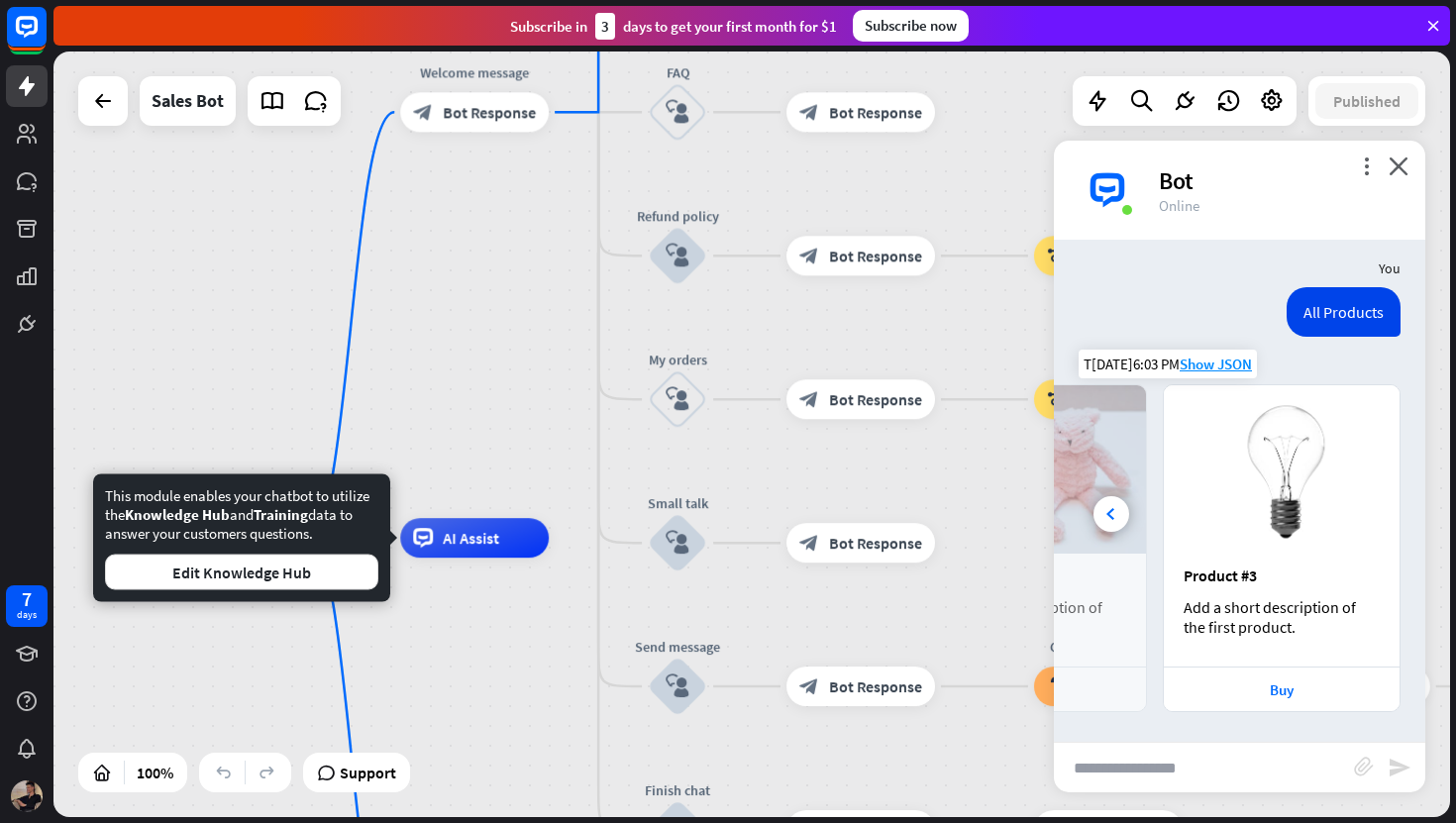 click on "home_2   Start point                 Welcome message   block_bot_response   Bot Response                 Main menu   block_user_input                   block_bot_response   Bot Response                 Holiday deal   block_user_input                   block_bot_response   Bot Response                 Save to Cart (deal)   block_user_input                   block_bot_response   Bot Response                 Best Seller   block_user_input                   block_bot_response   Bot Response                 Save to Cart (best seller)   block_user_input                   block_bot_response   Bot Response                   block_goto   Go to step                 Products   block_user_input                   block_bot_response   Bot Response                     Save to Cart (product)   block_user_input                   block_bot_response   Bot Response                   block_goto   Go to step                 Order Summary   block_user_input                   block_bot_response   Bot Response" at bounding box center [850, 920] 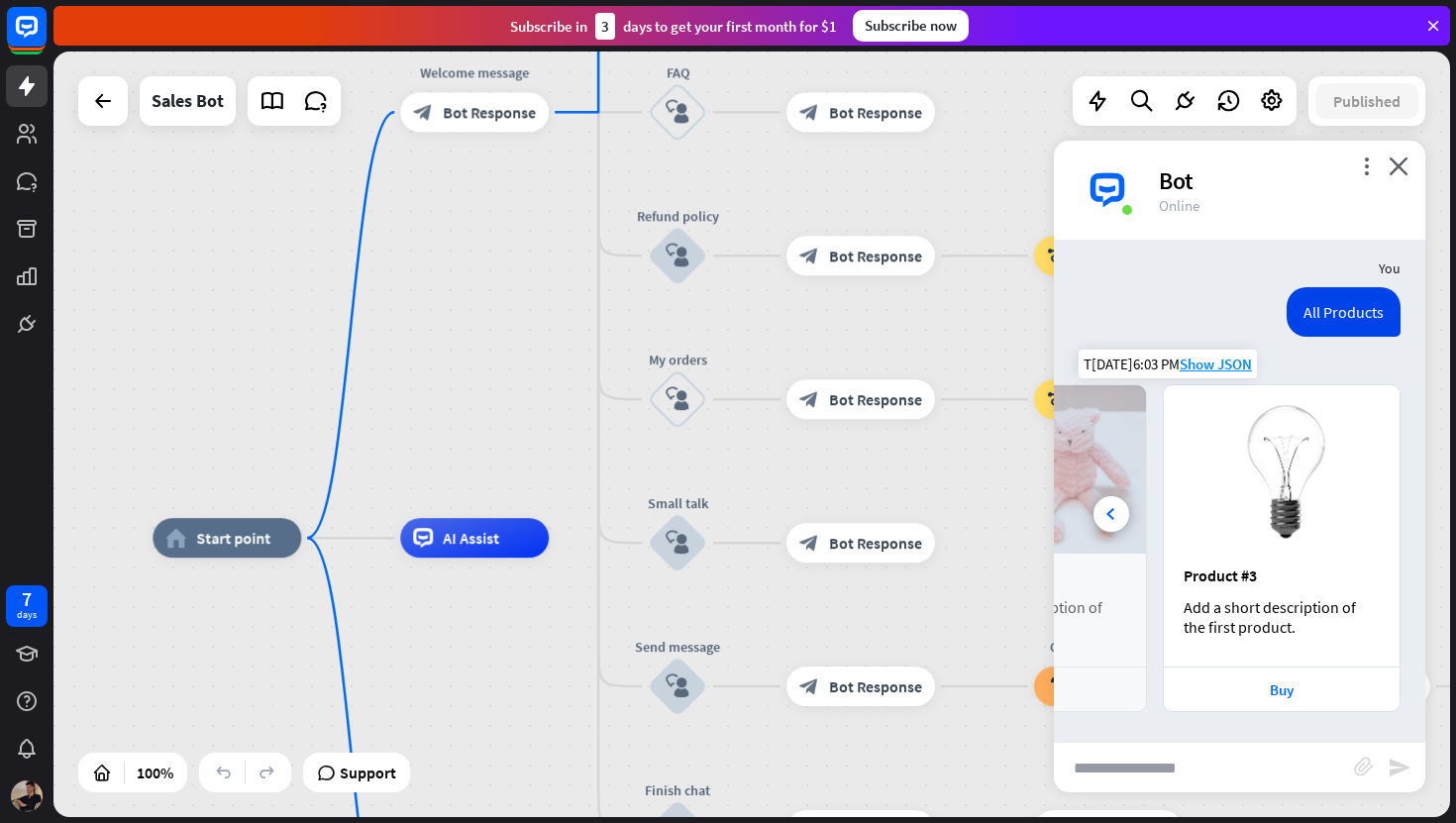 click on "home_2   Start point                 Welcome message   block_bot_response   Bot Response                 Main menu   block_user_input                   block_bot_response   Bot Response                 Holiday deal   block_user_input                   block_bot_response   Bot Response                 Save to Cart (deal)   block_user_input                   block_bot_response   Bot Response                 Best Seller   block_user_input                   block_bot_response   Bot Response                 Save to Cart (best seller)   block_user_input                   block_bot_response   Bot Response                   block_goto   Go to step                 Products   block_user_input                   block_bot_response   Bot Response                     Save to Cart (product)   block_user_input                   block_bot_response   Bot Response                   block_goto   Go to step                 Order Summary   block_user_input                   block_bot_response   Bot Response" at bounding box center [850, 920] 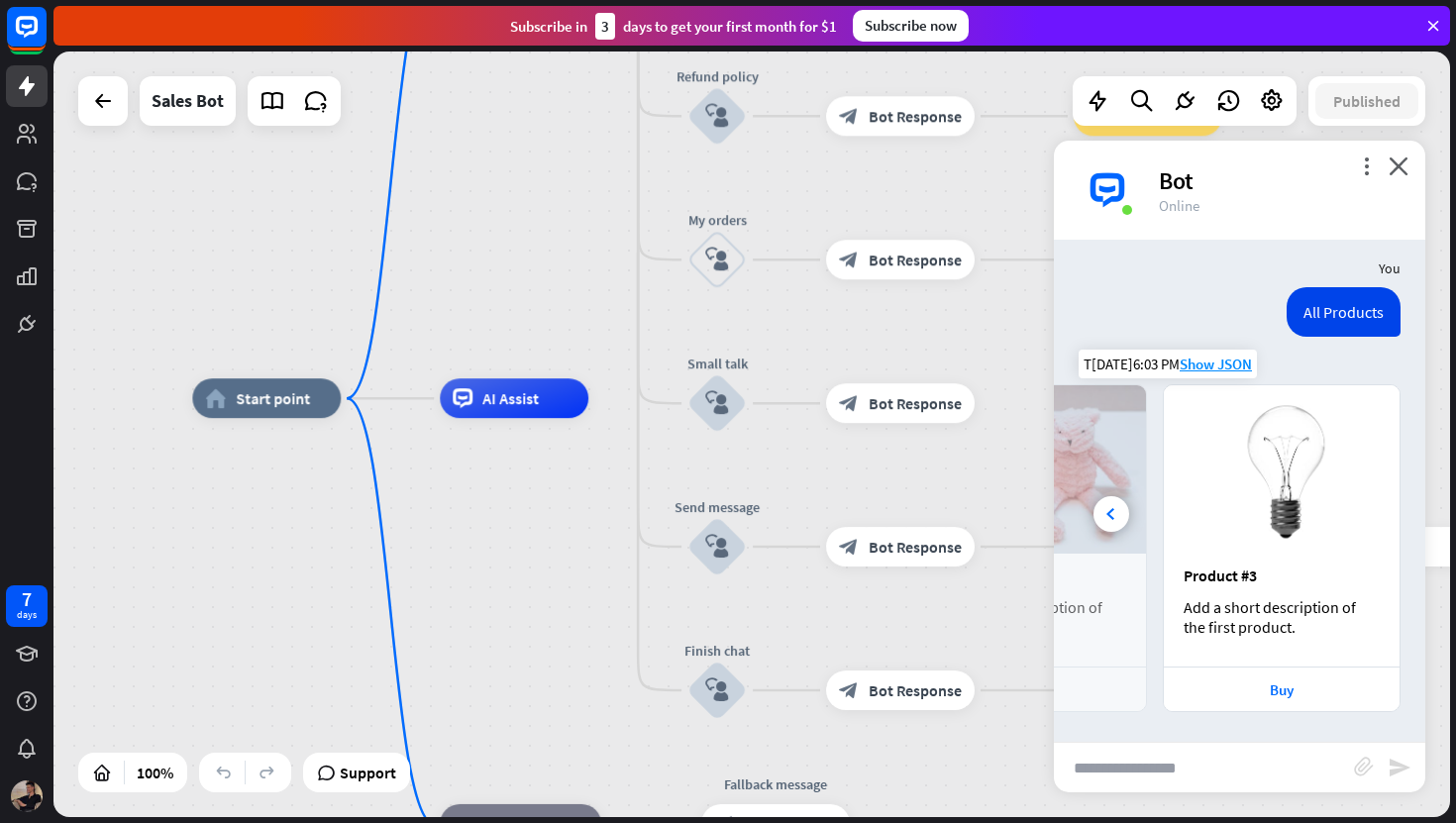 drag, startPoint x: 356, startPoint y: 536, endPoint x: 394, endPoint y: 396, distance: 145.0655 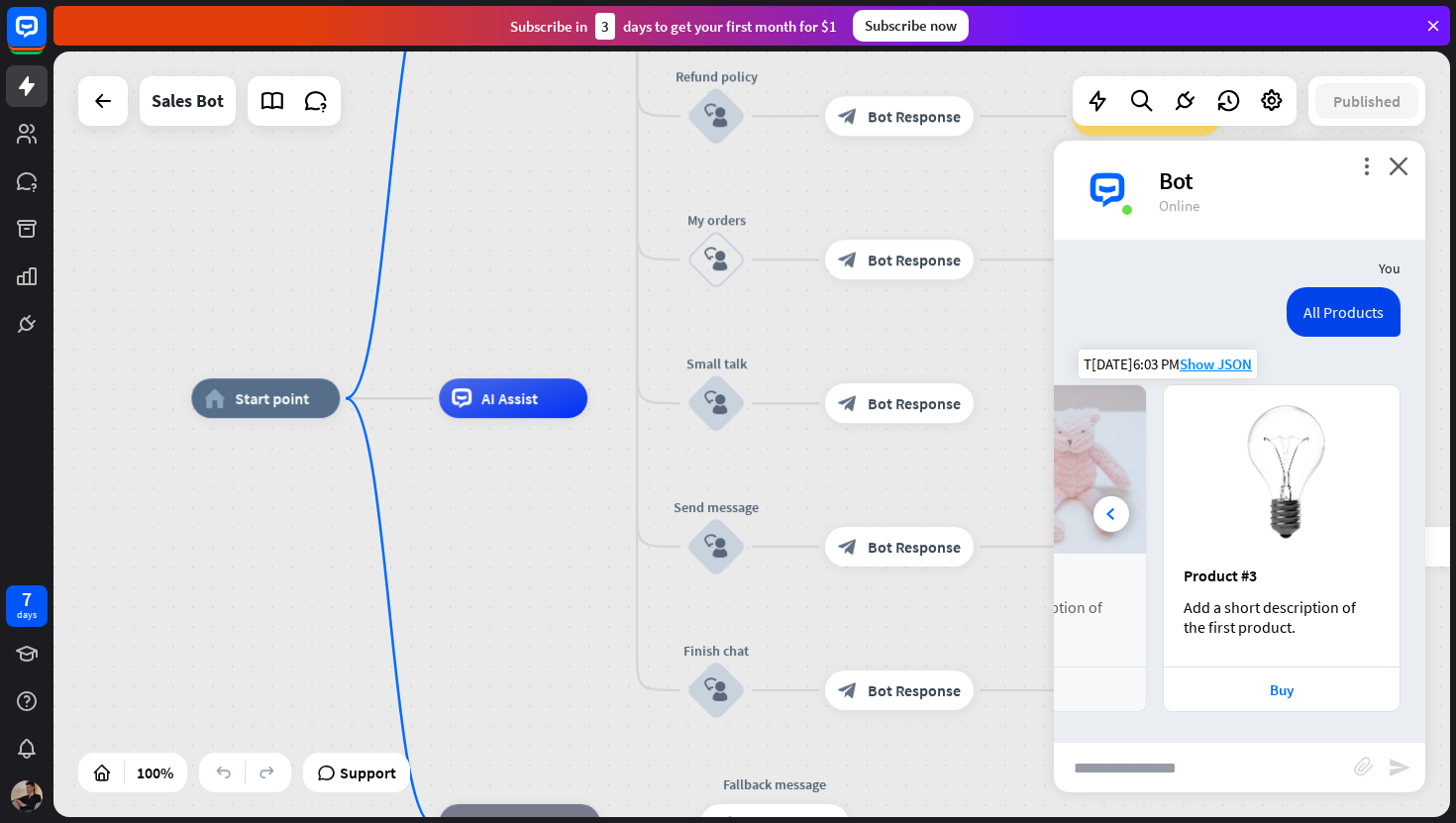 drag, startPoint x: 503, startPoint y: 487, endPoint x: 460, endPoint y: 501, distance: 45.221676 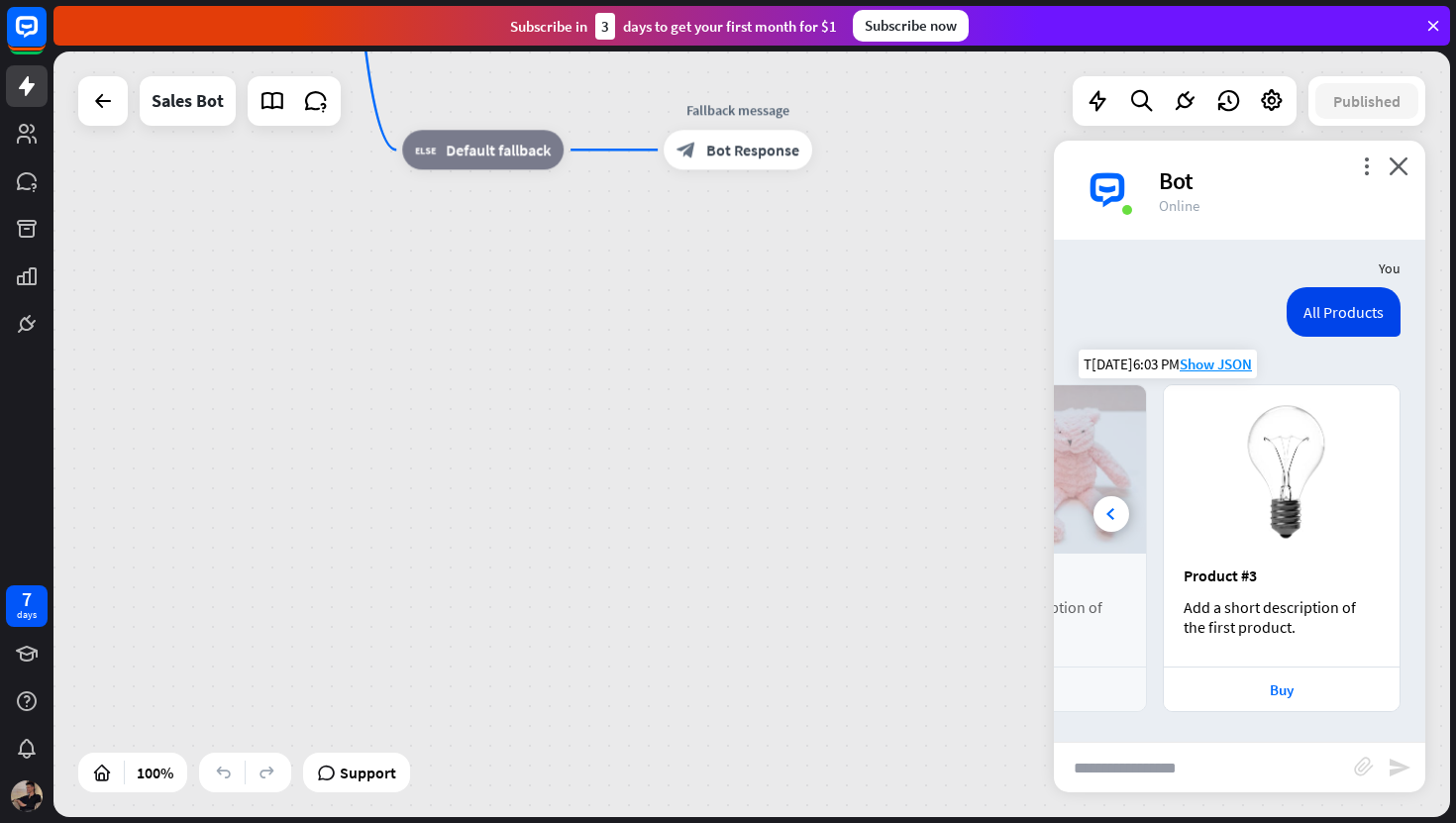 drag, startPoint x: 536, startPoint y: 402, endPoint x: 536, endPoint y: 679, distance: 277 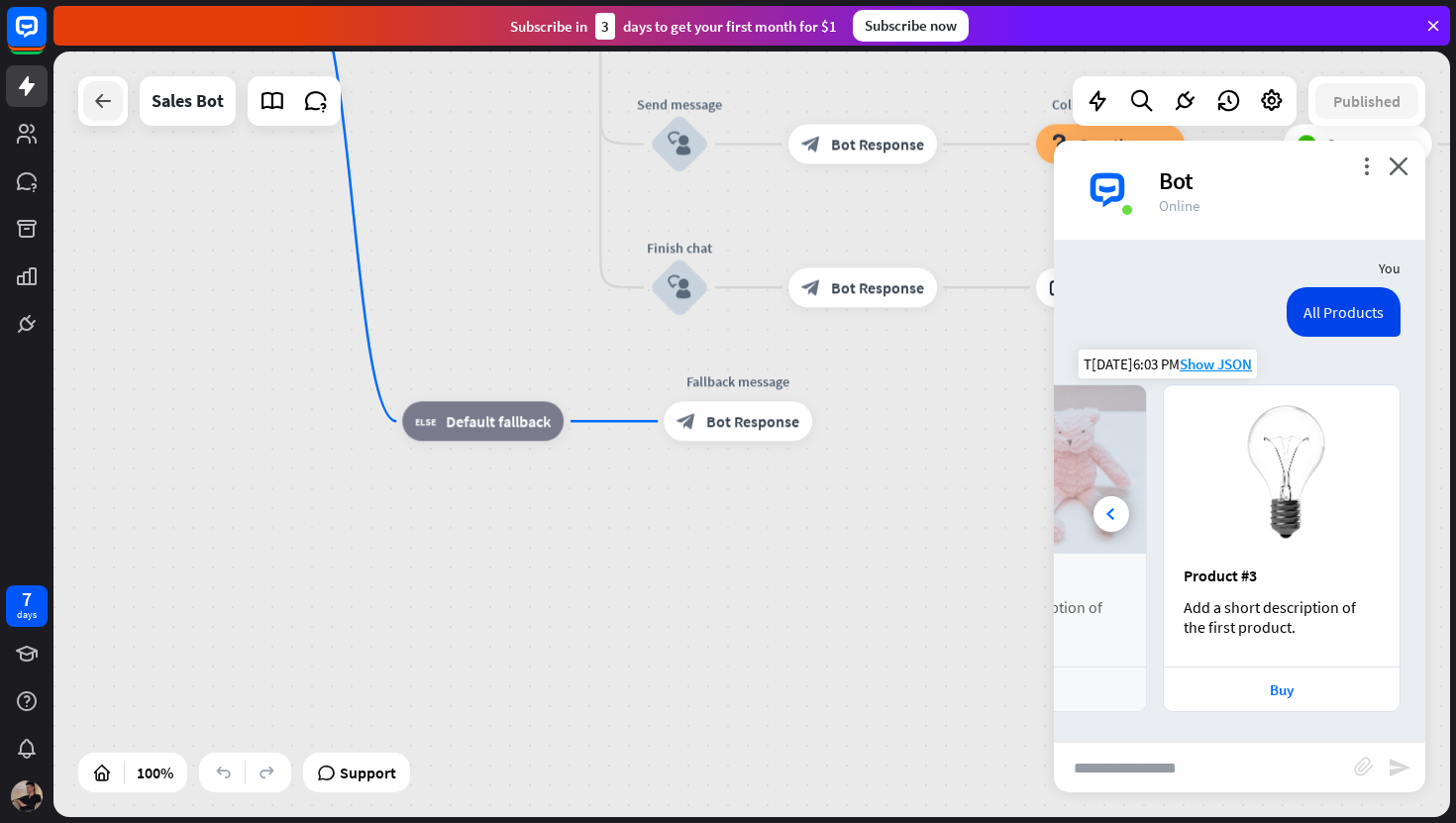 click at bounding box center (103, 101) 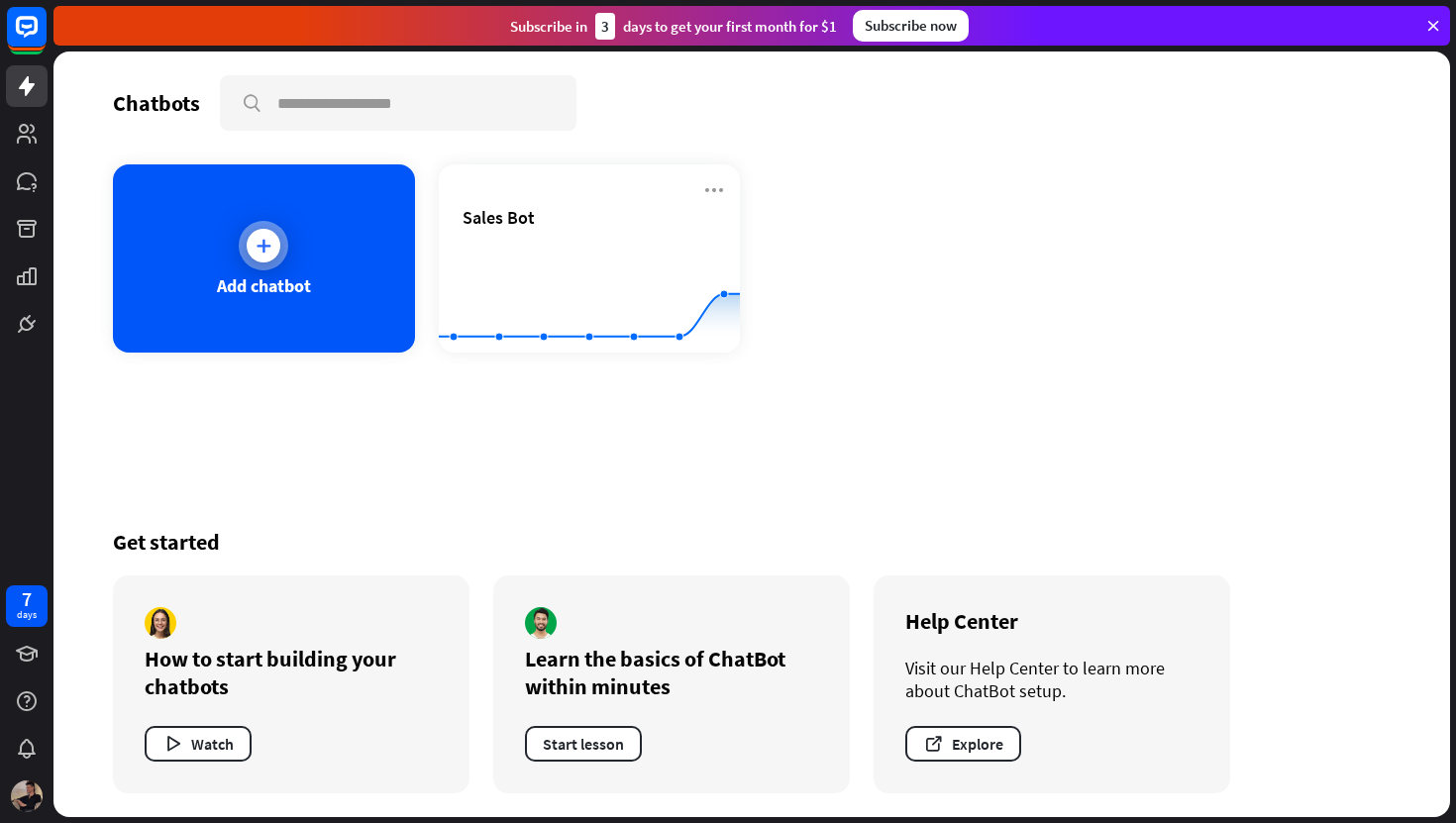 click on "Add chatbot" at bounding box center (263, 258) 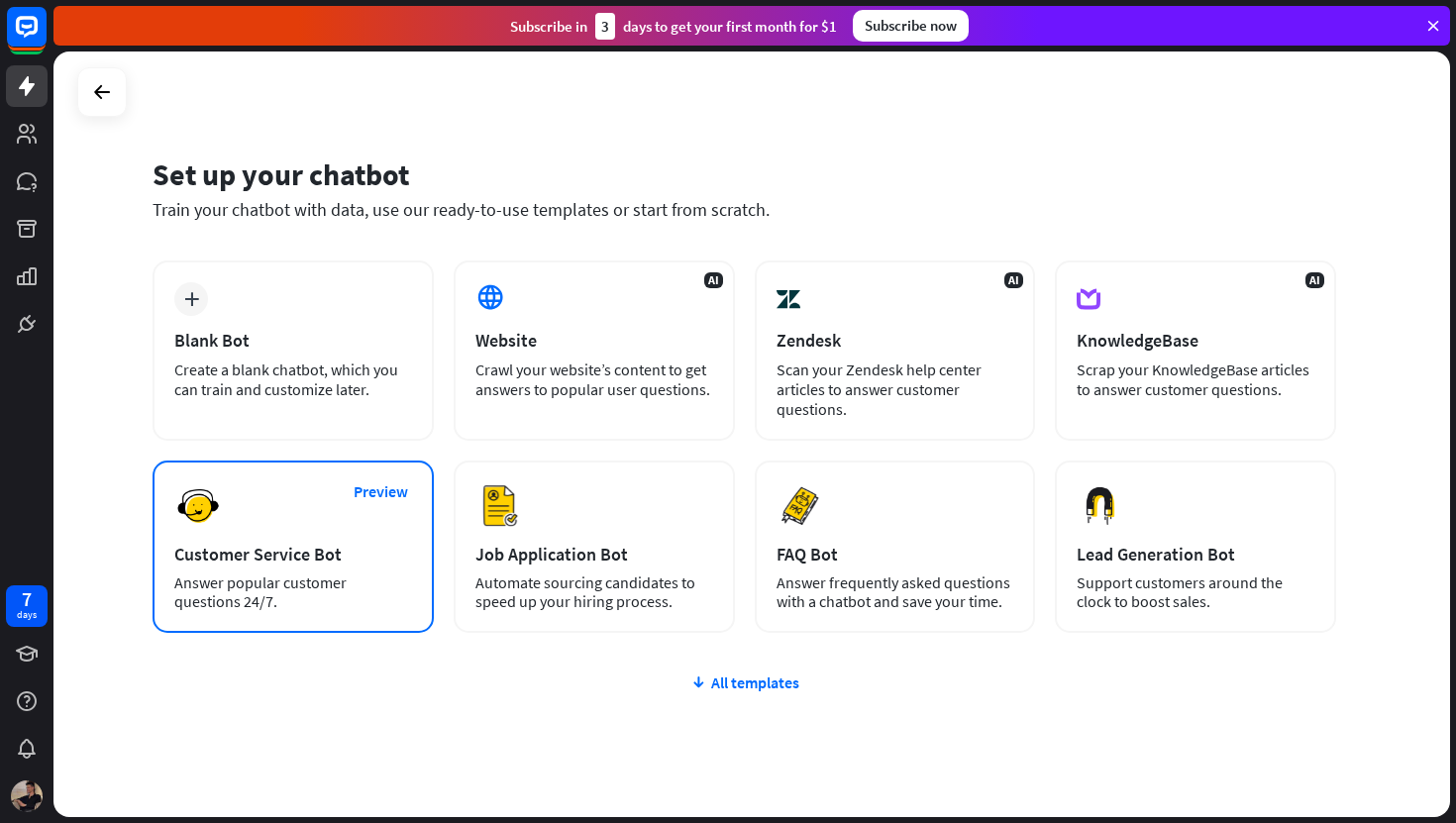 click on "Preview
Customer Service Bot
Answer popular customer questions 24/7." at bounding box center [293, 547] 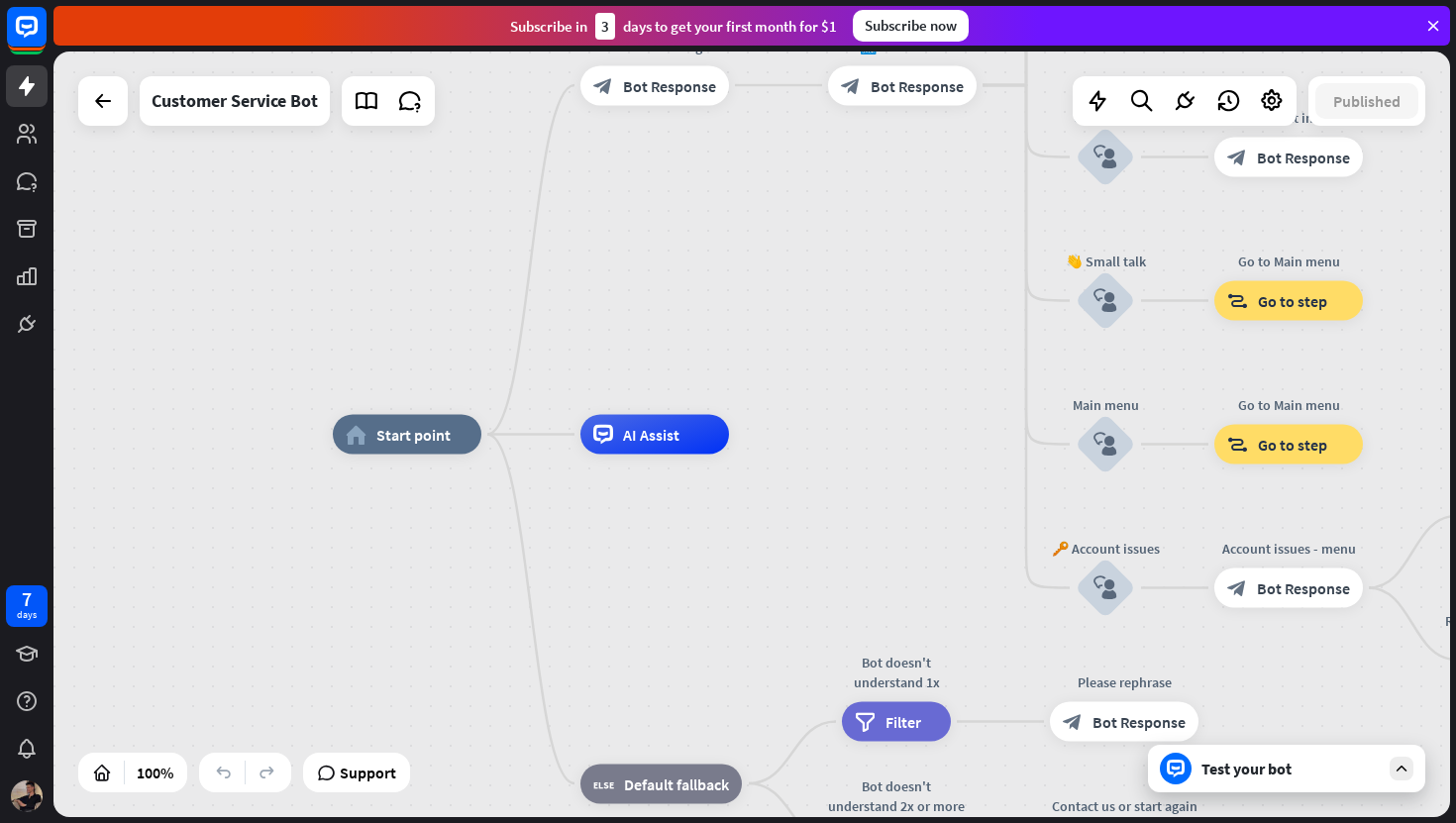 drag, startPoint x: 754, startPoint y: 434, endPoint x: 851, endPoint y: 320, distance: 149.683 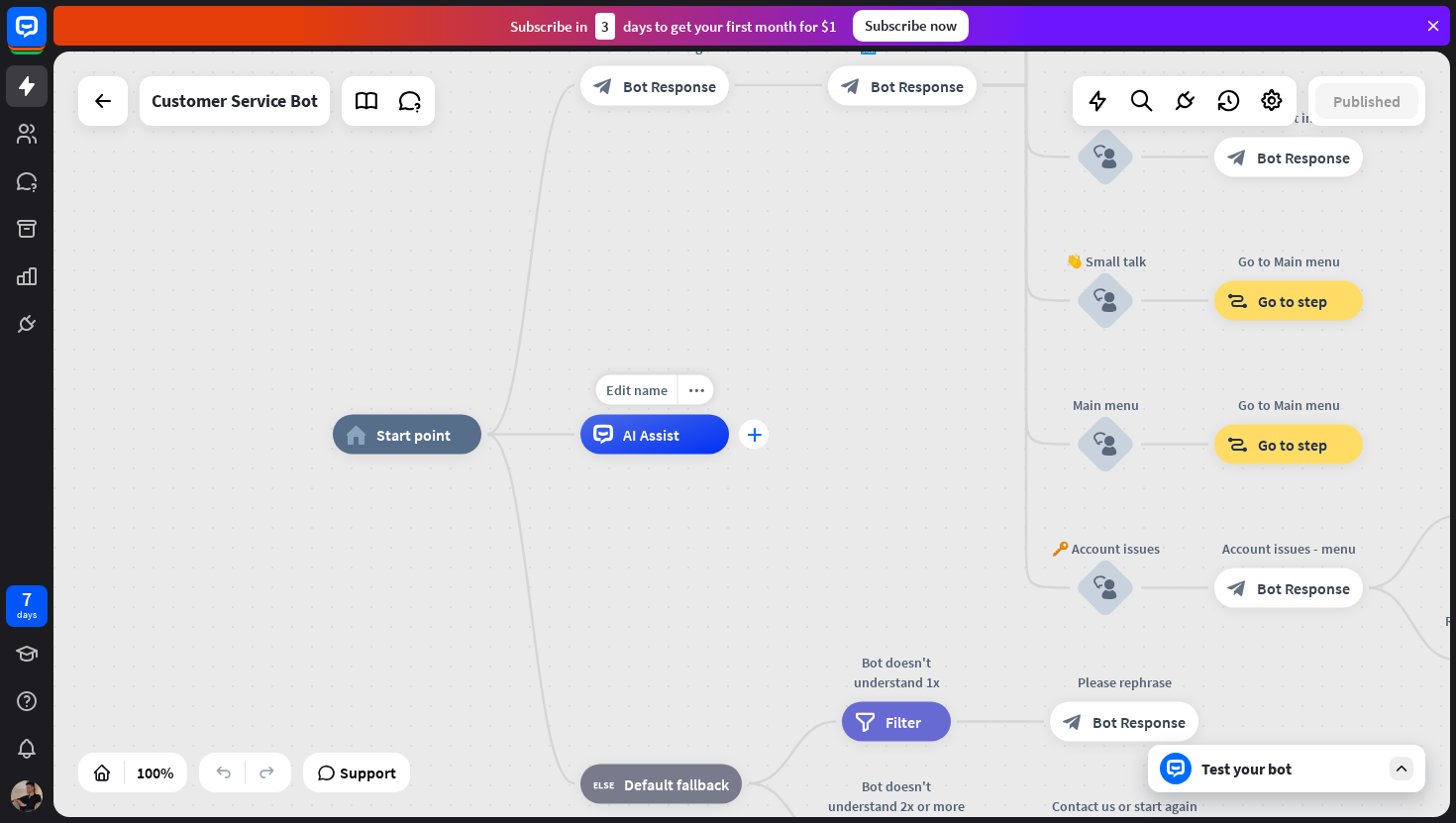 click on "plus" at bounding box center (754, 435) 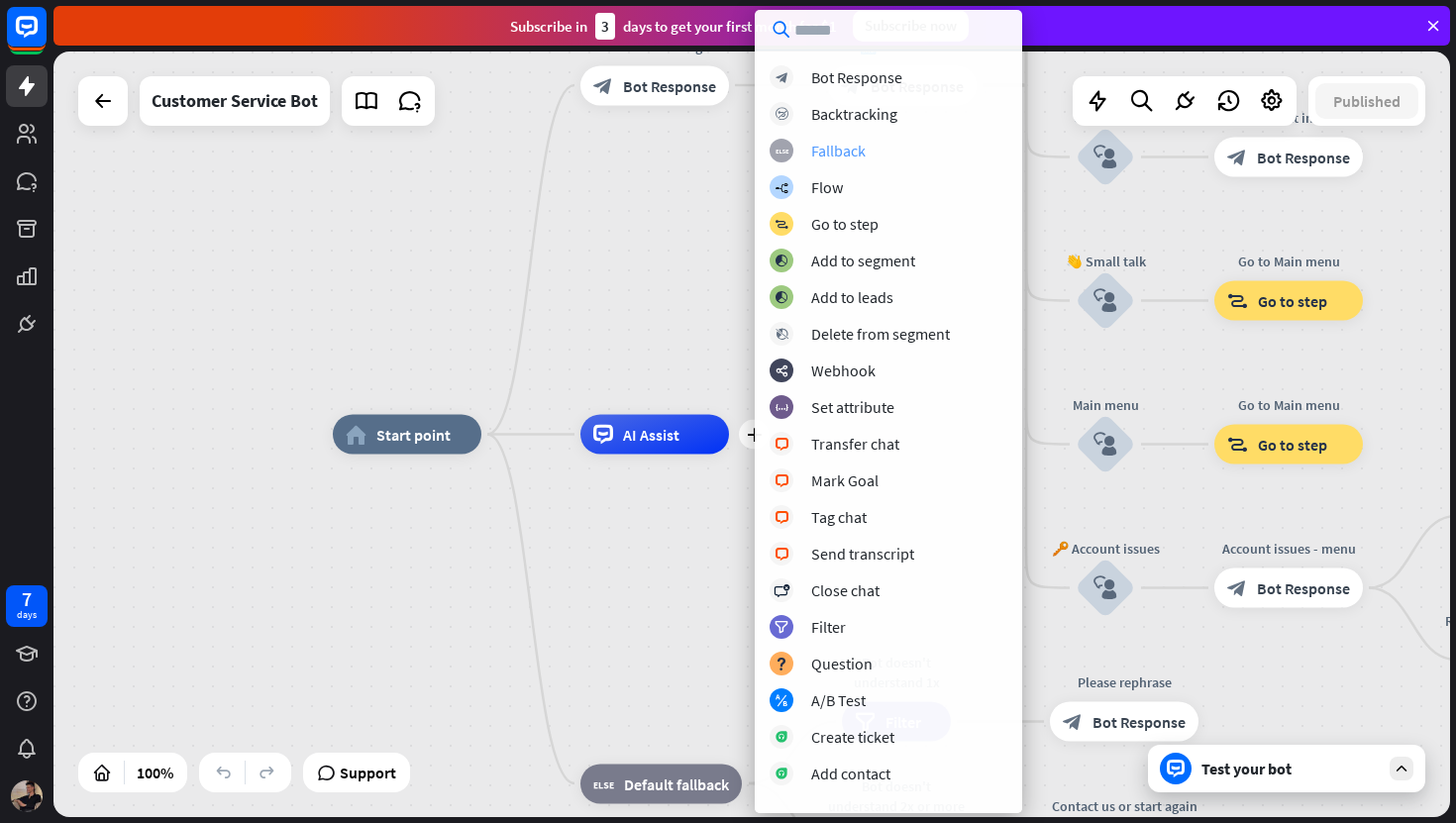 click on "block_fallback
Fallback" at bounding box center (888, 151) 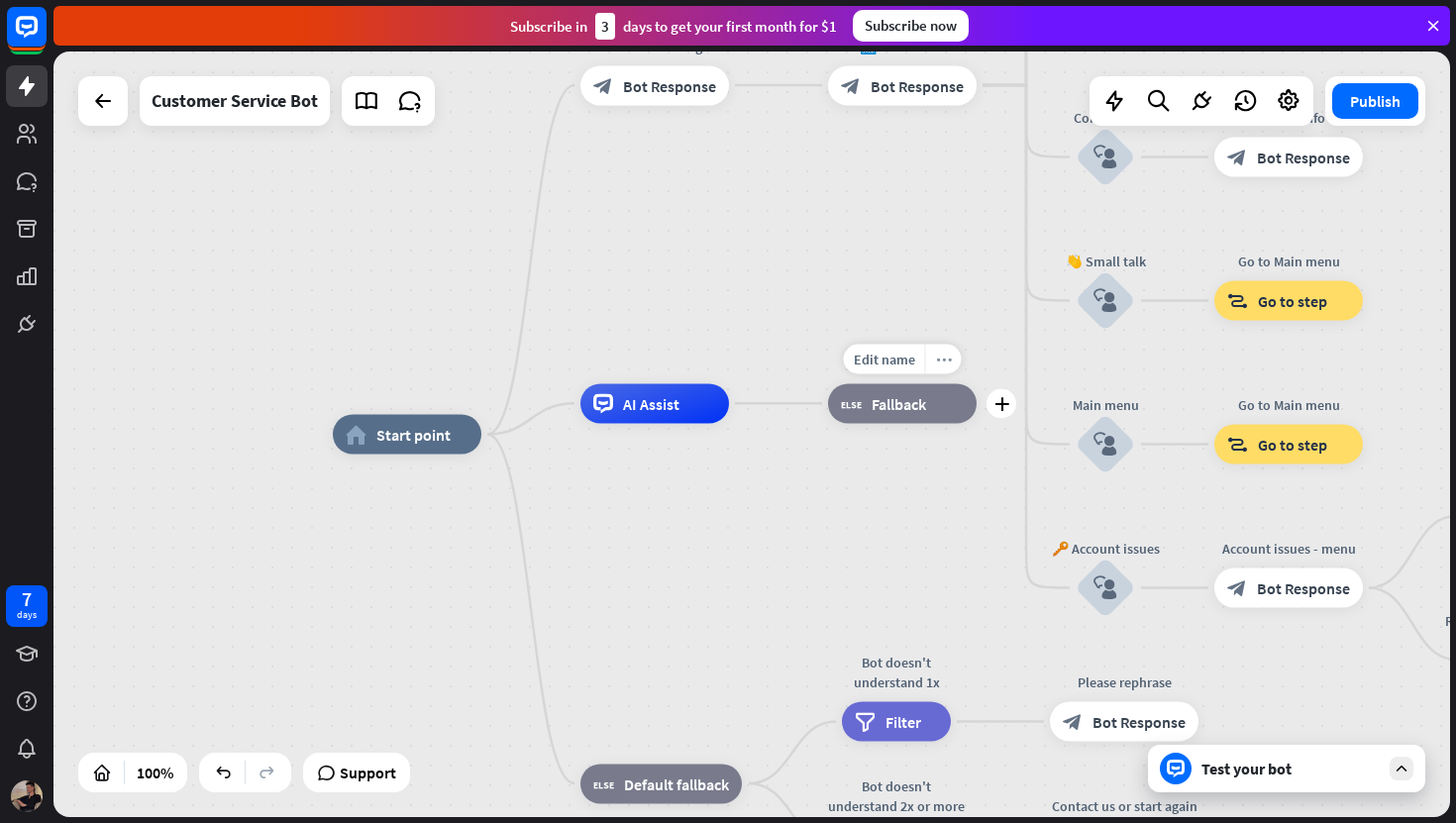 click on "more_horiz" at bounding box center [943, 359] 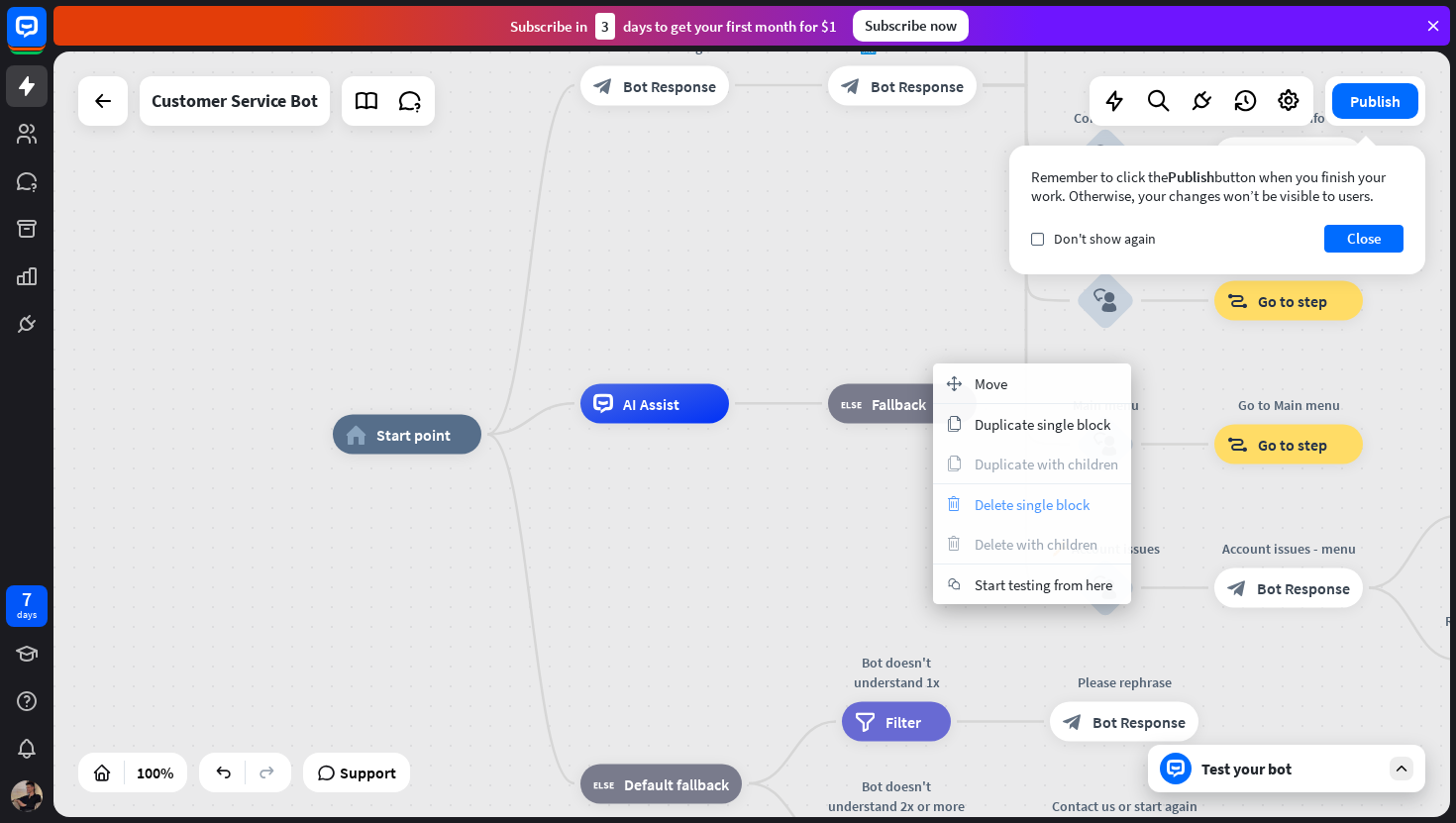 click on "trash   Delete single block" at bounding box center (1032, 504) 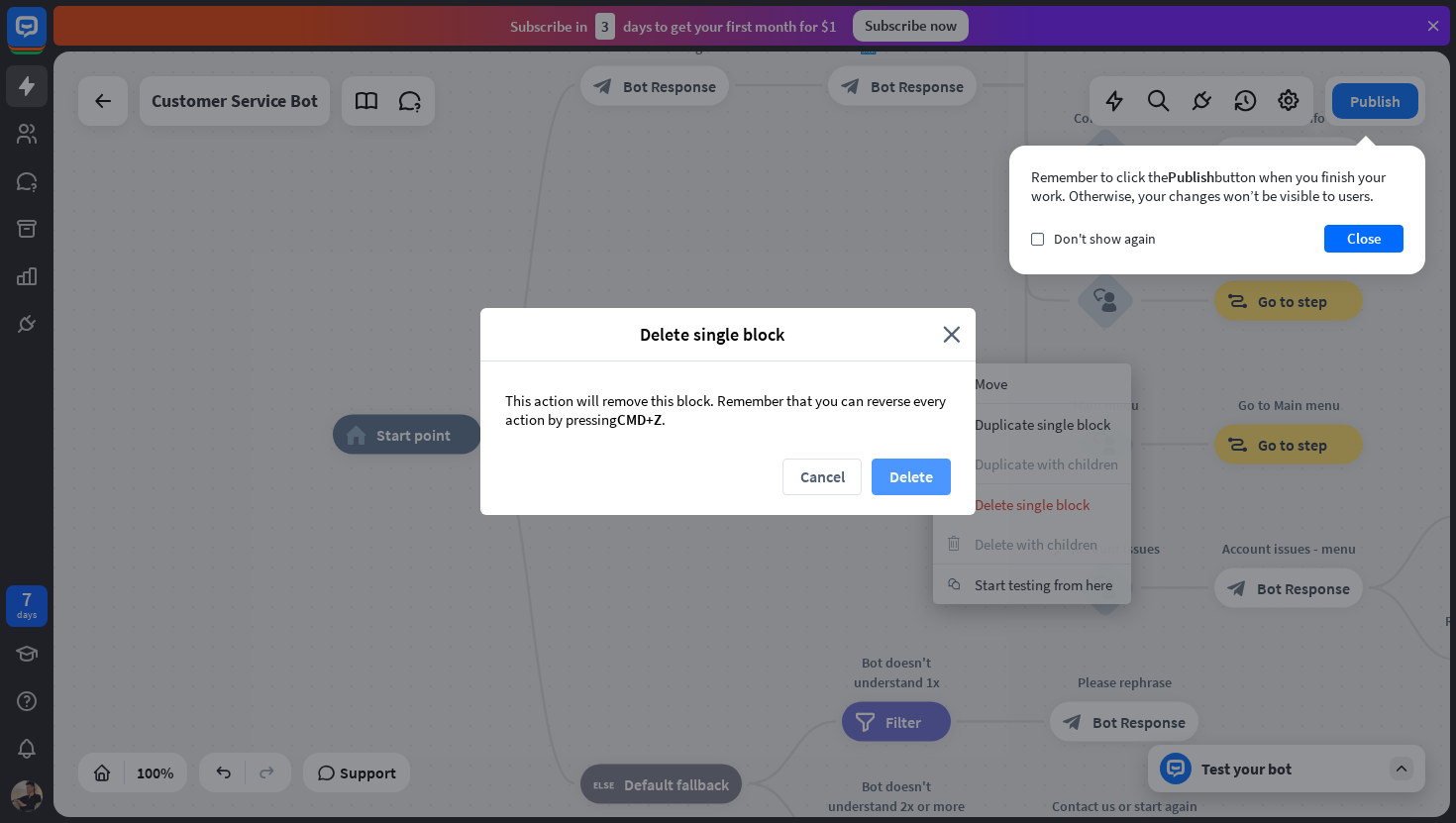 click on "Delete" at bounding box center (911, 476) 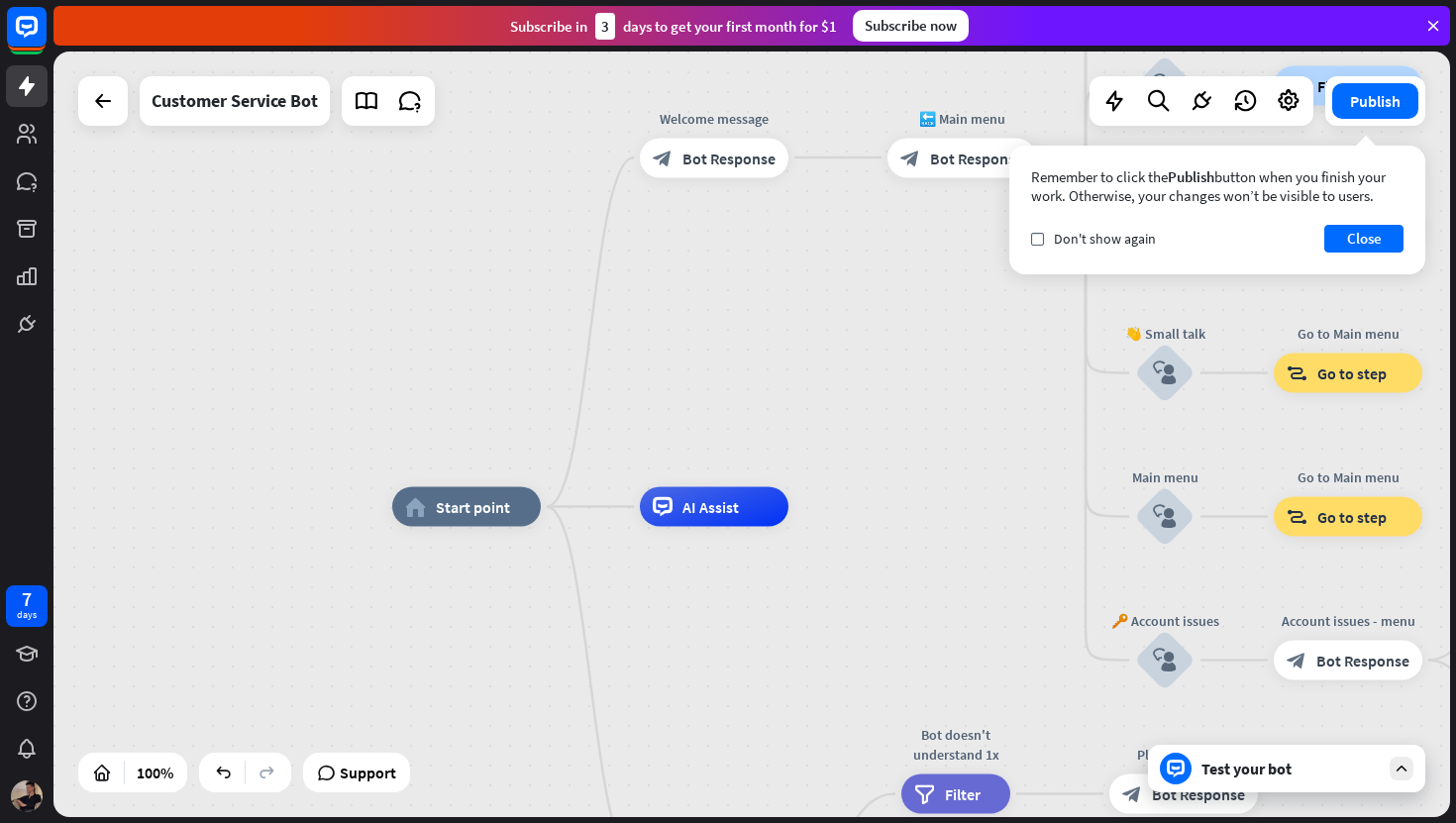drag, startPoint x: 822, startPoint y: 283, endPoint x: 882, endPoint y: 355, distance: 93.723 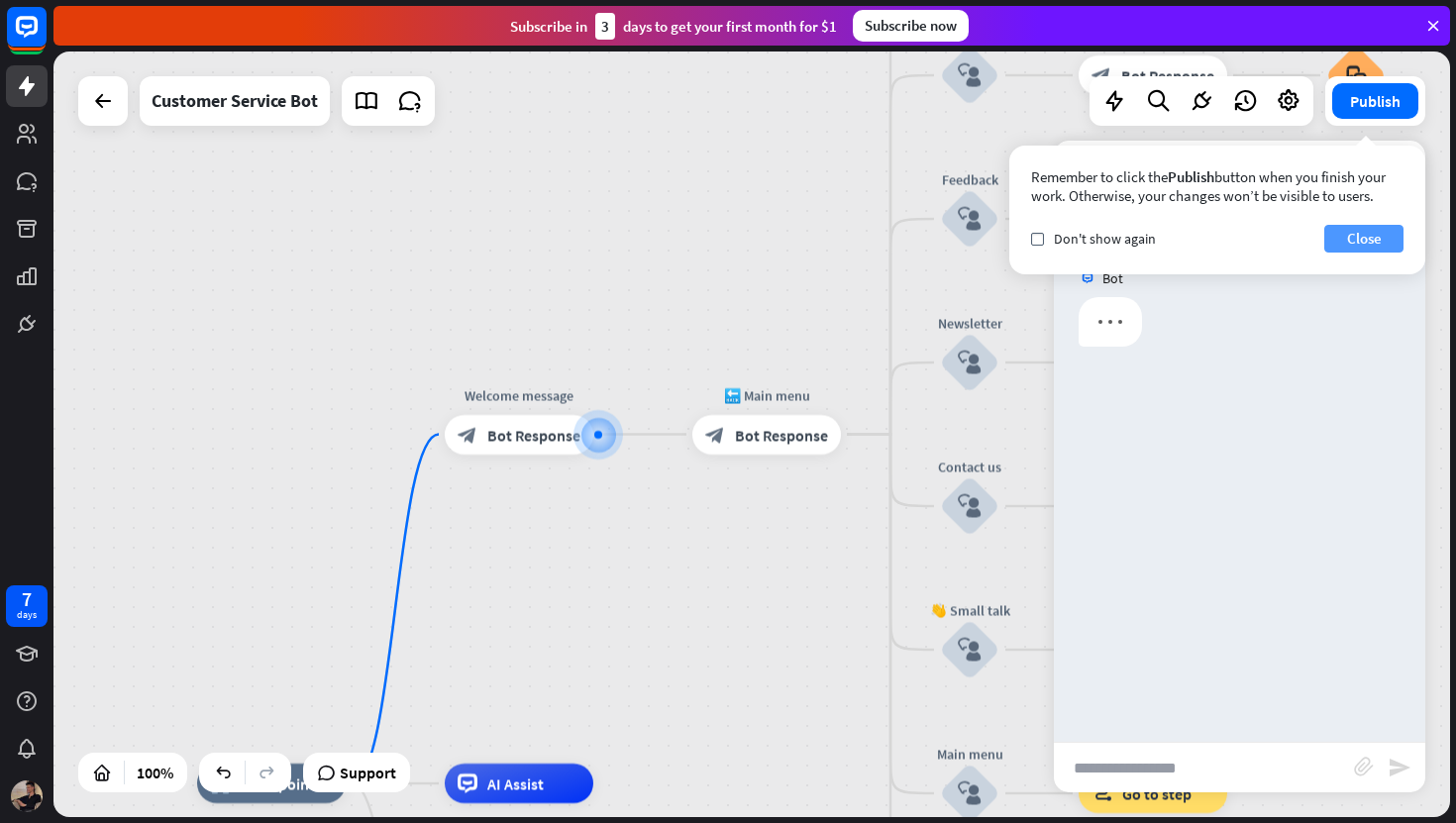 click on "Close" at bounding box center (1364, 239) 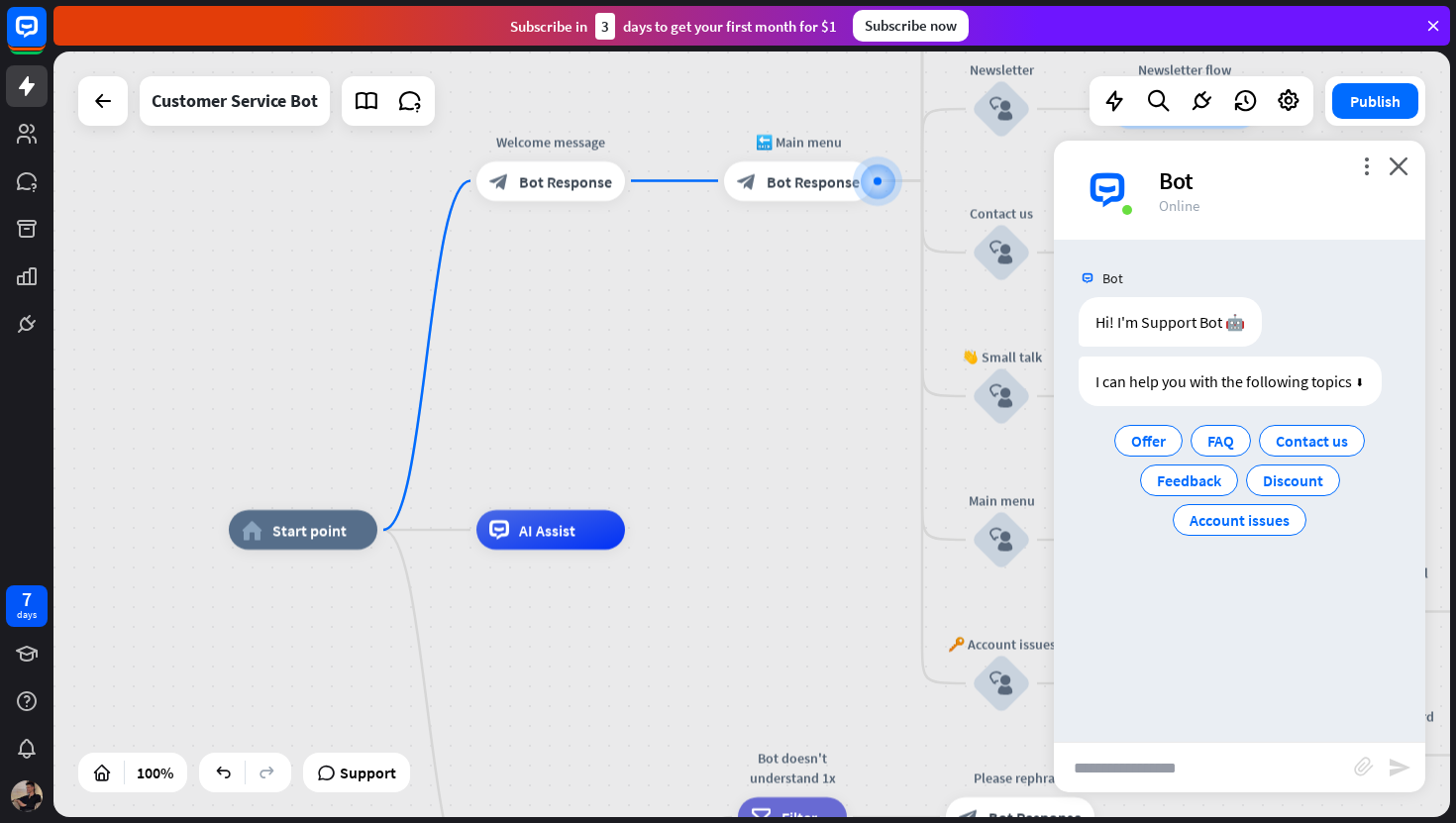 drag, startPoint x: 537, startPoint y: 551, endPoint x: 816, endPoint y: 297, distance: 377.30227 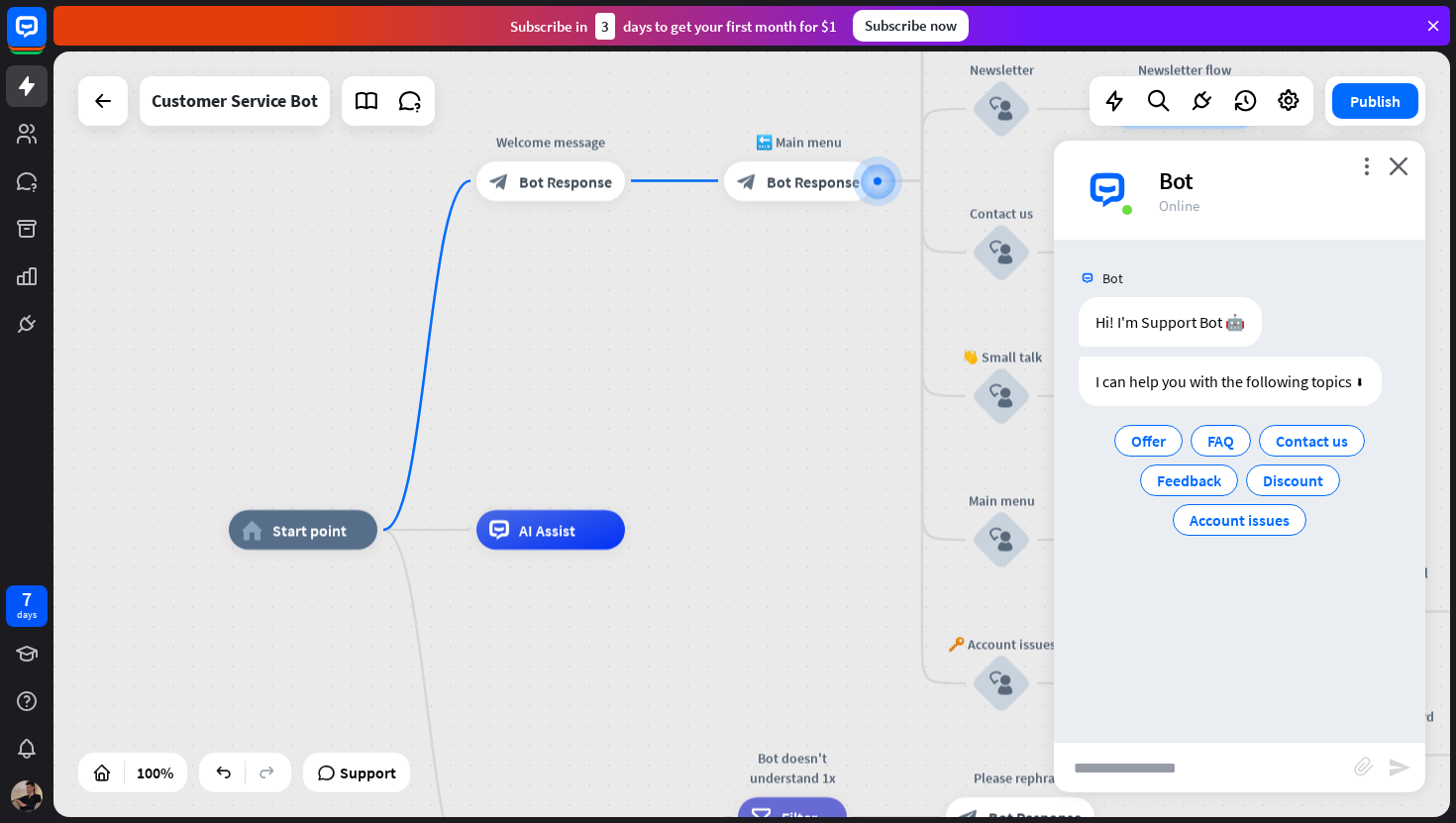 click on "home_2   Start point                 Welcome message   block_bot_response   Bot Response                 🔙 Main menu   block_bot_response   Bot Response                     Our offer   block_user_input                 Select product category   block_bot_response   Bot Response                 ❓ Question   block_user_input                 How can I help you?   block_bot_response   Bot Response                 FAQ   block_user_input                 Type your question   block_bot_response   Bot Response                 Popular questions   block_faq                 Feedback   block_user_input                 Feedback flow   builder_tree   Flow                 Newsletter   block_user_input                 Newsletter flow   builder_tree   Flow                 Contact us   block_user_input                 Contact info   block_bot_response   Bot Response                 👋 Small talk   block_user_input                 Go to Main menu   block_goto   Go to step                 Main menu" at bounding box center (752, 434) 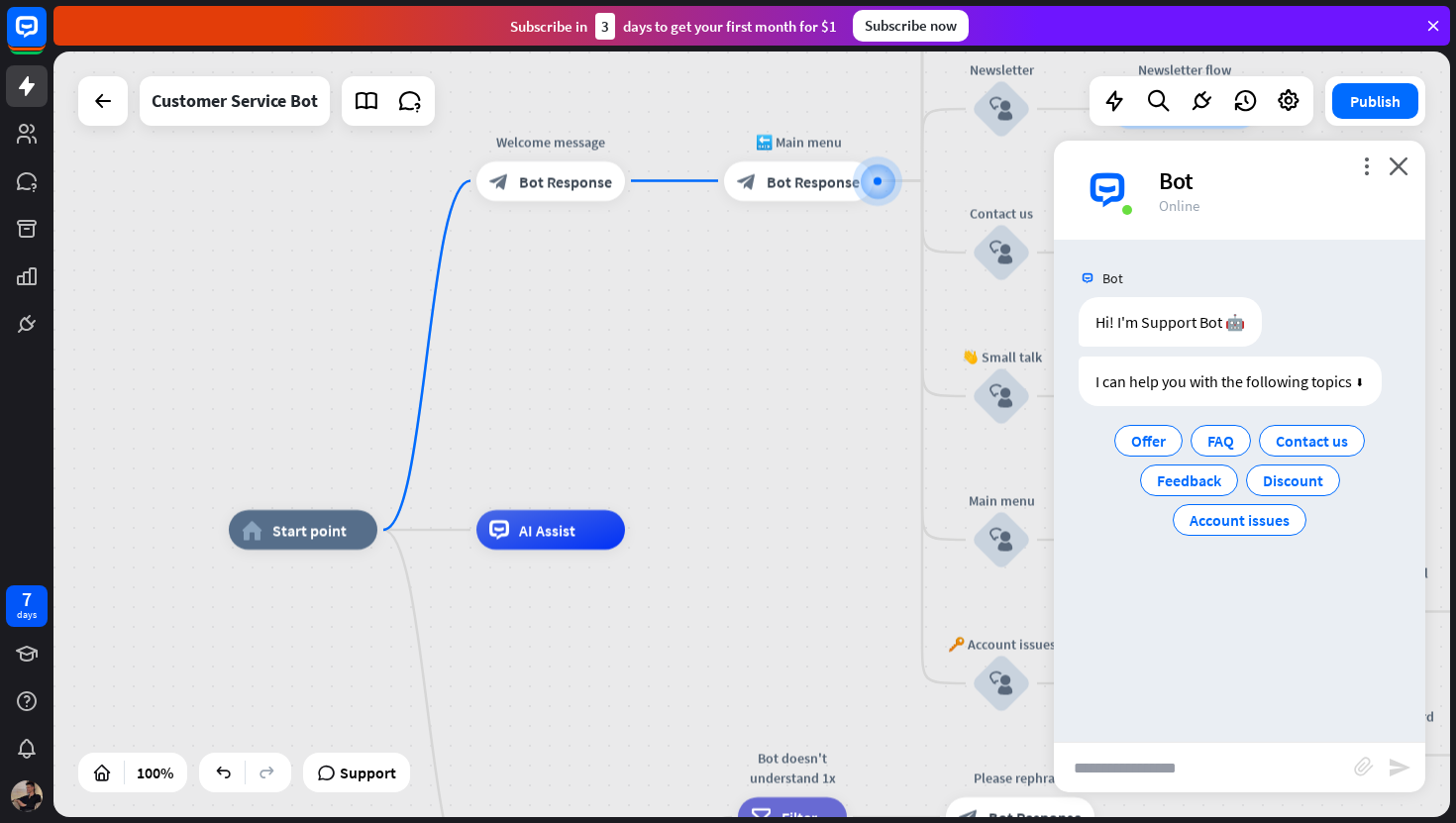 click on "home_2   Start point                 Welcome message   block_bot_response   Bot Response                 🔙 Main menu   block_bot_response   Bot Response                     Our offer   block_user_input                 Select product category   block_bot_response   Bot Response                 ❓ Question   block_user_input                 How can I help you?   block_bot_response   Bot Response                 FAQ   block_user_input                 Type your question   block_bot_response   Bot Response                 Popular questions   block_faq                 Feedback   block_user_input                 Feedback flow   builder_tree   Flow                 Newsletter   block_user_input                 Newsletter flow   builder_tree   Flow                 Contact us   block_user_input                 Contact info   block_bot_response   Bot Response                 👋 Small talk   block_user_input                 Go to Main menu   block_goto   Go to step                 Main menu" at bounding box center [752, 434] 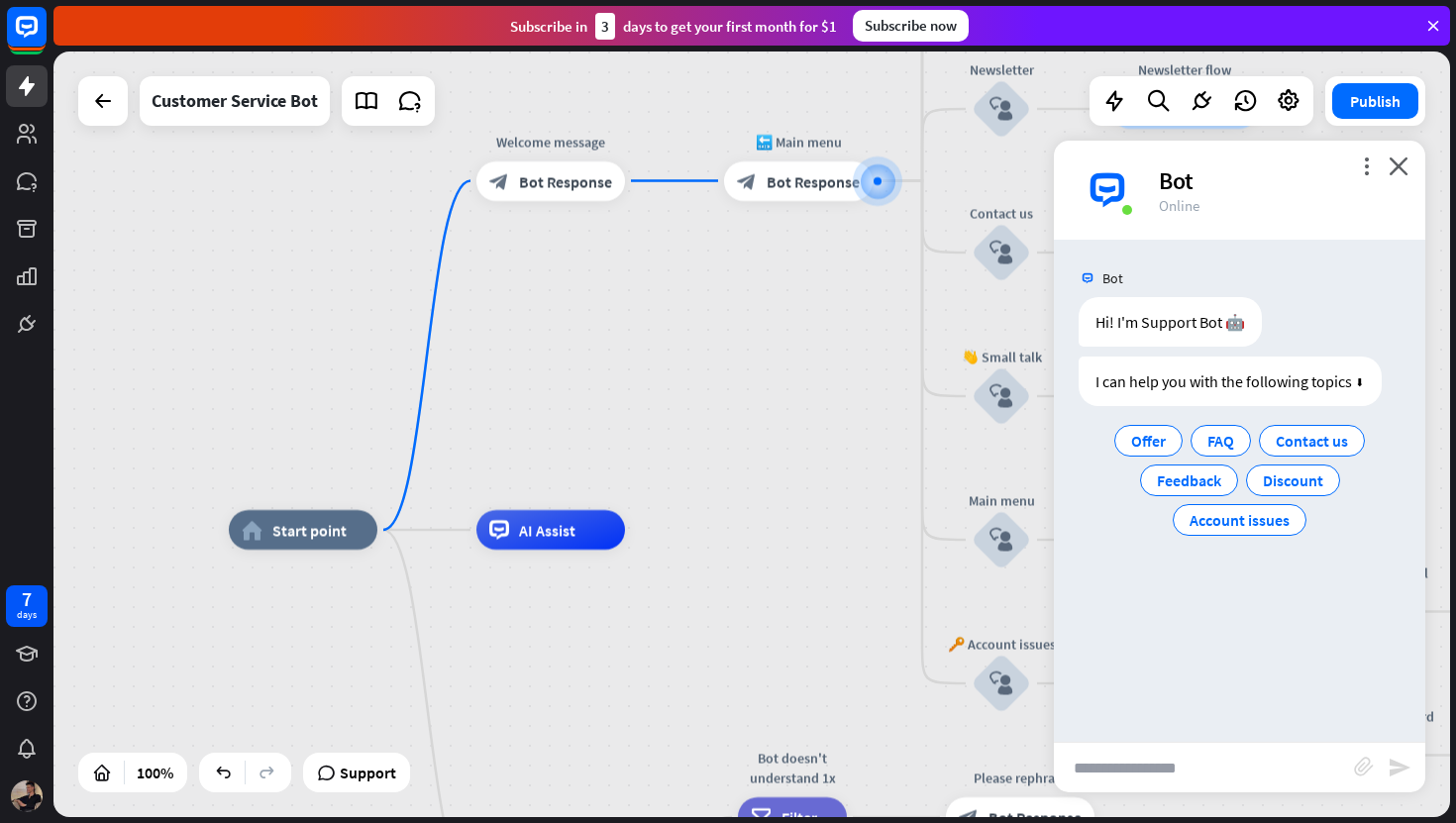 click on "home_2   Start point                 Welcome message   block_bot_response   Bot Response                 🔙 Main menu   block_bot_response   Bot Response                     Our offer   block_user_input                 Select product category   block_bot_response   Bot Response                 ❓ Question   block_user_input                 How can I help you?   block_bot_response   Bot Response                 FAQ   block_user_input                 Type your question   block_bot_response   Bot Response                 Popular questions   block_faq                 Feedback   block_user_input                 Feedback flow   builder_tree   Flow                 Newsletter   block_user_input                 Newsletter flow   builder_tree   Flow                 Contact us   block_user_input                 Contact info   block_bot_response   Bot Response                 👋 Small talk   block_user_input                 Go to Main menu   block_goto   Go to step                 Main menu" at bounding box center [752, 434] 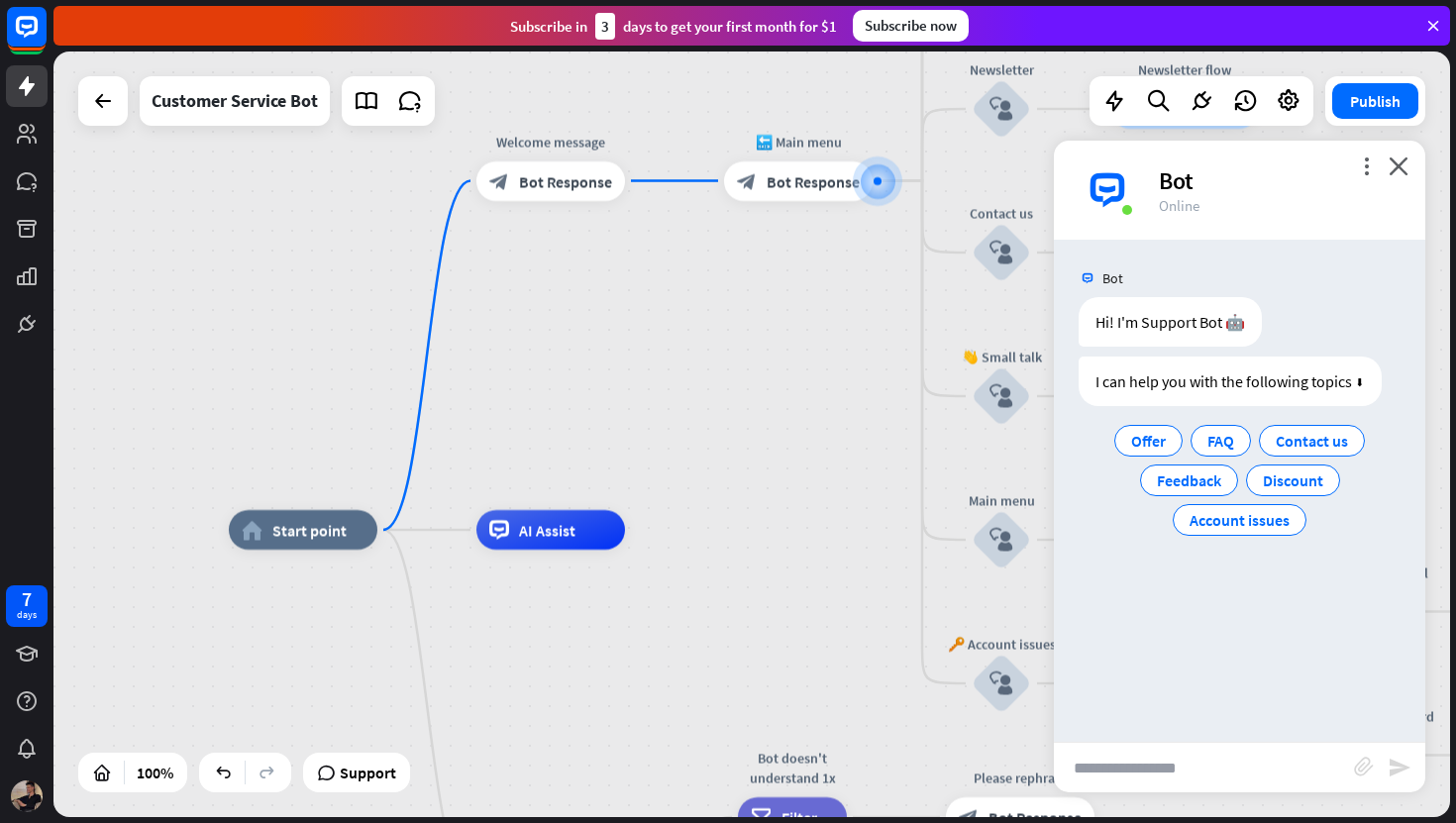 click on "home_2   Start point                 Welcome message   block_bot_response   Bot Response                 🔙 Main menu   block_bot_response   Bot Response                     Our offer   block_user_input                 Select product category   block_bot_response   Bot Response                 ❓ Question   block_user_input                 How can I help you?   block_bot_response   Bot Response                 FAQ   block_user_input                 Type your question   block_bot_response   Bot Response                 Popular questions   block_faq                 Feedback   block_user_input                 Feedback flow   builder_tree   Flow                 Newsletter   block_user_input                 Newsletter flow   builder_tree   Flow                 Contact us   block_user_input                 Contact info   block_bot_response   Bot Response                 👋 Small talk   block_user_input                 Go to Main menu   block_goto   Go to step                 Main menu" at bounding box center (752, 434) 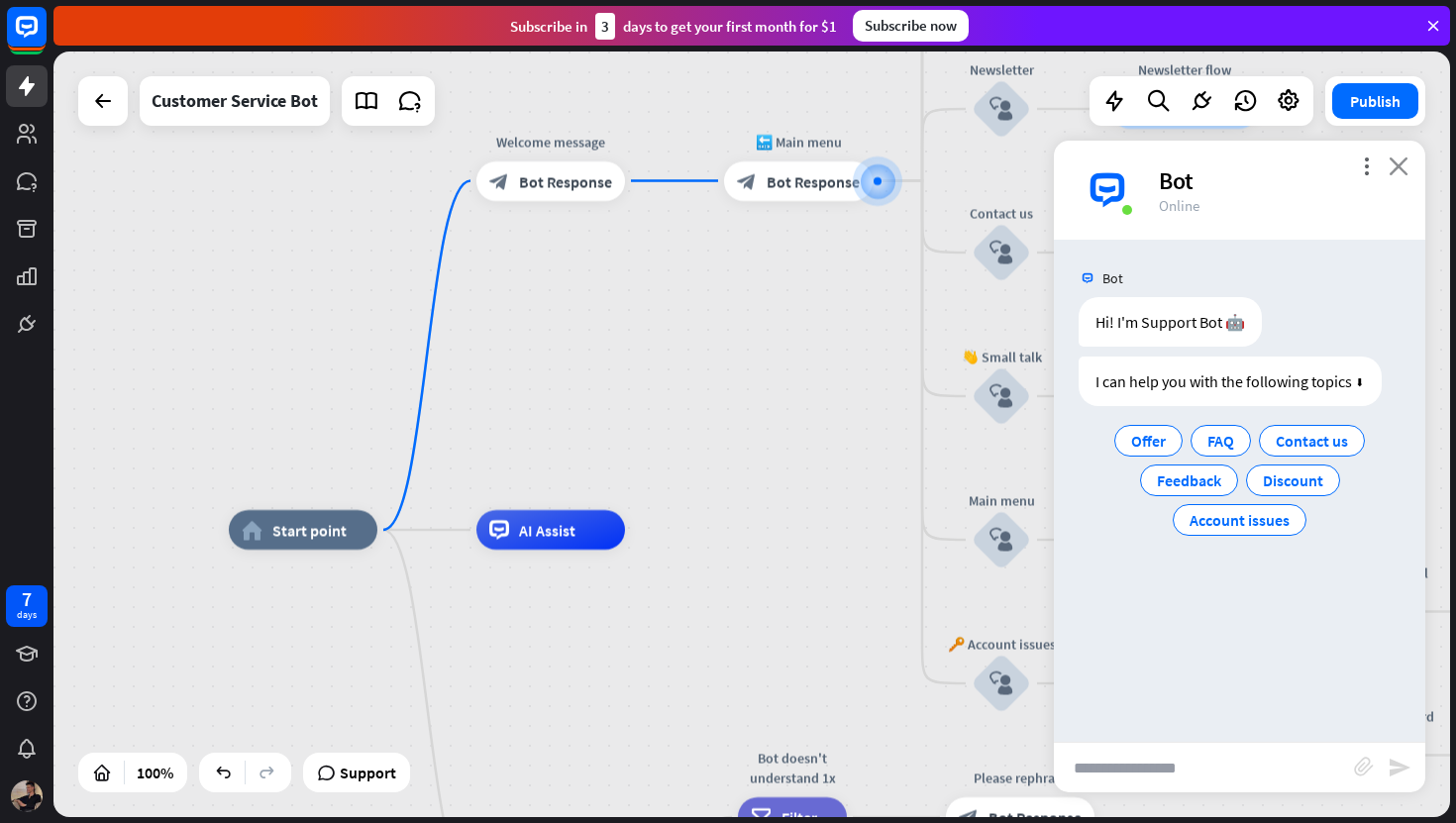 click on "close" at bounding box center [1399, 165] 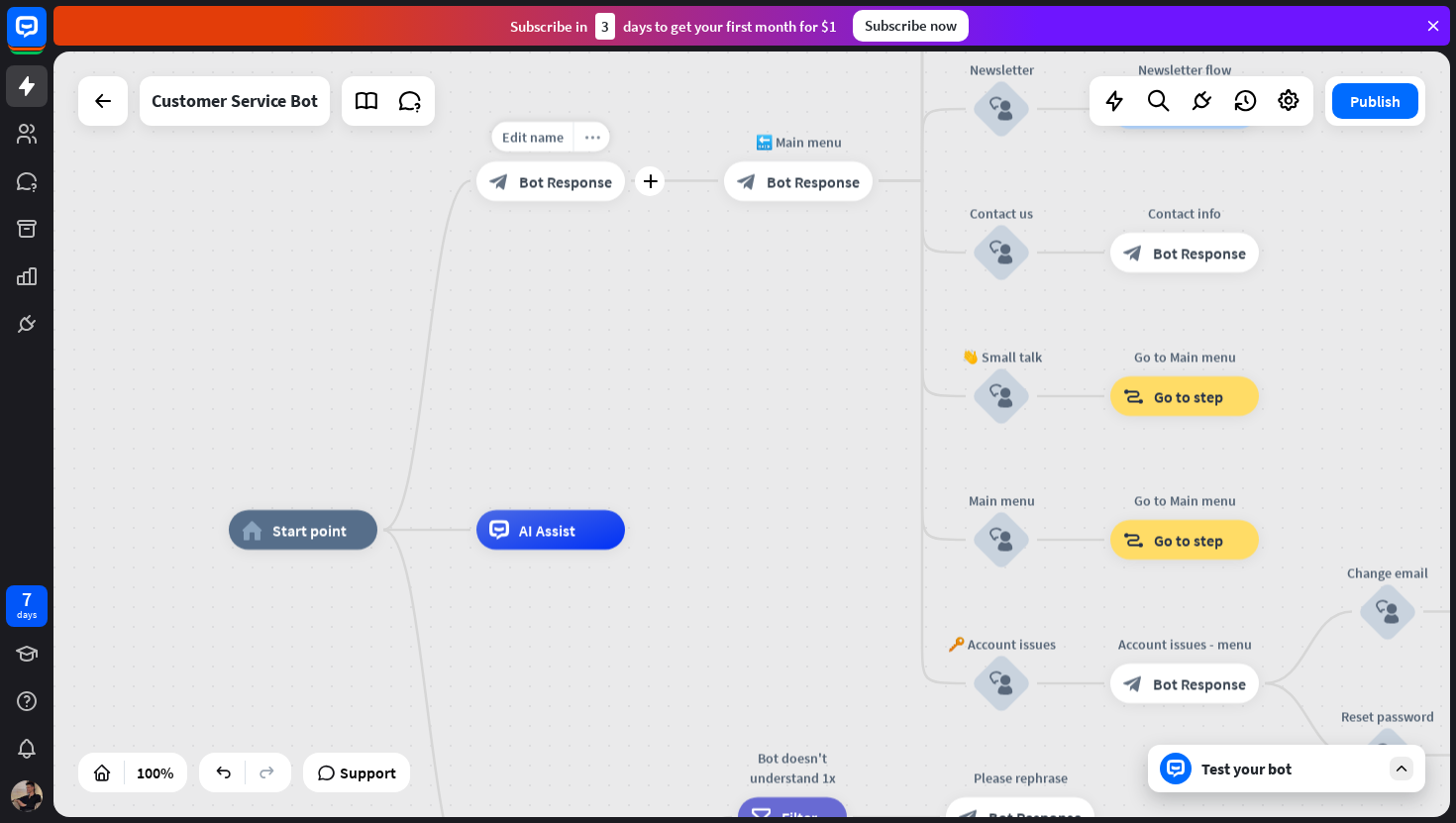 click on "more_horiz" at bounding box center [591, 137] 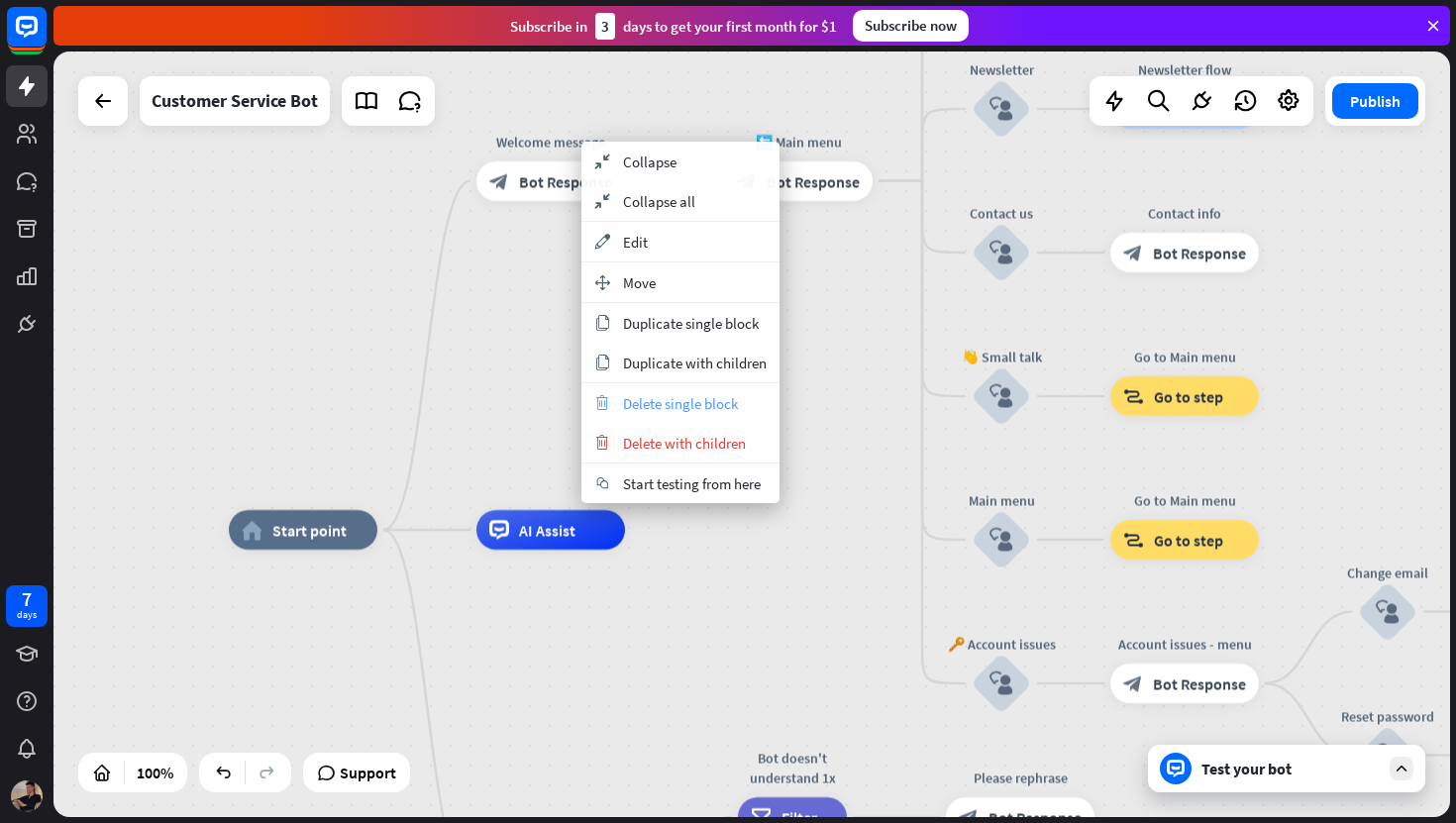 click on "Delete single block" at bounding box center (680, 403) 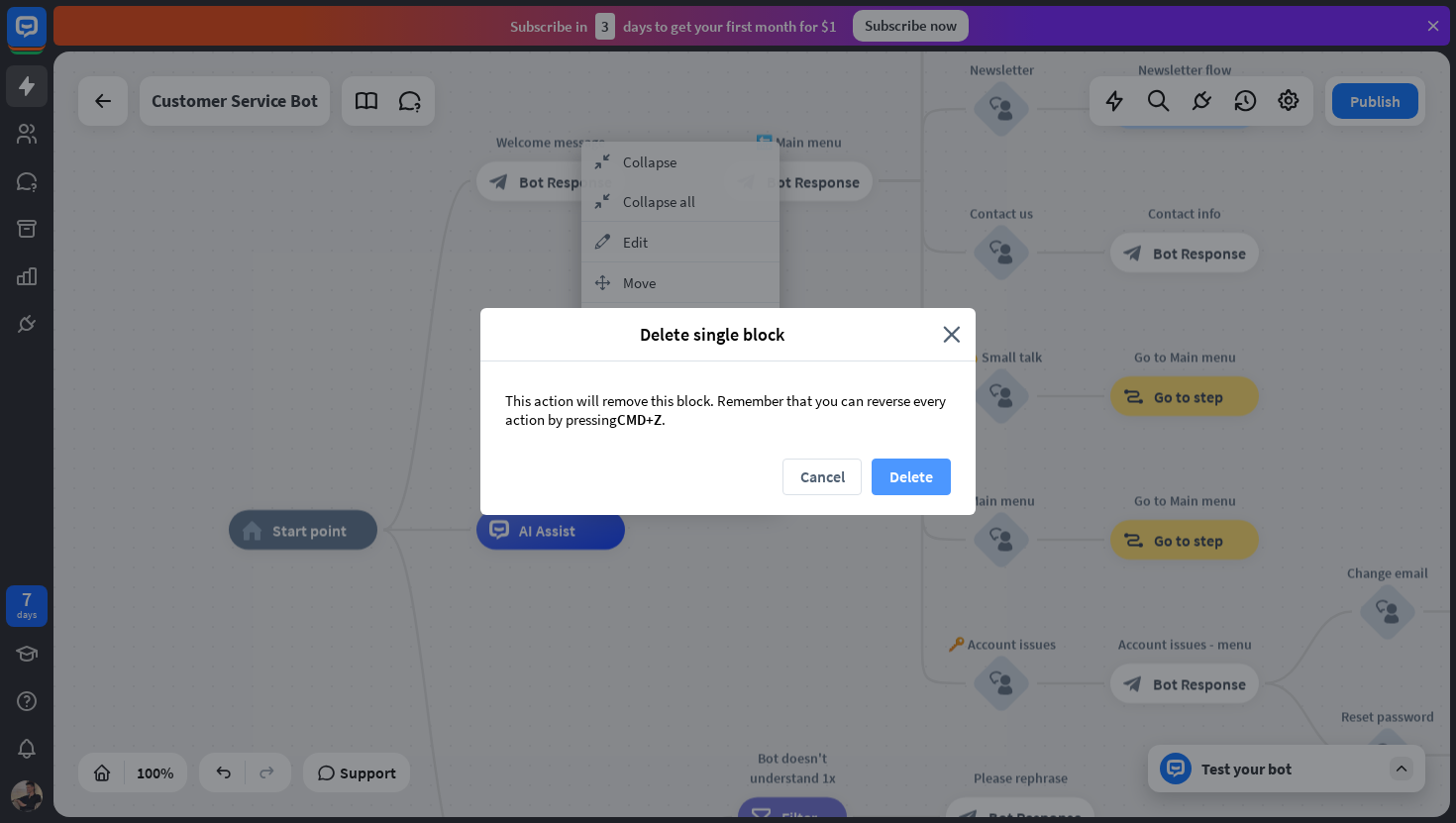 click on "Delete" at bounding box center (911, 476) 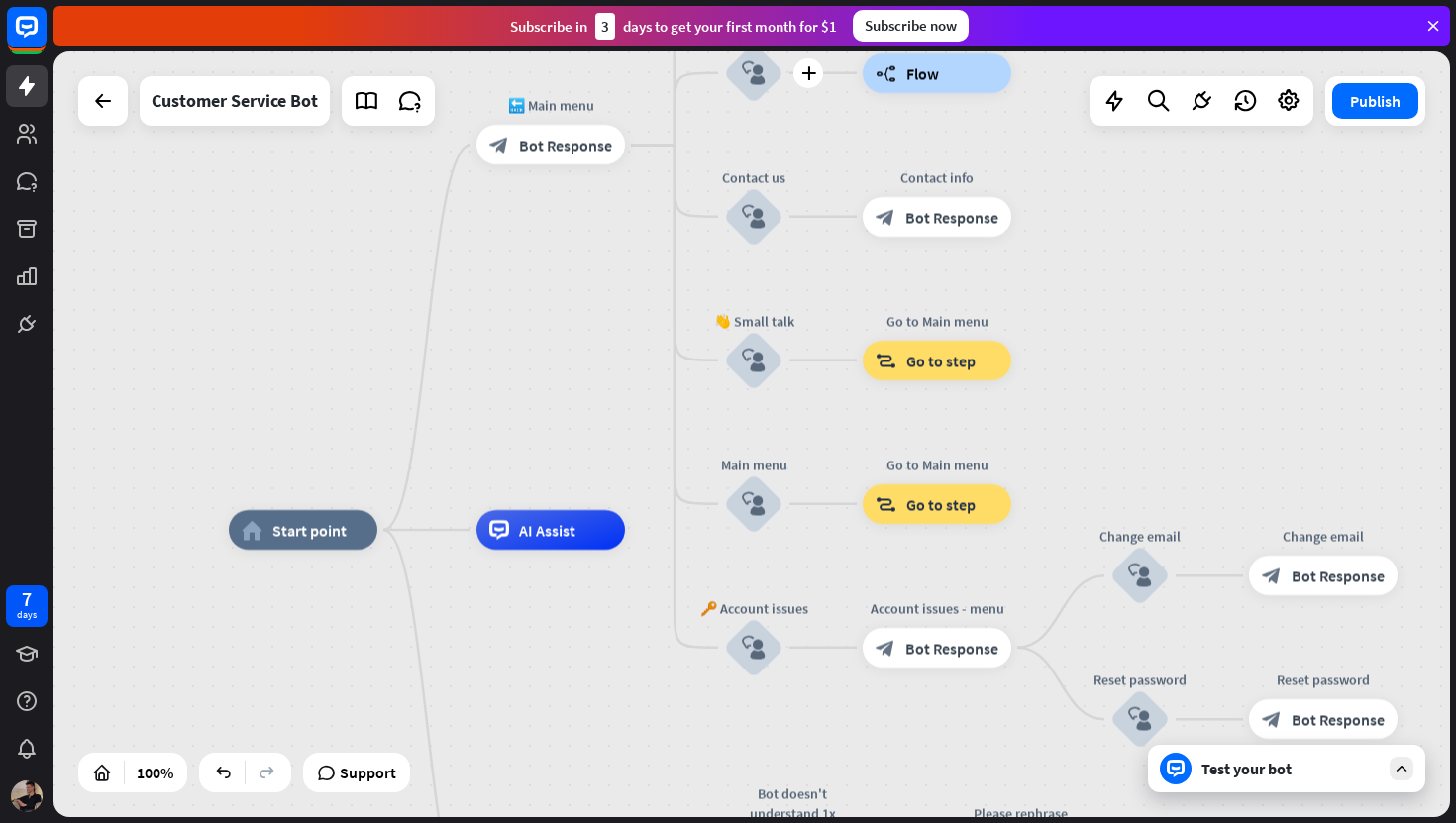 drag, startPoint x: 534, startPoint y: 140, endPoint x: 702, endPoint y: 140, distance: 168 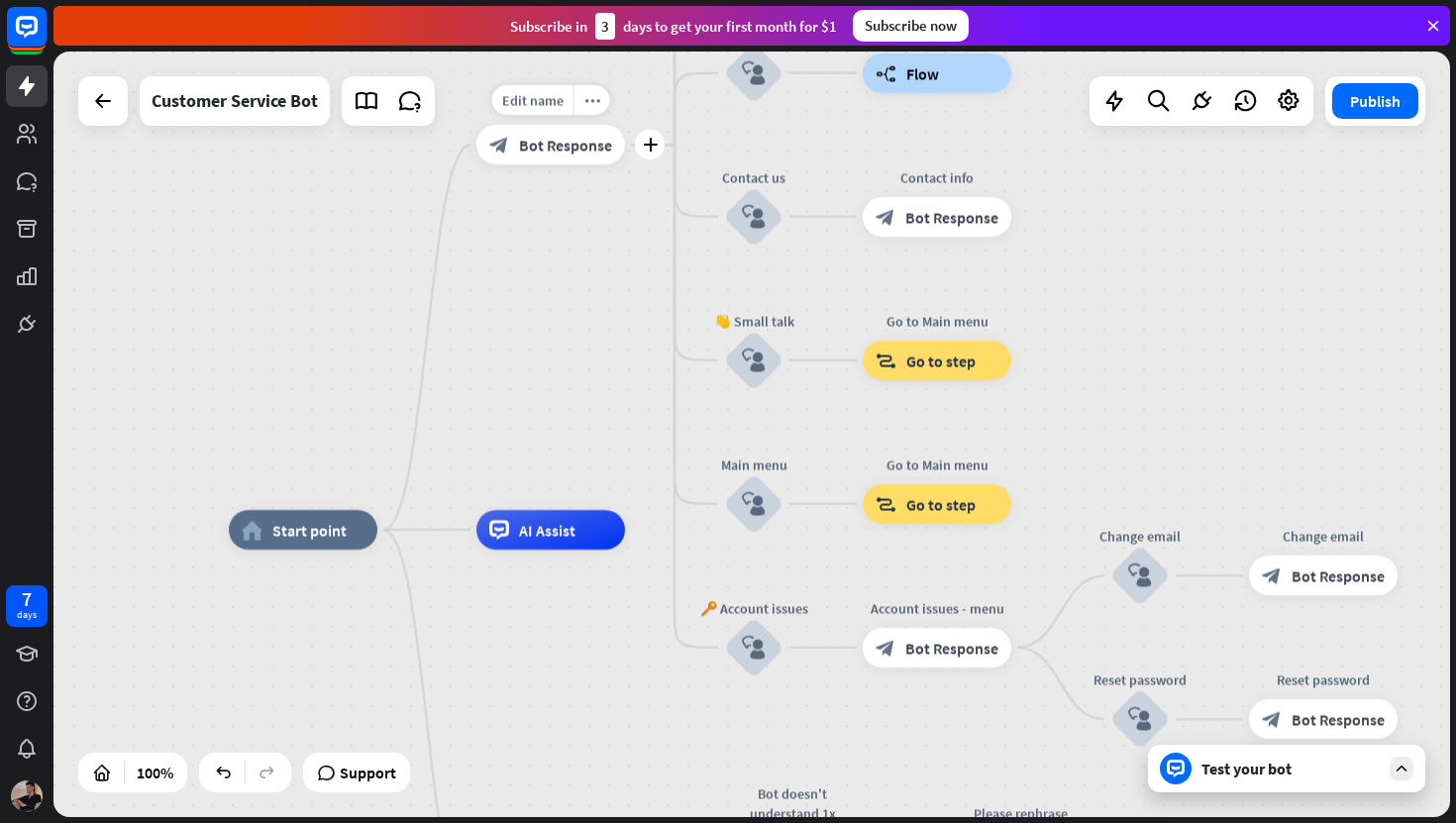 click on "Bot Response" at bounding box center (566, 145) 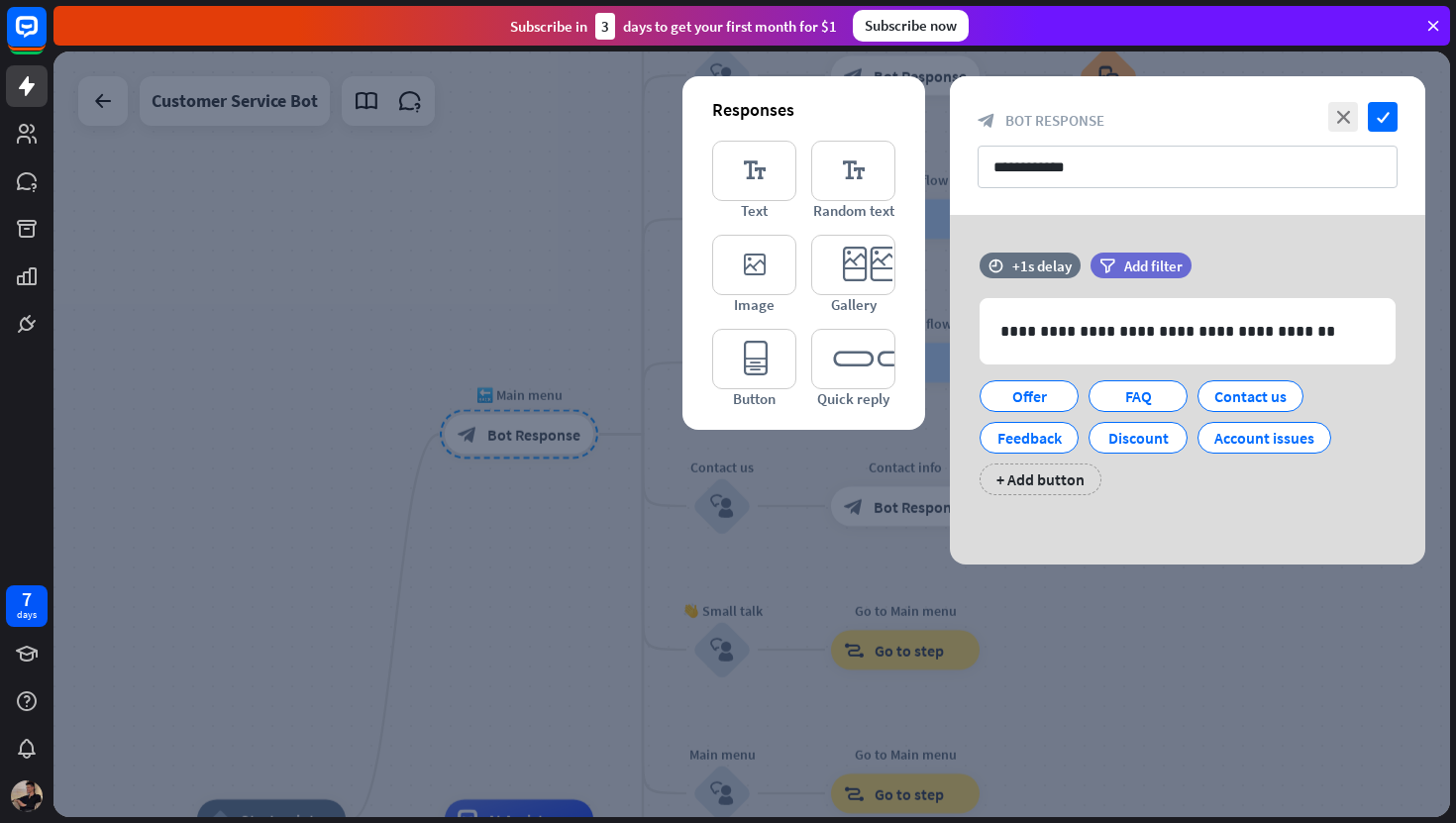 click at bounding box center (752, 434) 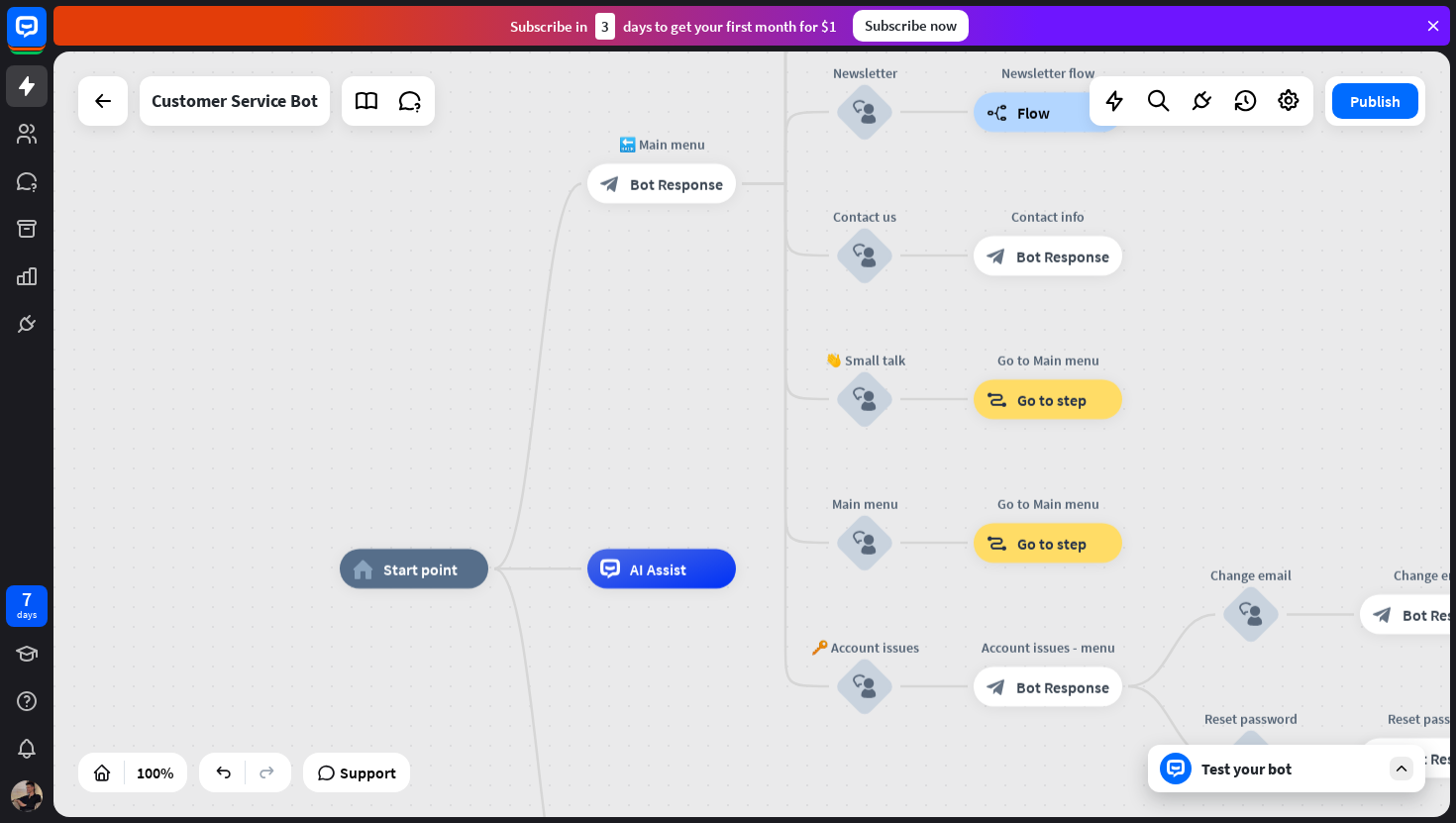 drag, startPoint x: 456, startPoint y: 369, endPoint x: 599, endPoint y: 116, distance: 290.6166 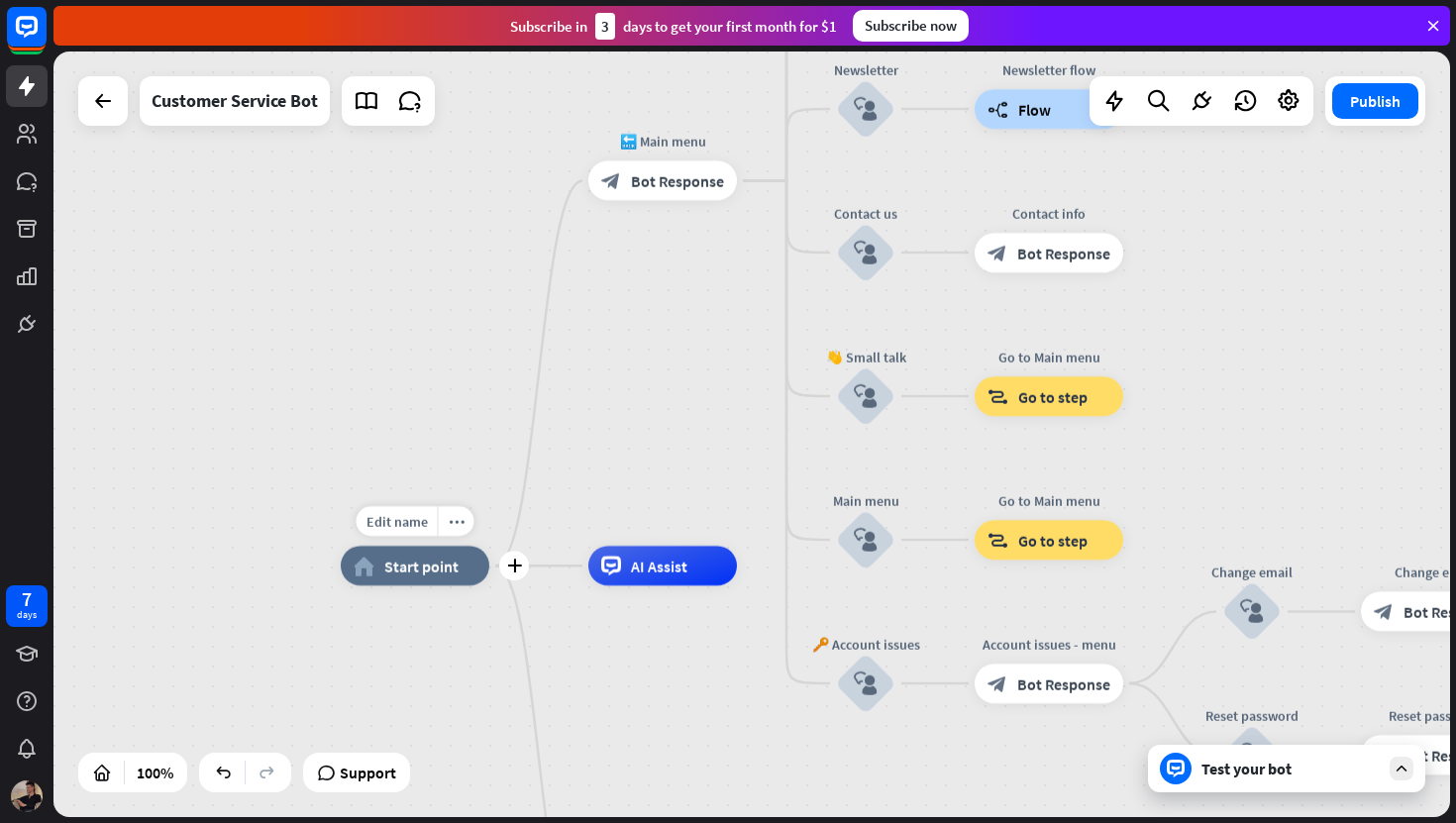 drag, startPoint x: 434, startPoint y: 554, endPoint x: 301, endPoint y: 554, distance: 133 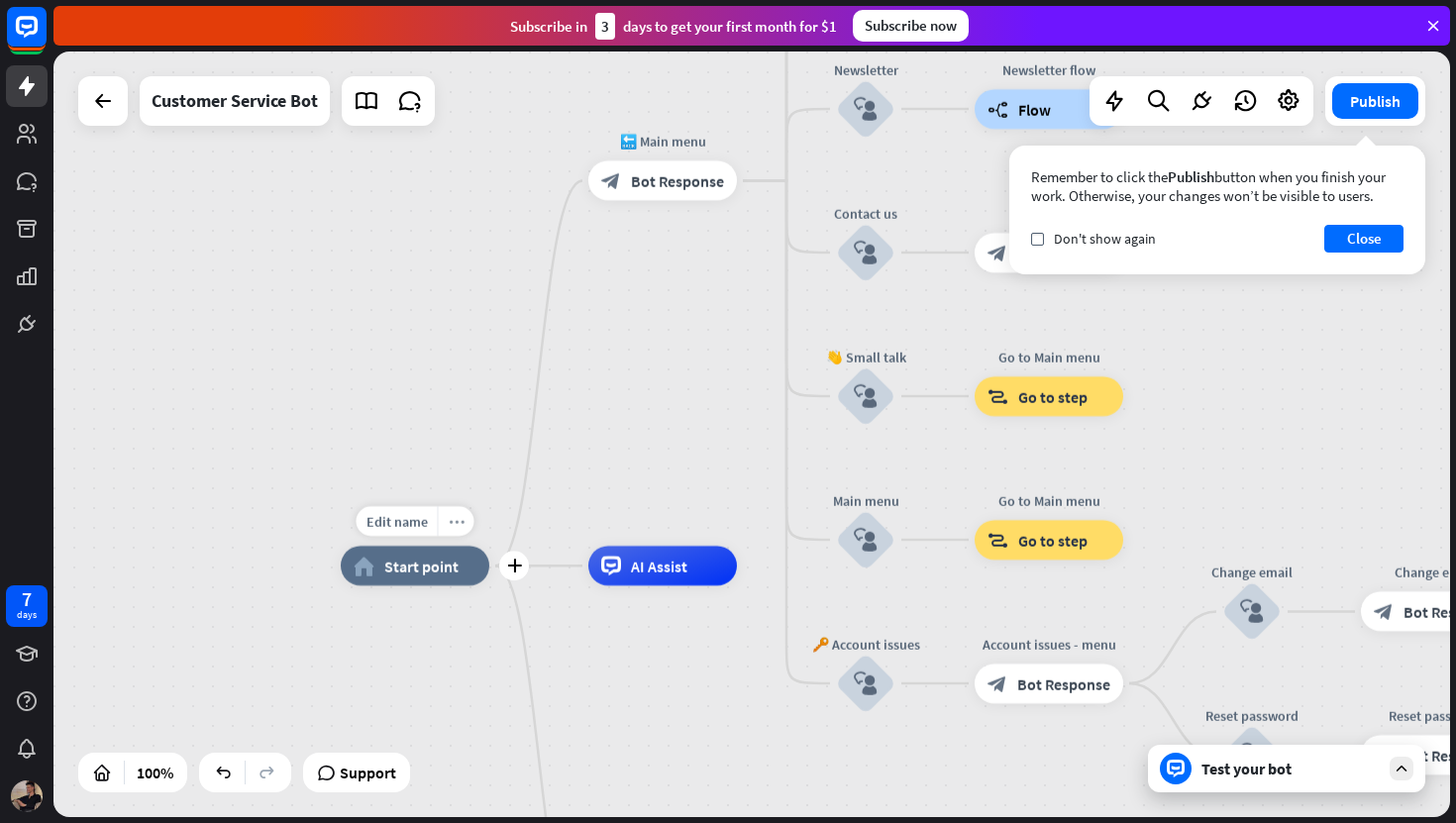 click on "more_horiz" at bounding box center [456, 521] 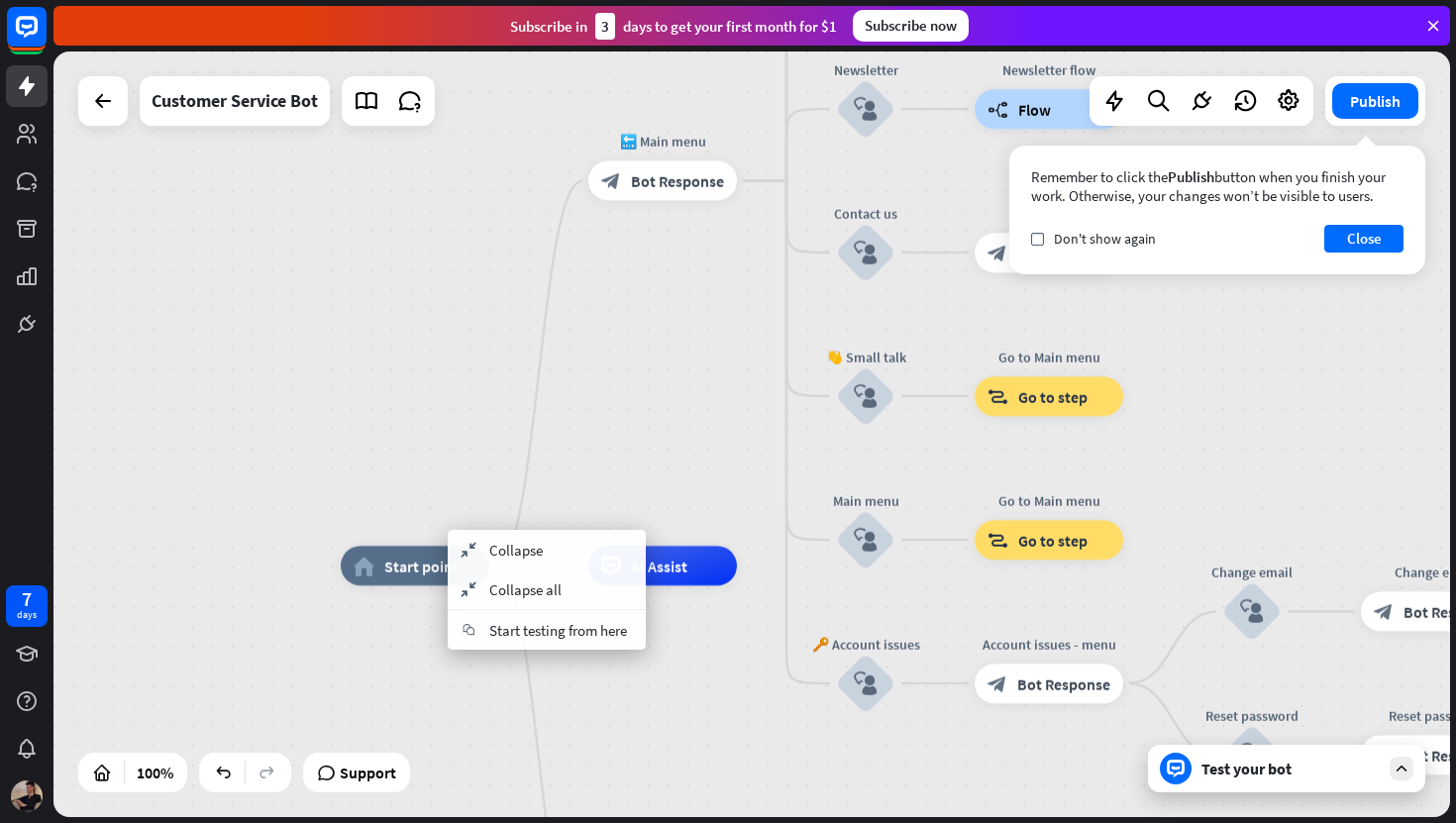 click on "home_2   Start point                 🔙 Main menu   block_bot_response   Bot Response                 Our offer   block_user_input                 Select product category   block_bot_response   Bot Response                 ❓ Question   block_user_input                 How can I help you?   block_bot_response   Bot Response                 FAQ   block_user_input                 Type your question   block_bot_response   Bot Response                 Popular questions   block_faq                 Feedback   block_user_input                 Feedback flow   builder_tree   Flow                 Newsletter   block_user_input                 Newsletter flow   builder_tree   Flow                 Contact us   block_user_input                 Contact info   block_bot_response   Bot Response                 👋 Small talk   block_user_input                 Go to Main menu   block_goto   Go to step                 Main menu   block_user_input                 Go to Main menu   block_goto   Go to step" at bounding box center (752, 434) 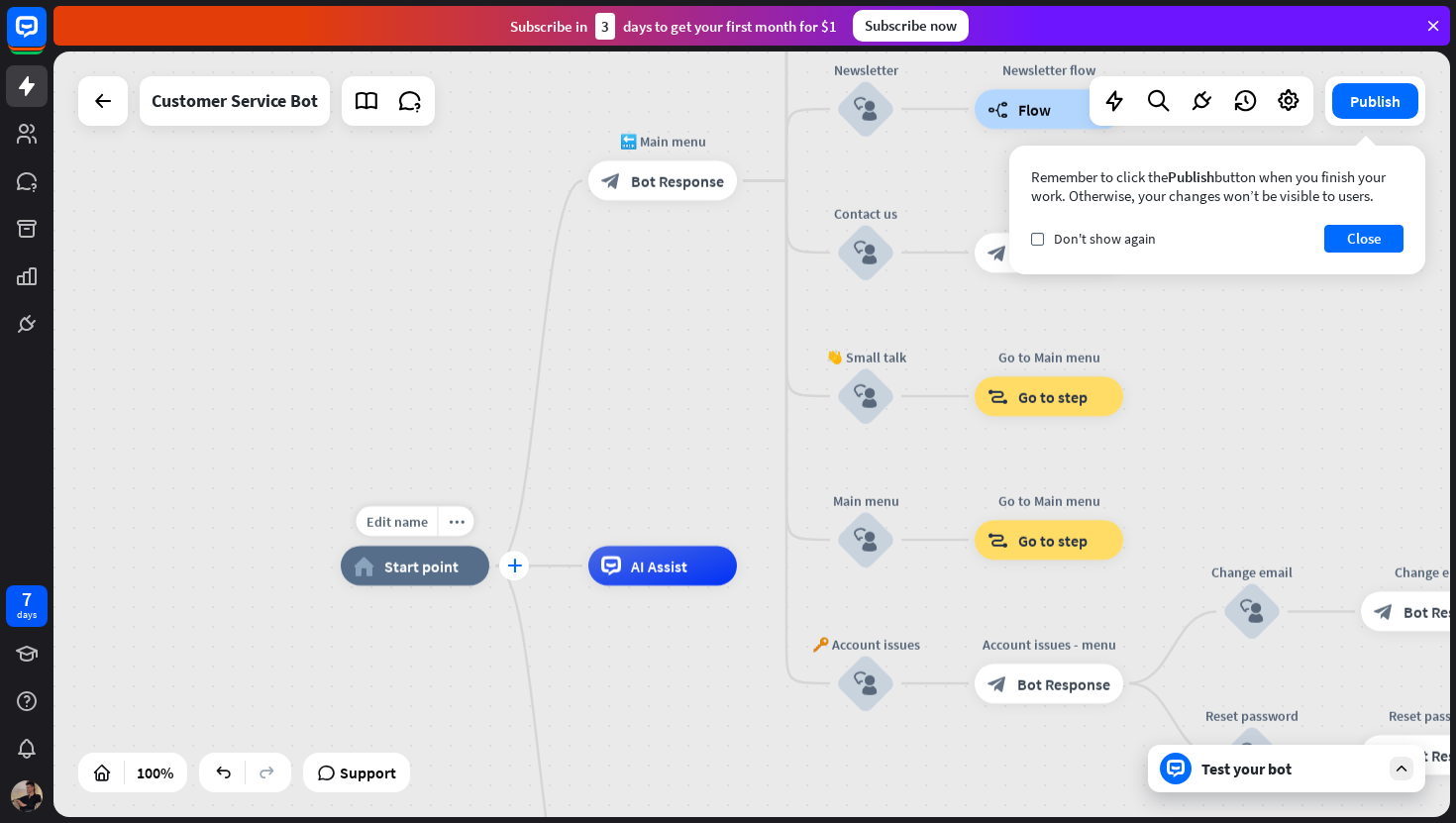 click on "plus" at bounding box center [514, 566] 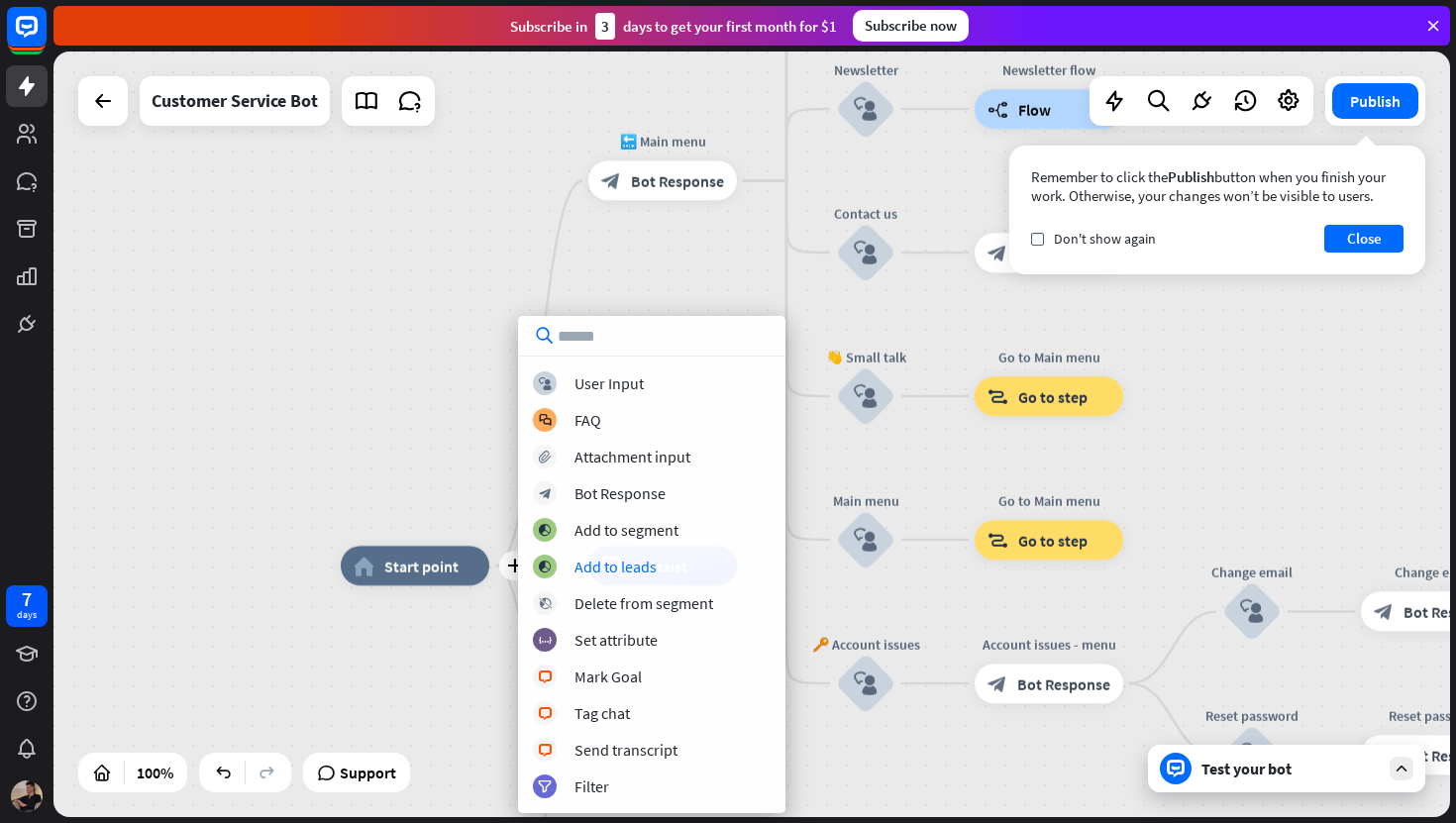 click on "Edit name   more_horiz         plus     home_2   Start point                 🔙 Main menu   block_bot_response   Bot Response                 Our offer   block_user_input                 Select product category   block_bot_response   Bot Response                 ❓ Question   block_user_input                 How can I help you?   block_bot_response   Bot Response                 FAQ   block_user_input                 Type your question   block_bot_response   Bot Response                 Popular questions   block_faq                 Feedback   block_user_input                 Feedback flow   builder_tree   Flow                 Newsletter   block_user_input                 Newsletter flow   builder_tree   Flow                 Contact us   block_user_input                 Contact info   block_bot_response   Bot Response                 👋 Small talk   block_user_input                 Go to Main menu   block_goto   Go to step                 Main menu   block_user_input                 Go to Main menu" at bounding box center (752, 434) 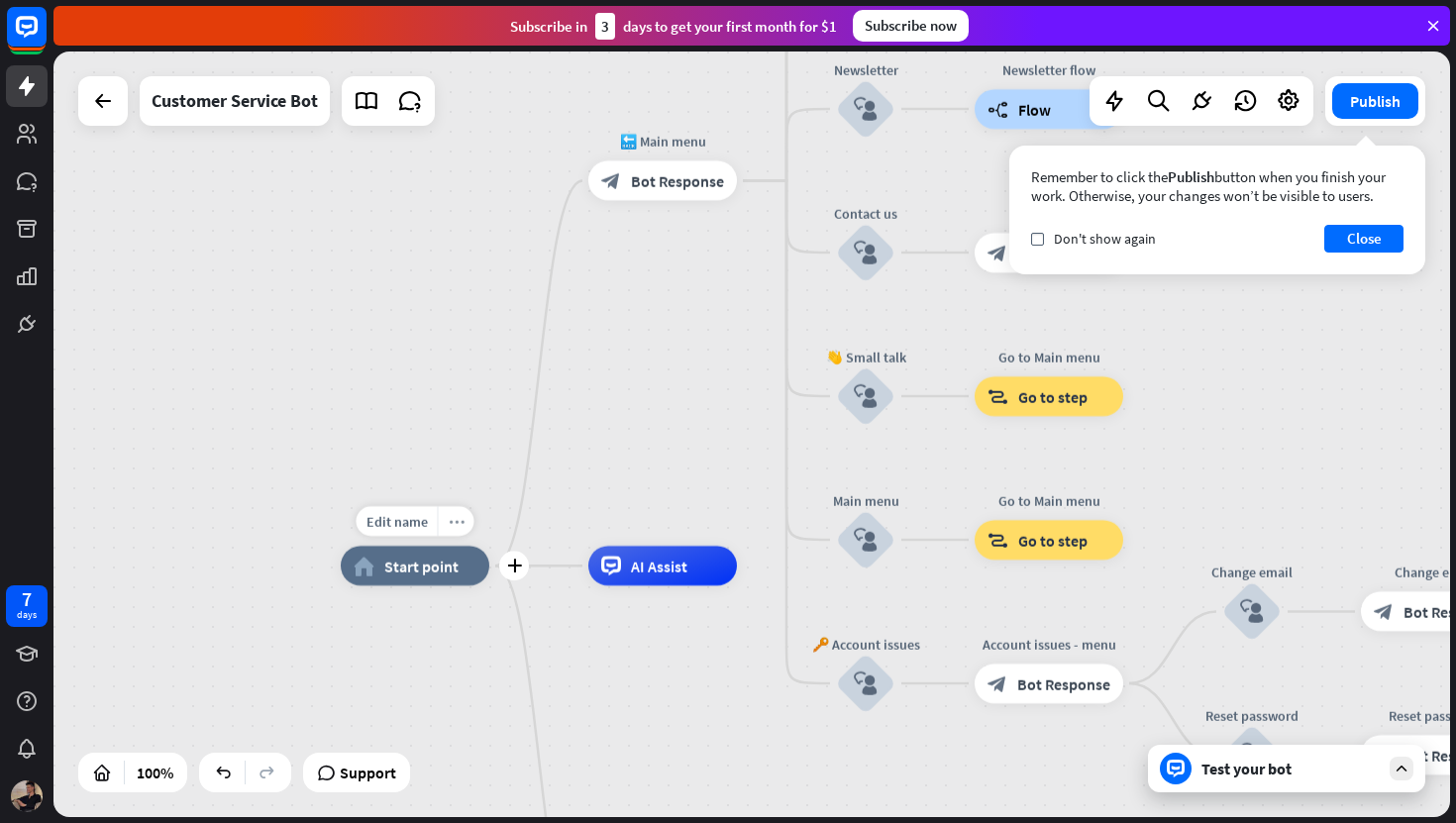 click on "more_horiz" at bounding box center (456, 521) 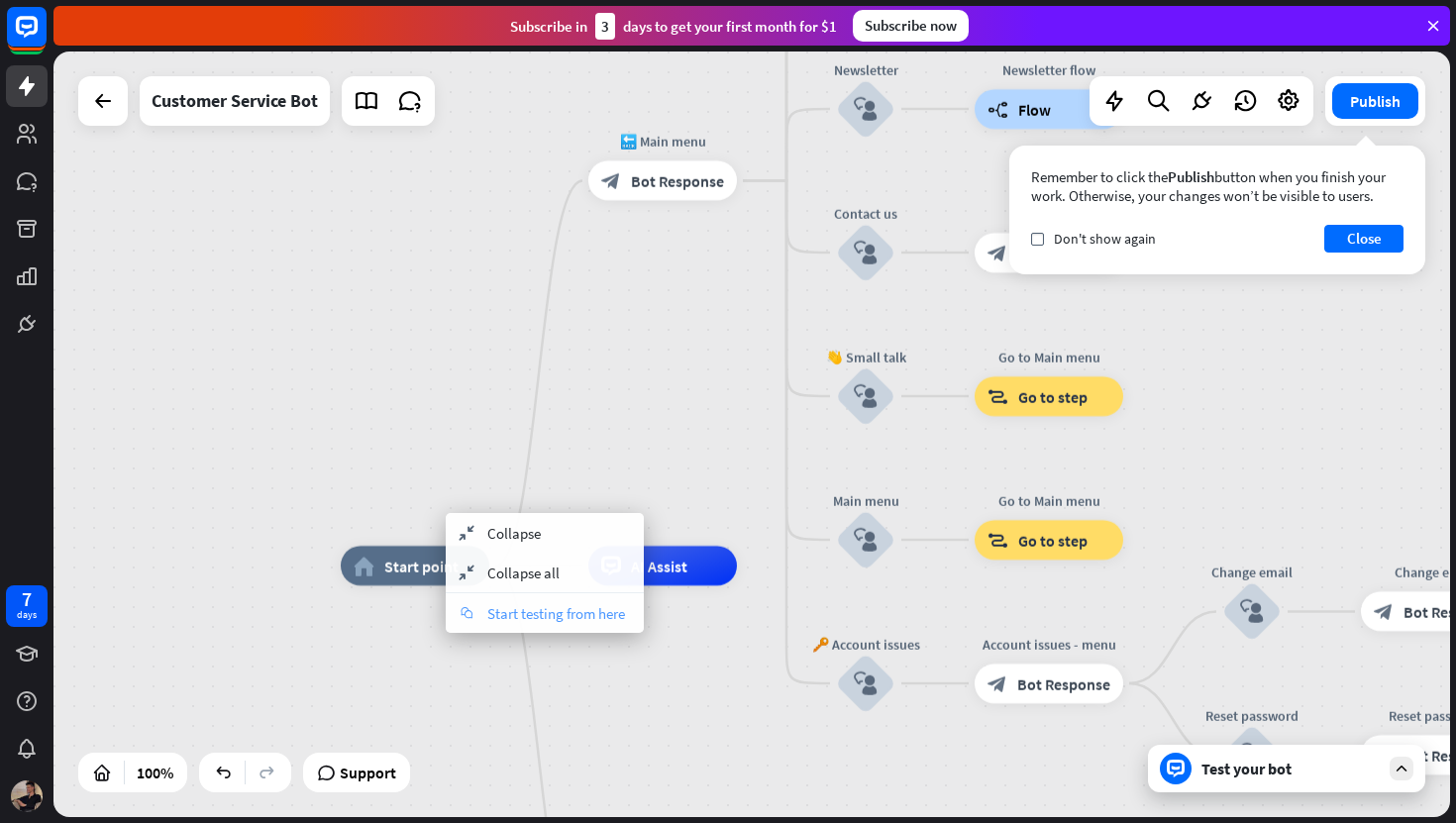 click on "chat   Start testing from here" at bounding box center [545, 613] 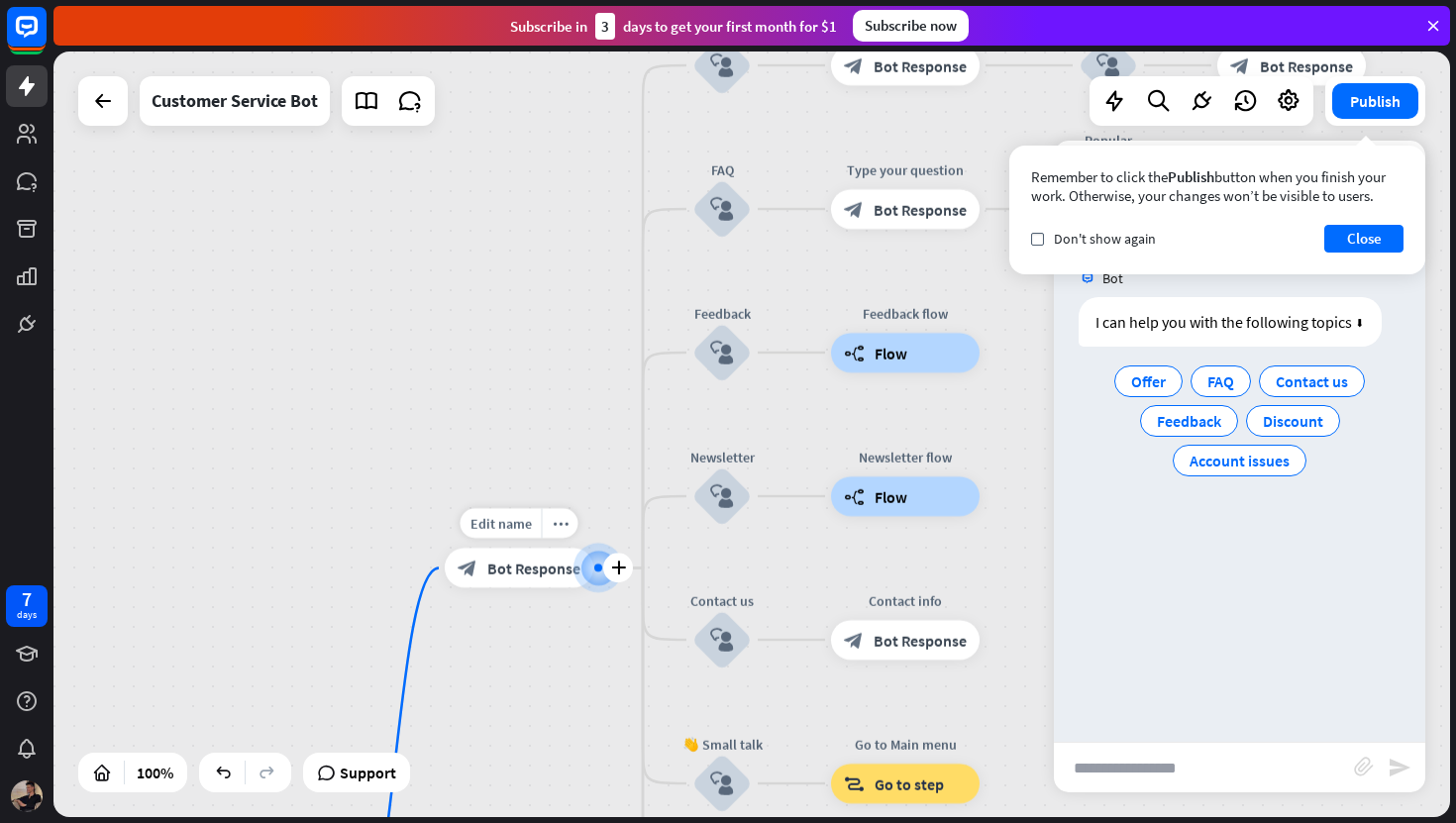 drag, startPoint x: 590, startPoint y: 439, endPoint x: 668, endPoint y: 258, distance: 197.0913 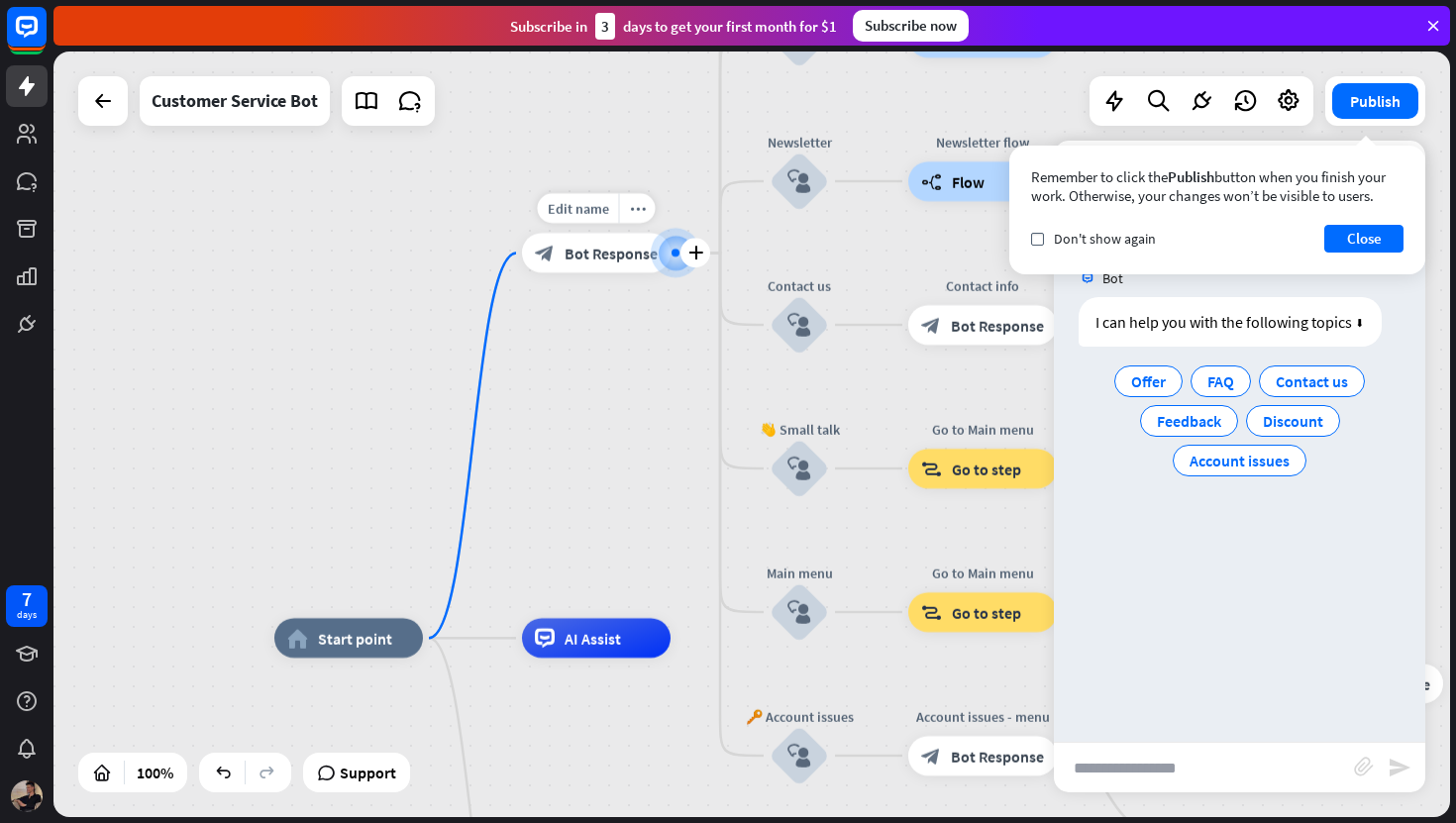 click on "Bot Response" at bounding box center [611, 254] 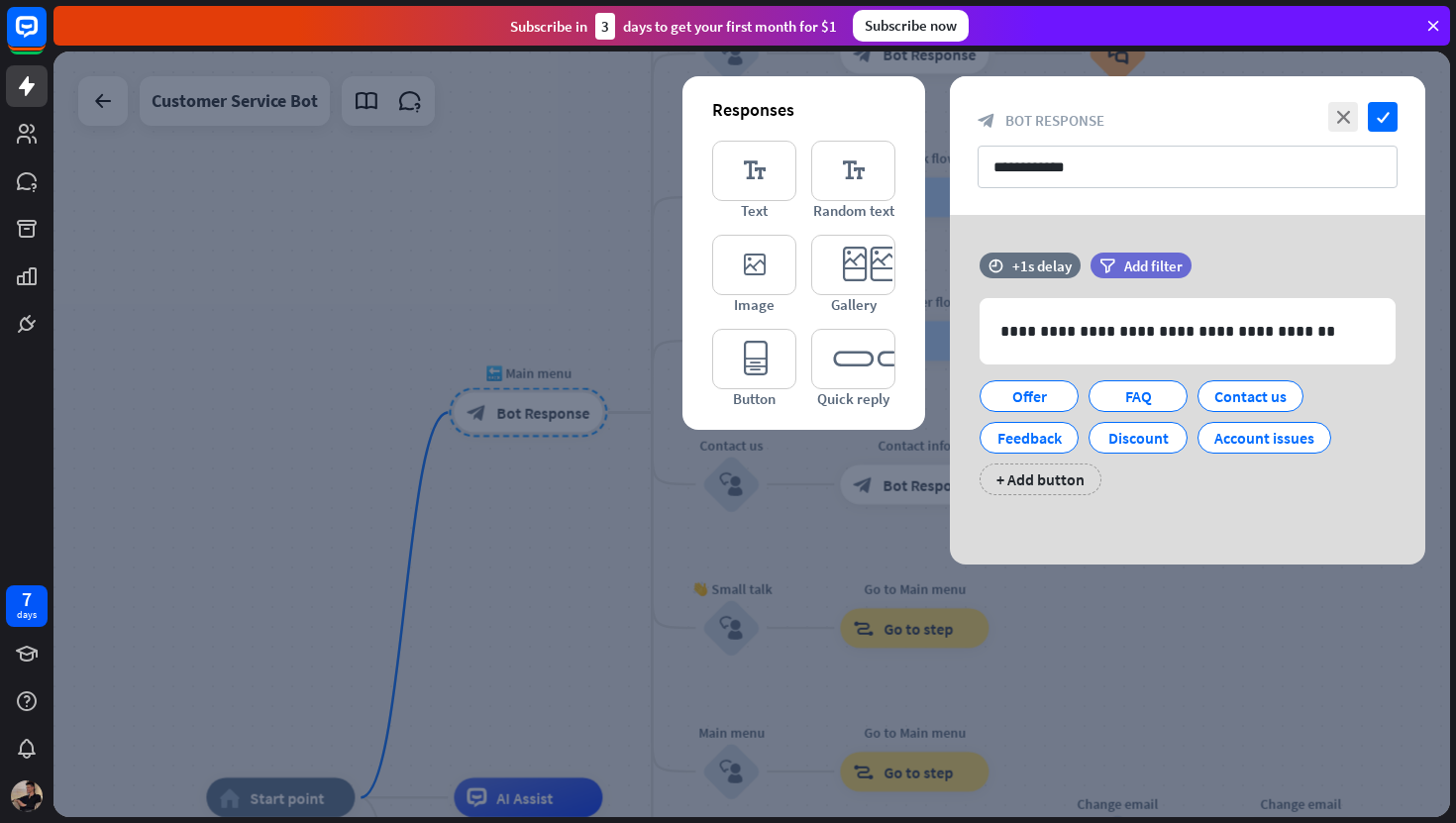 drag, startPoint x: 598, startPoint y: 250, endPoint x: 572, endPoint y: 405, distance: 157.16552 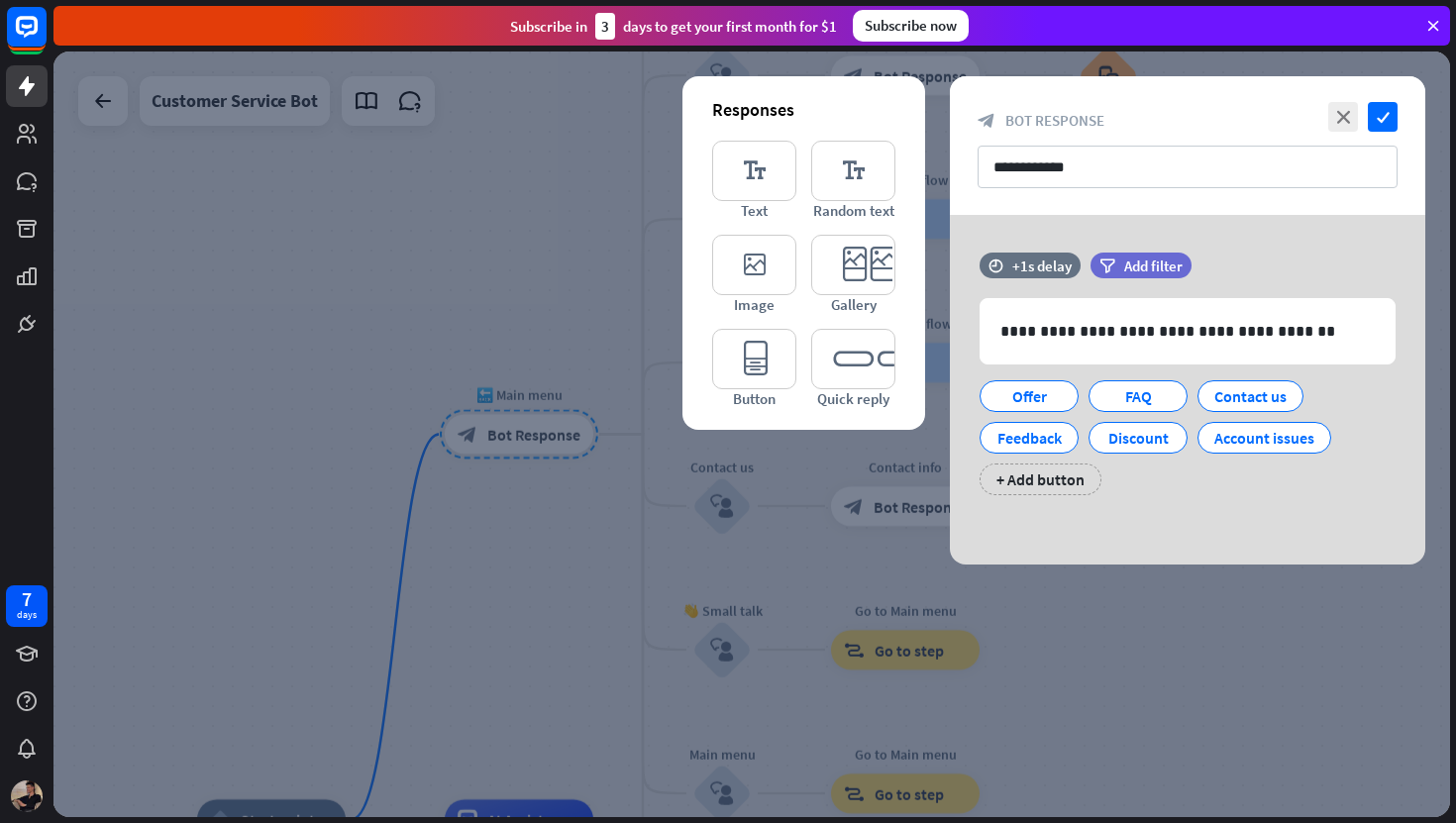 click at bounding box center (752, 434) 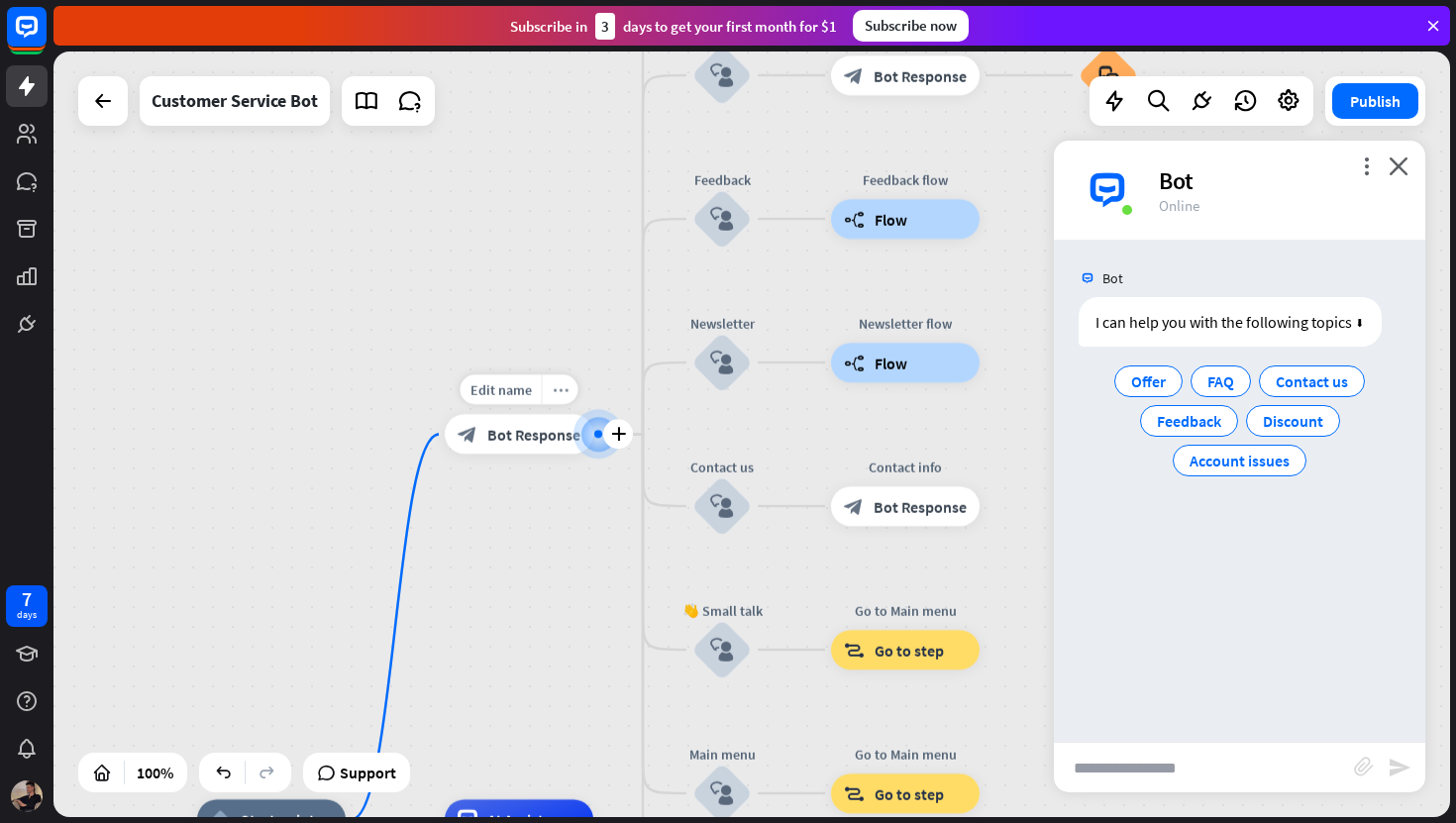 click on "more_horiz" at bounding box center [561, 389] 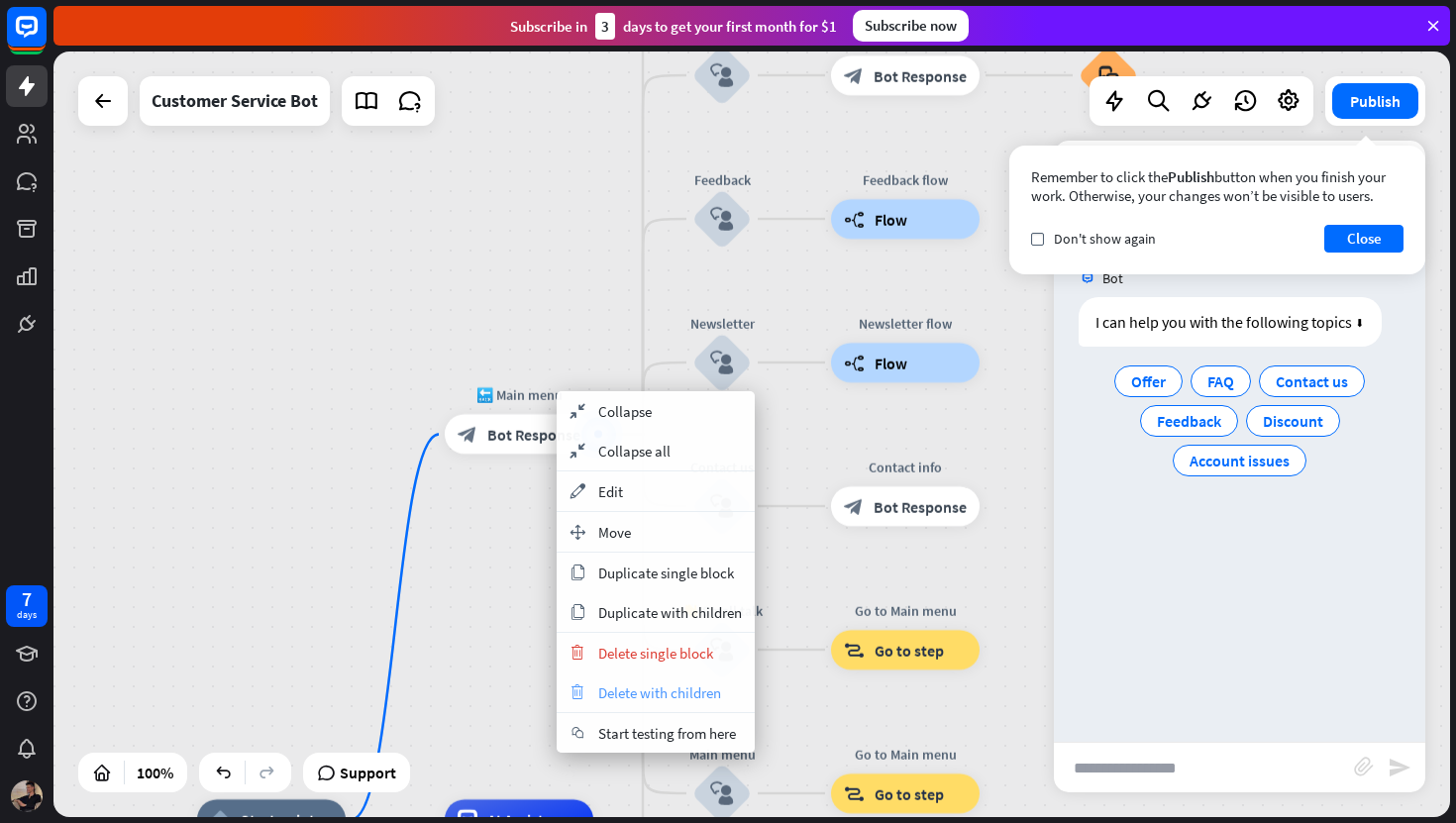 click on "Delete with children" at bounding box center (660, 692) 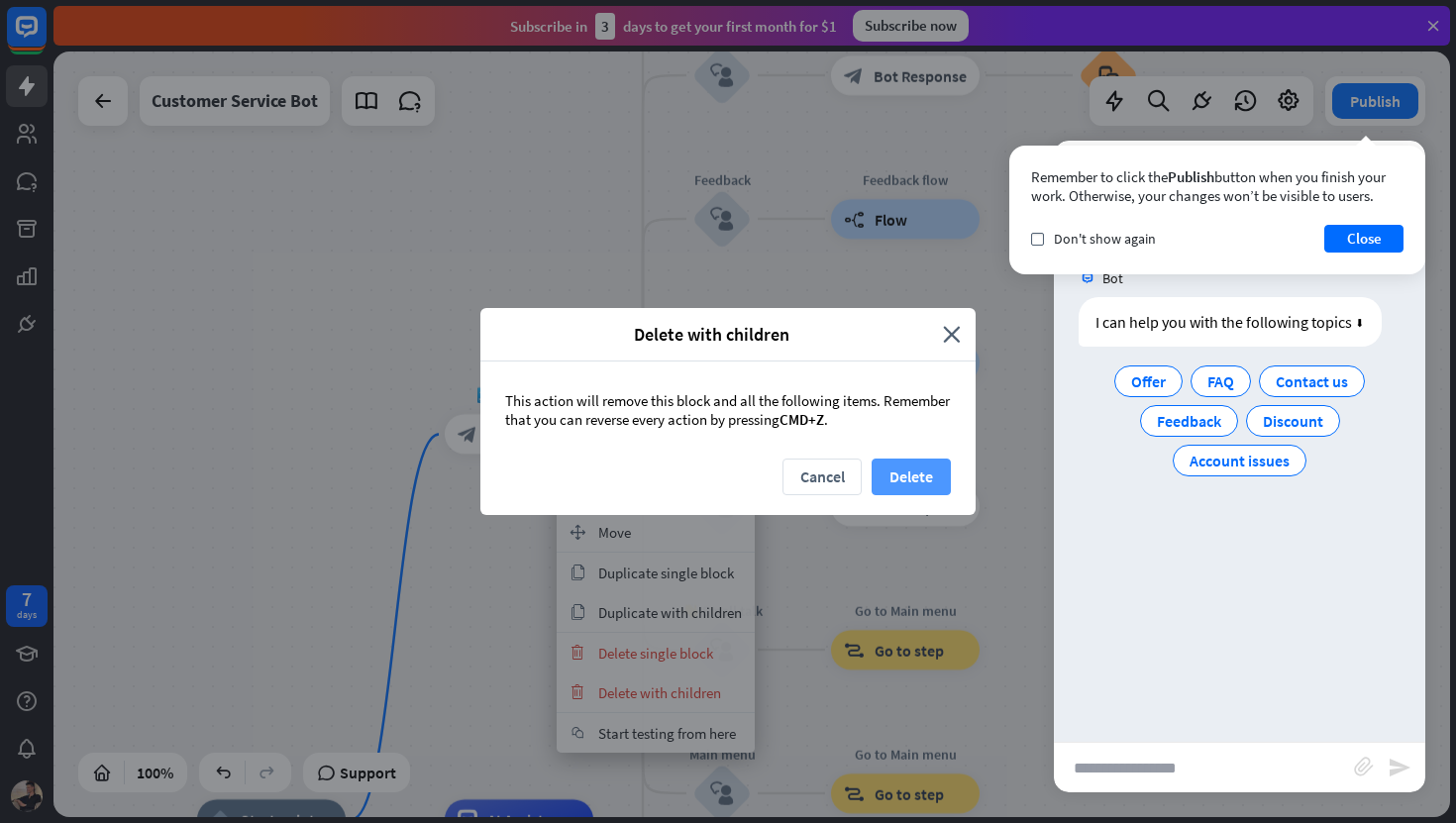 click on "Delete" at bounding box center (911, 476) 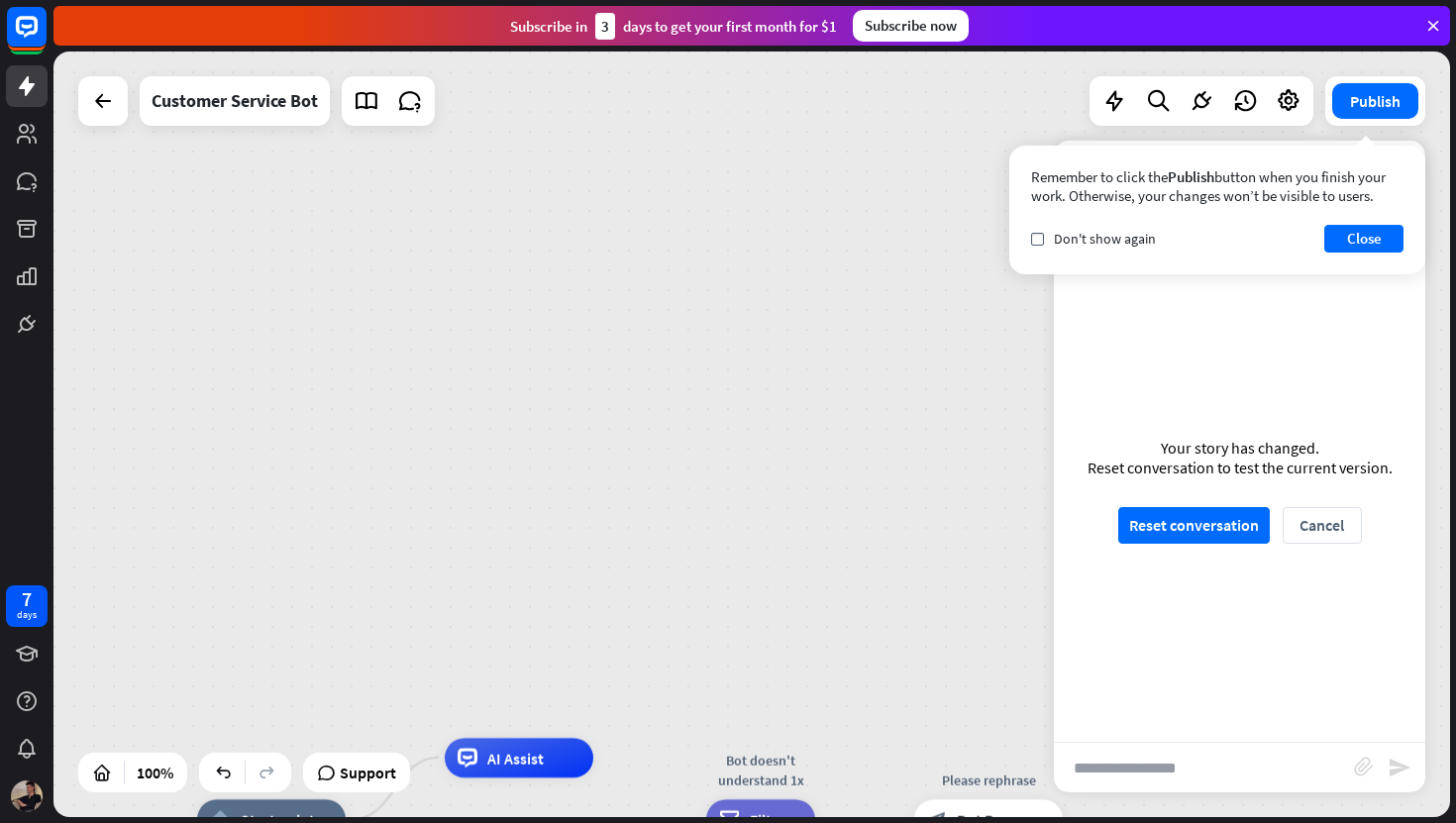 drag, startPoint x: 499, startPoint y: 565, endPoint x: 570, endPoint y: 232, distance: 340.48495 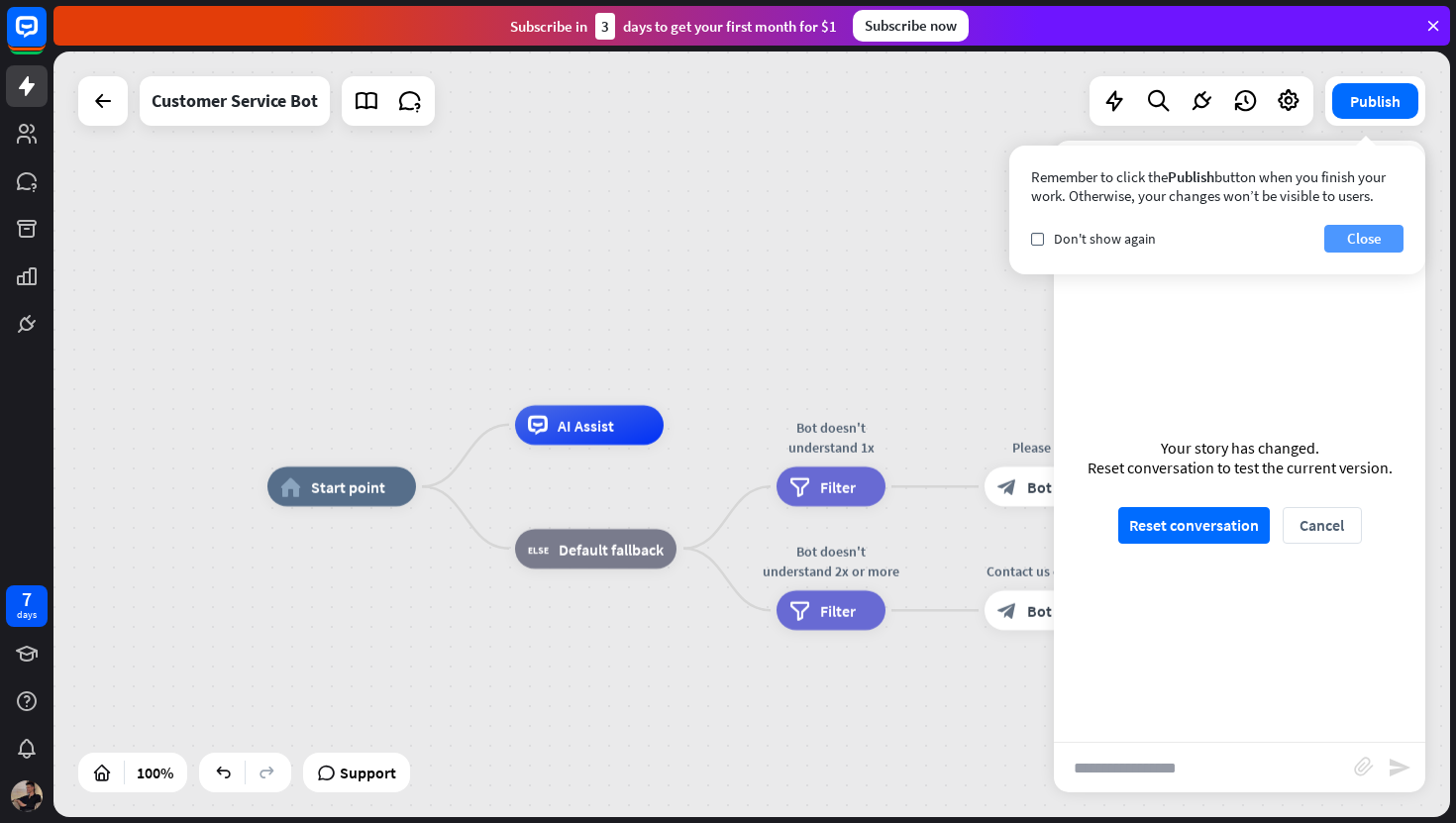 click on "Close" at bounding box center [1364, 239] 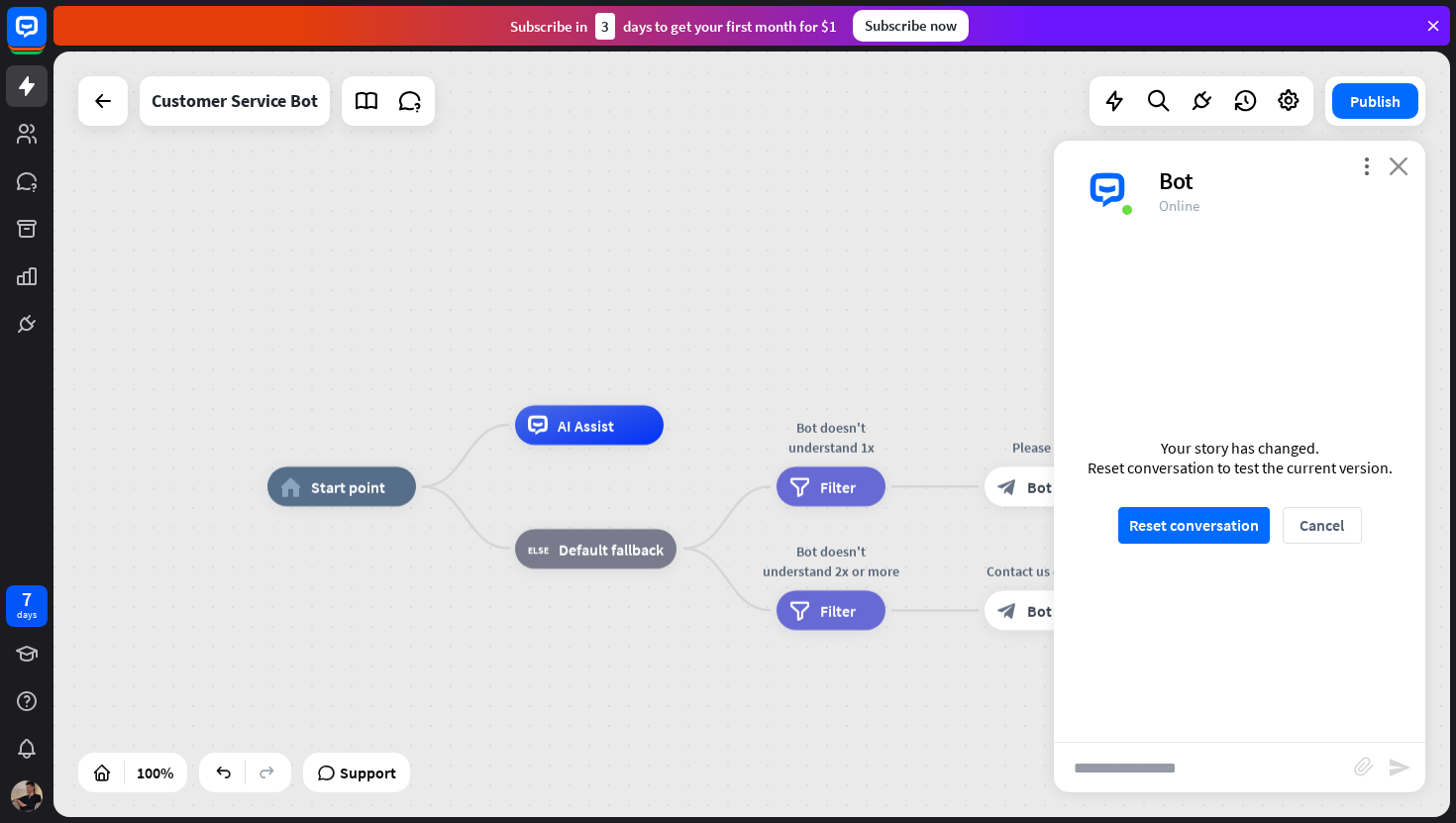click on "close" at bounding box center [1399, 165] 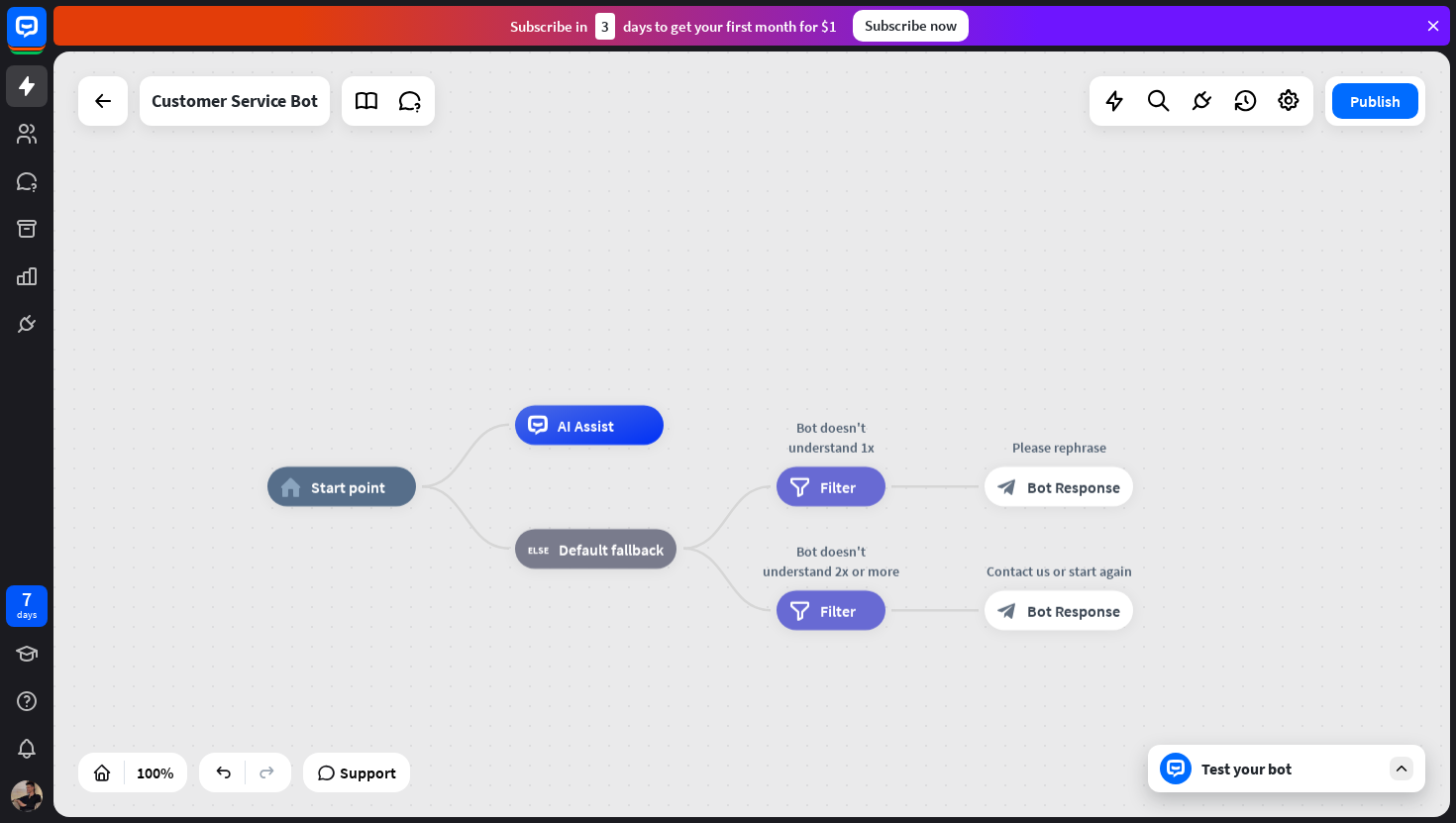click on "Test your bot" at bounding box center (1291, 769) 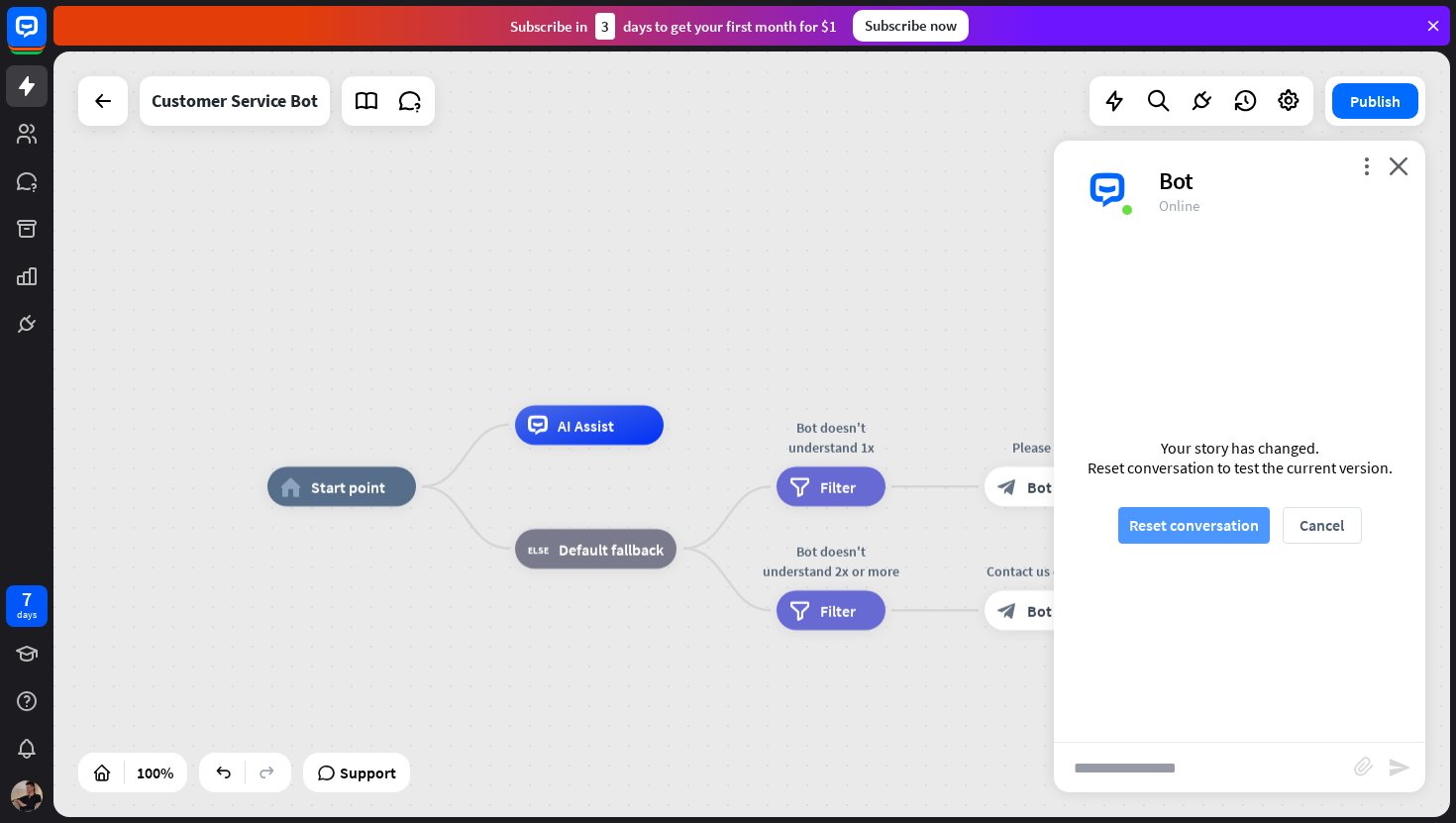 click on "Reset conversation" at bounding box center (1194, 525) 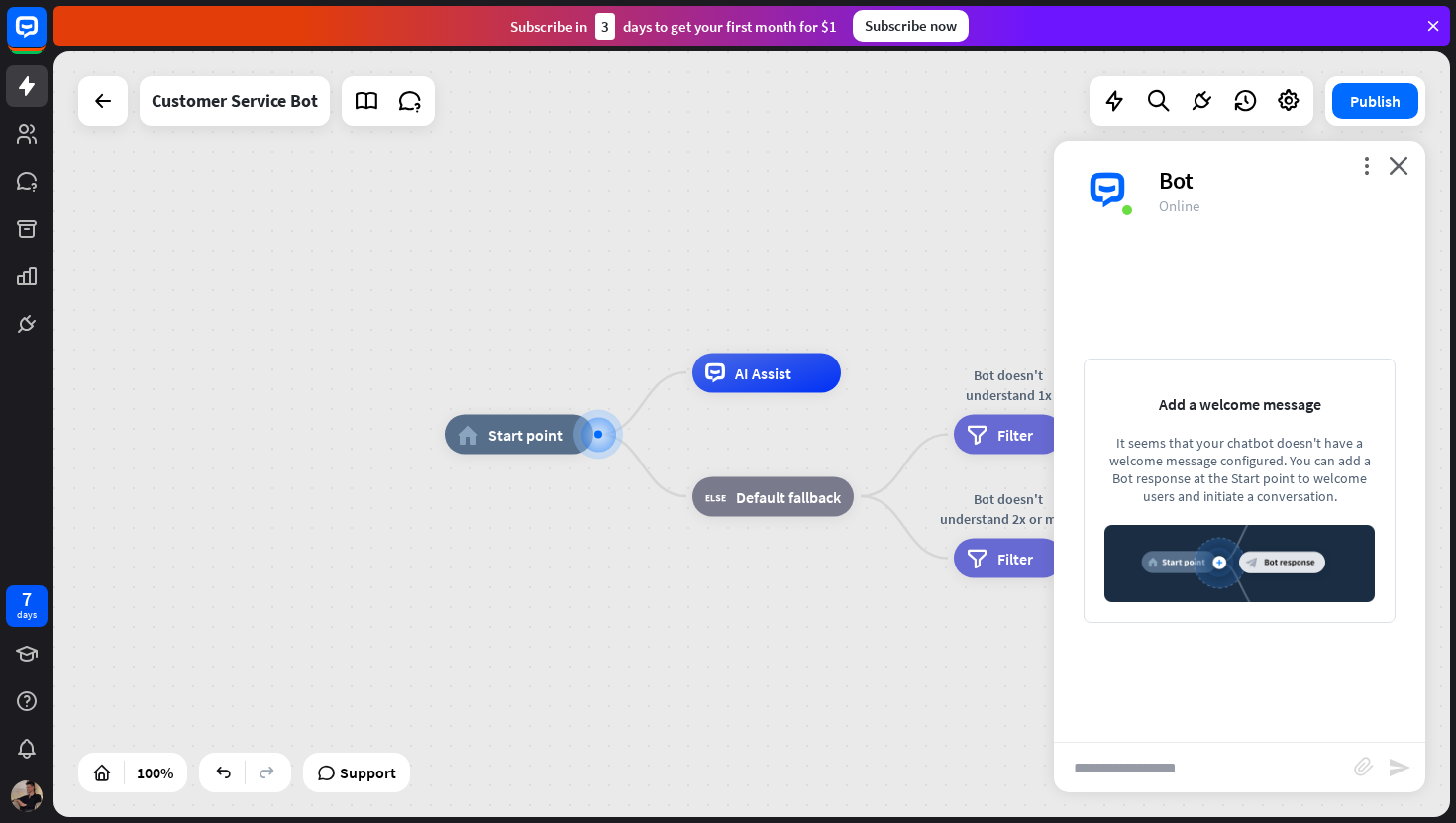 click at bounding box center [1203, 768] 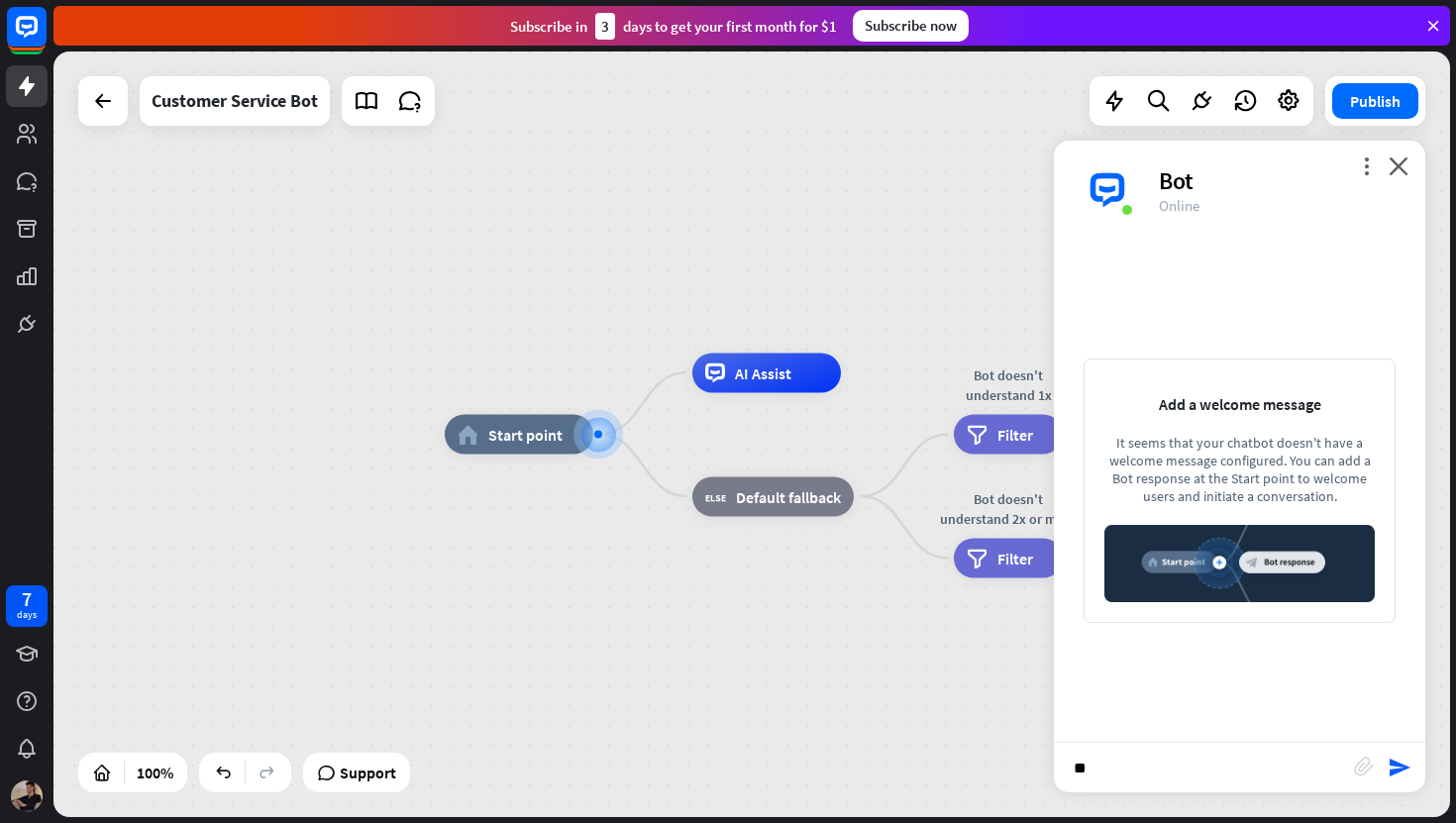 type on "***" 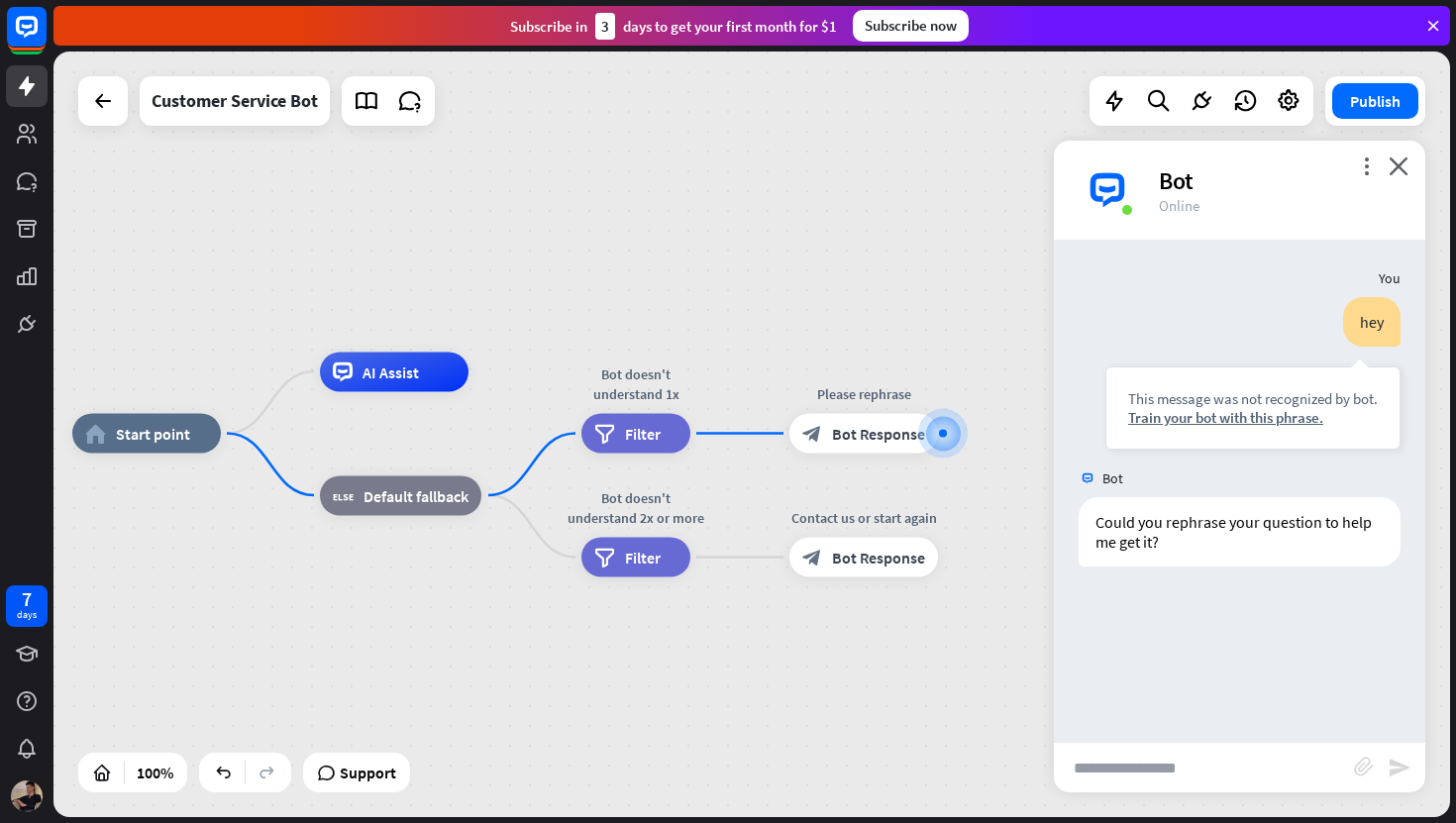 drag, startPoint x: 528, startPoint y: 256, endPoint x: 873, endPoint y: 255, distance: 345.00145 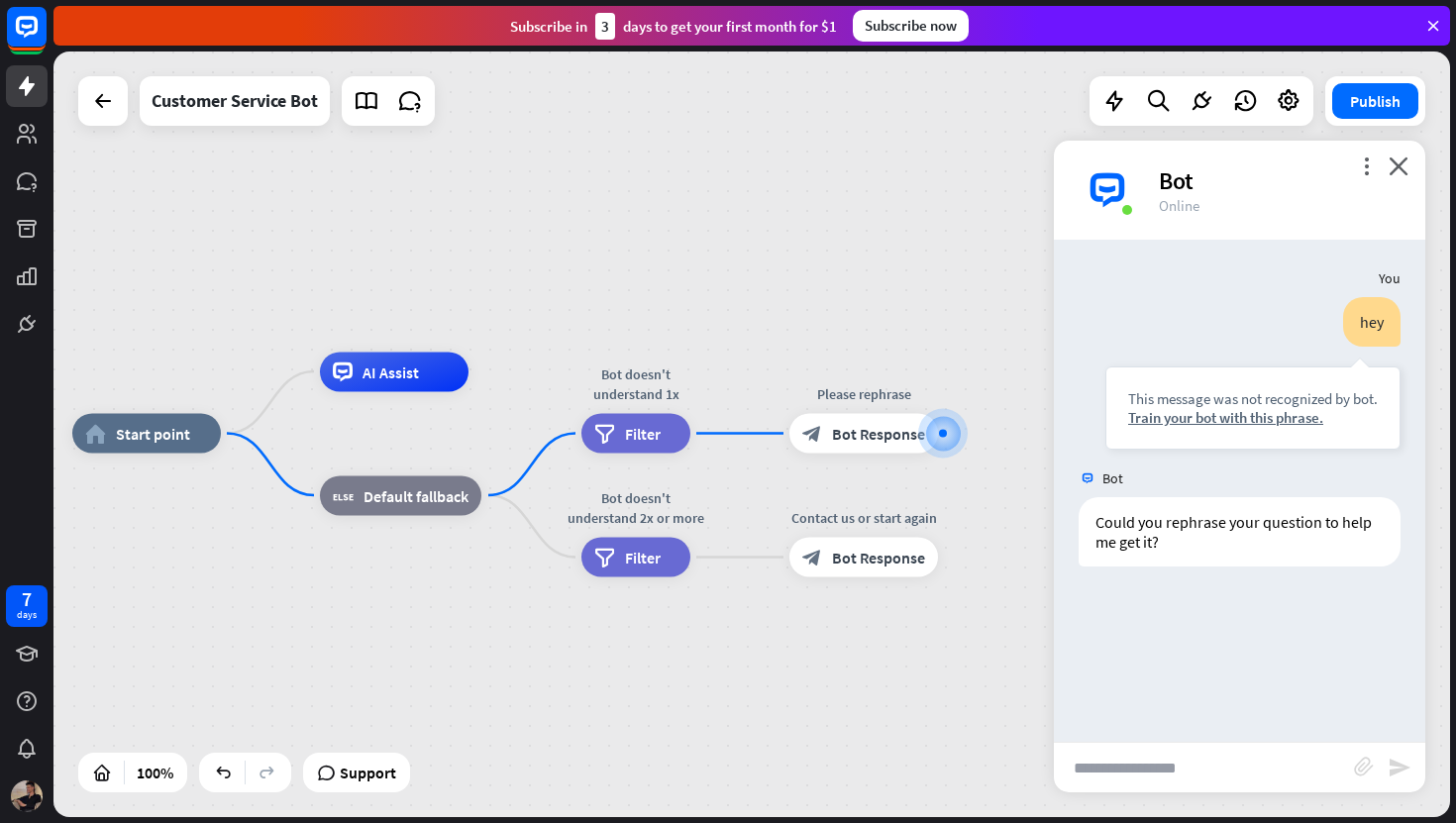 click on "home_2   Start point                     AI Assist                   block_fallback   Default fallback                 Bot doesn't understand 1x   filter   Filter                 Please rephrase   block_bot_response   Bot Response                     Bot doesn't understand 2x or more   filter   Filter                 Contact us or start again   block_bot_response   Bot Response" at bounding box center (752, 434) 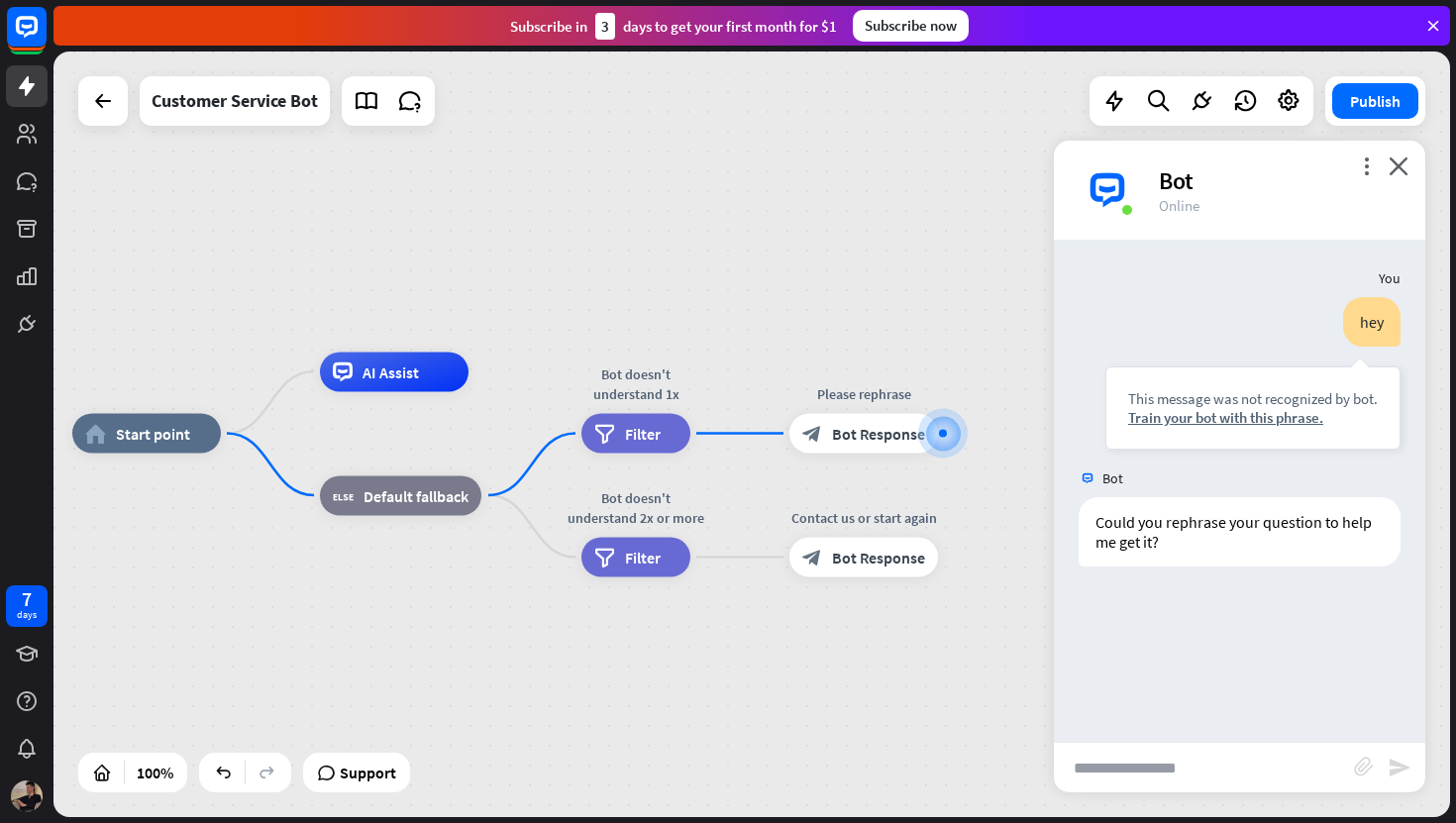 click at bounding box center (1203, 768) 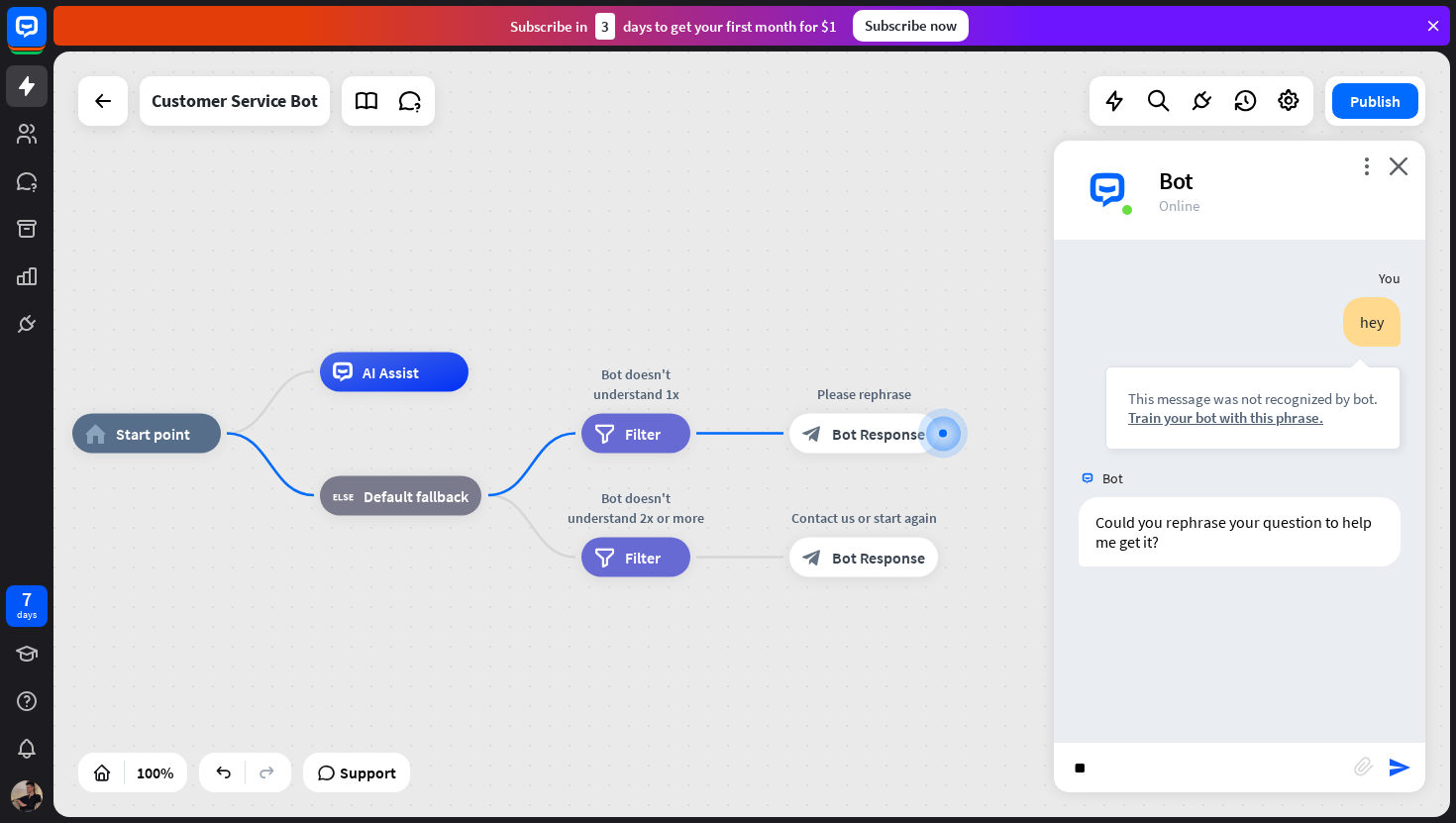 type on "***" 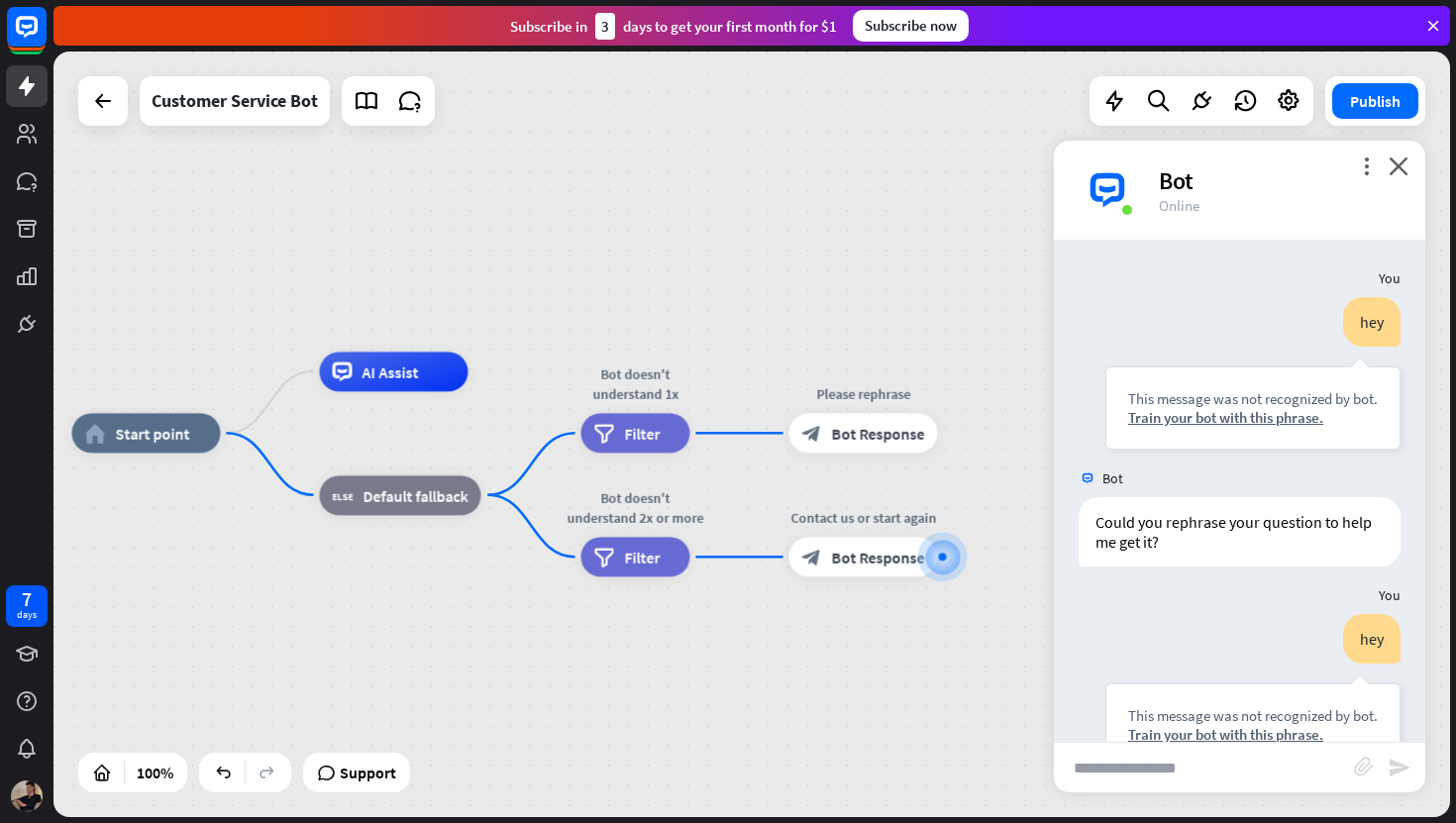 scroll, scrollTop: 54, scrollLeft: 0, axis: vertical 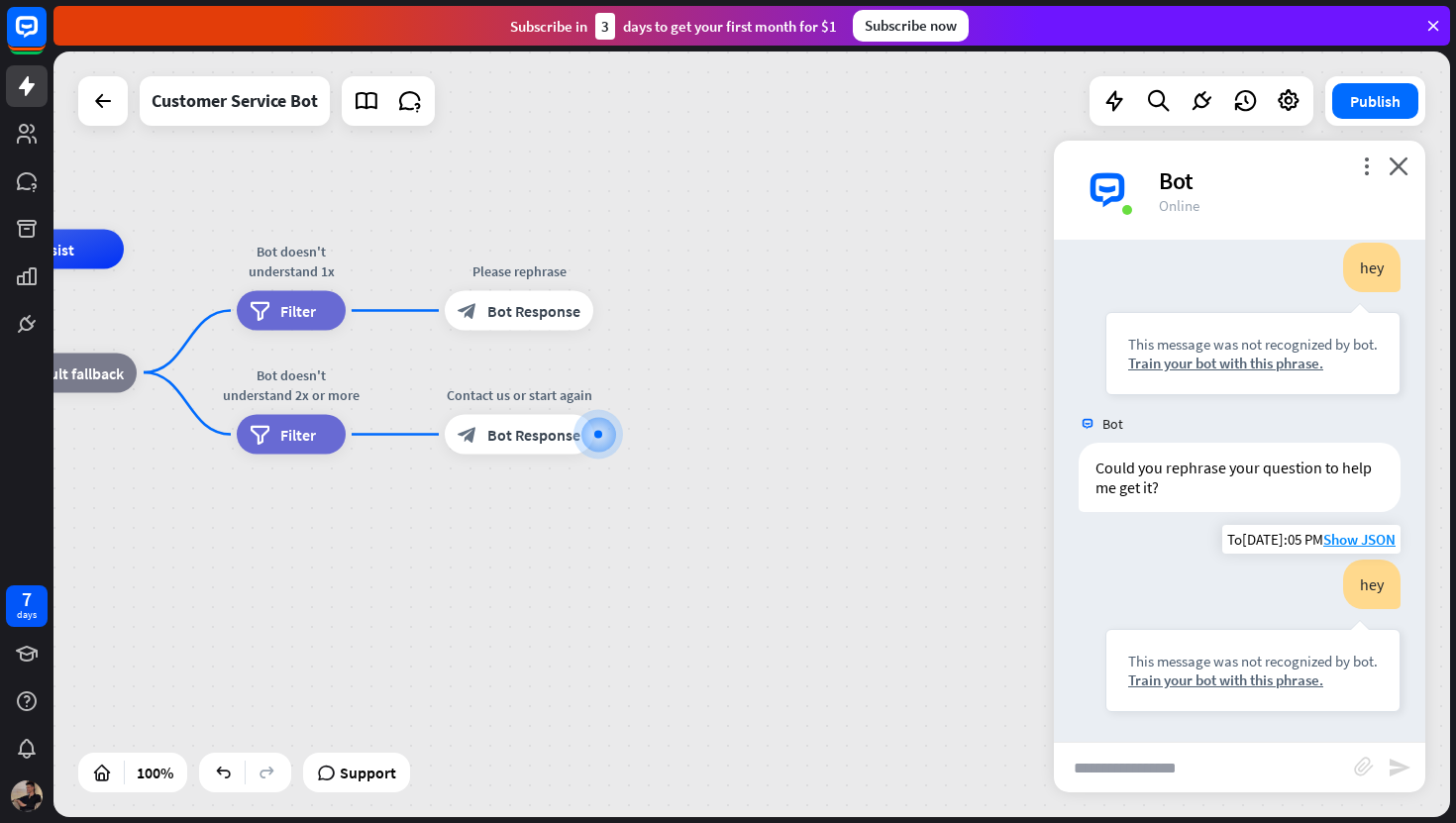 click on "hey   This message was not recognized by bot.
Train your bot with this phrase." at bounding box center [1253, 636] 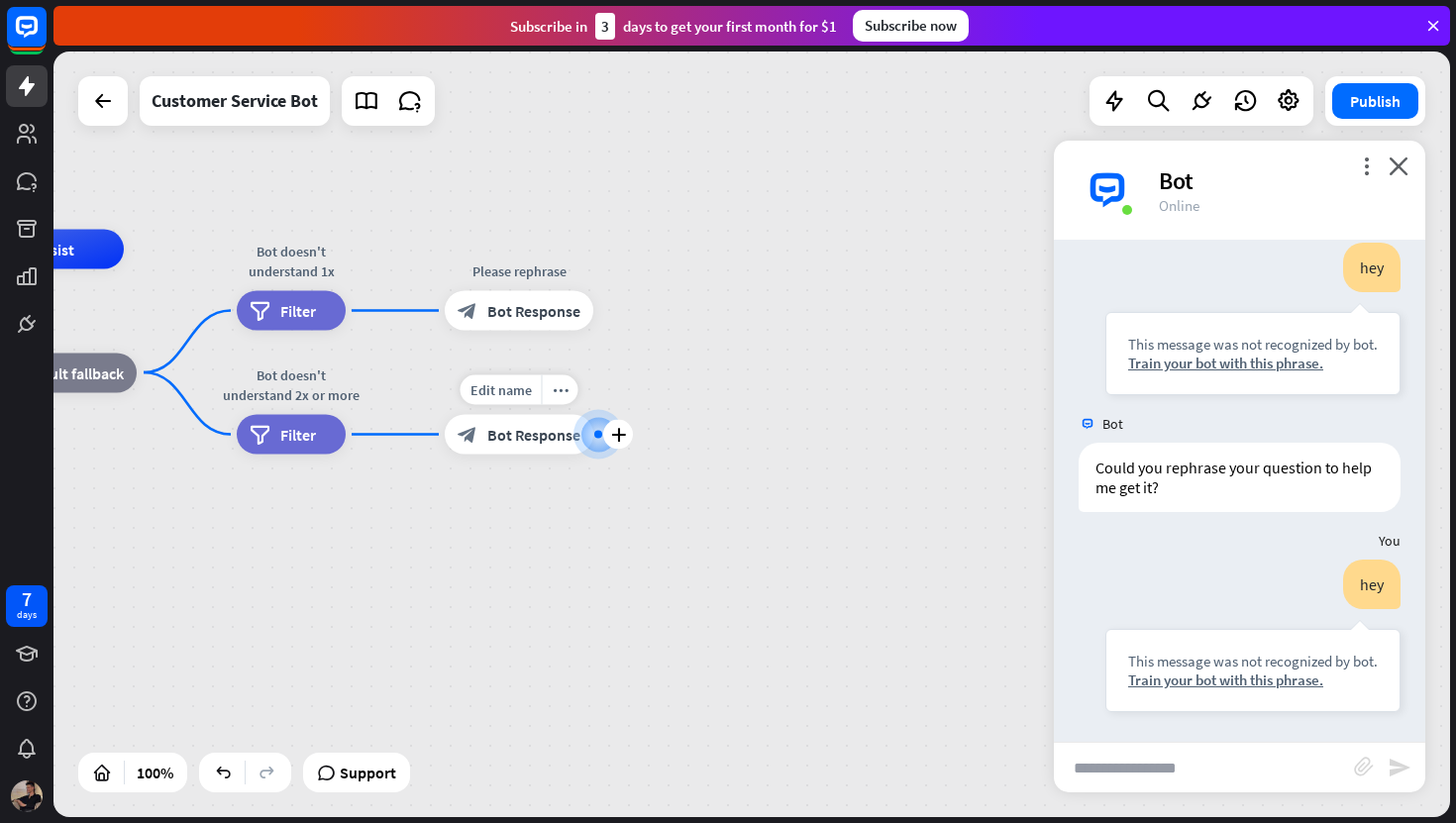 click on "block_bot_response   Bot Response" at bounding box center (519, 435) 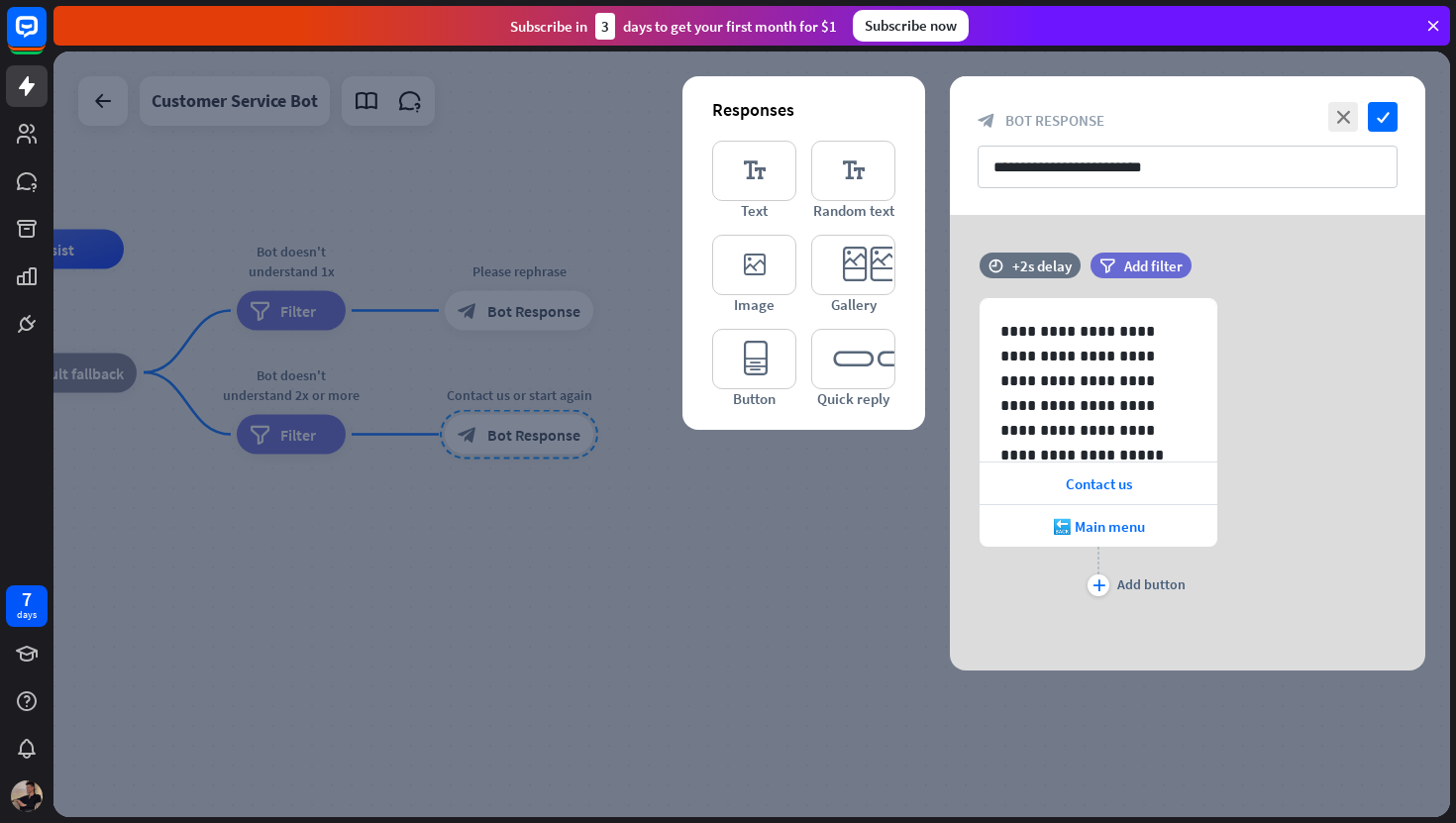 click at bounding box center [752, 434] 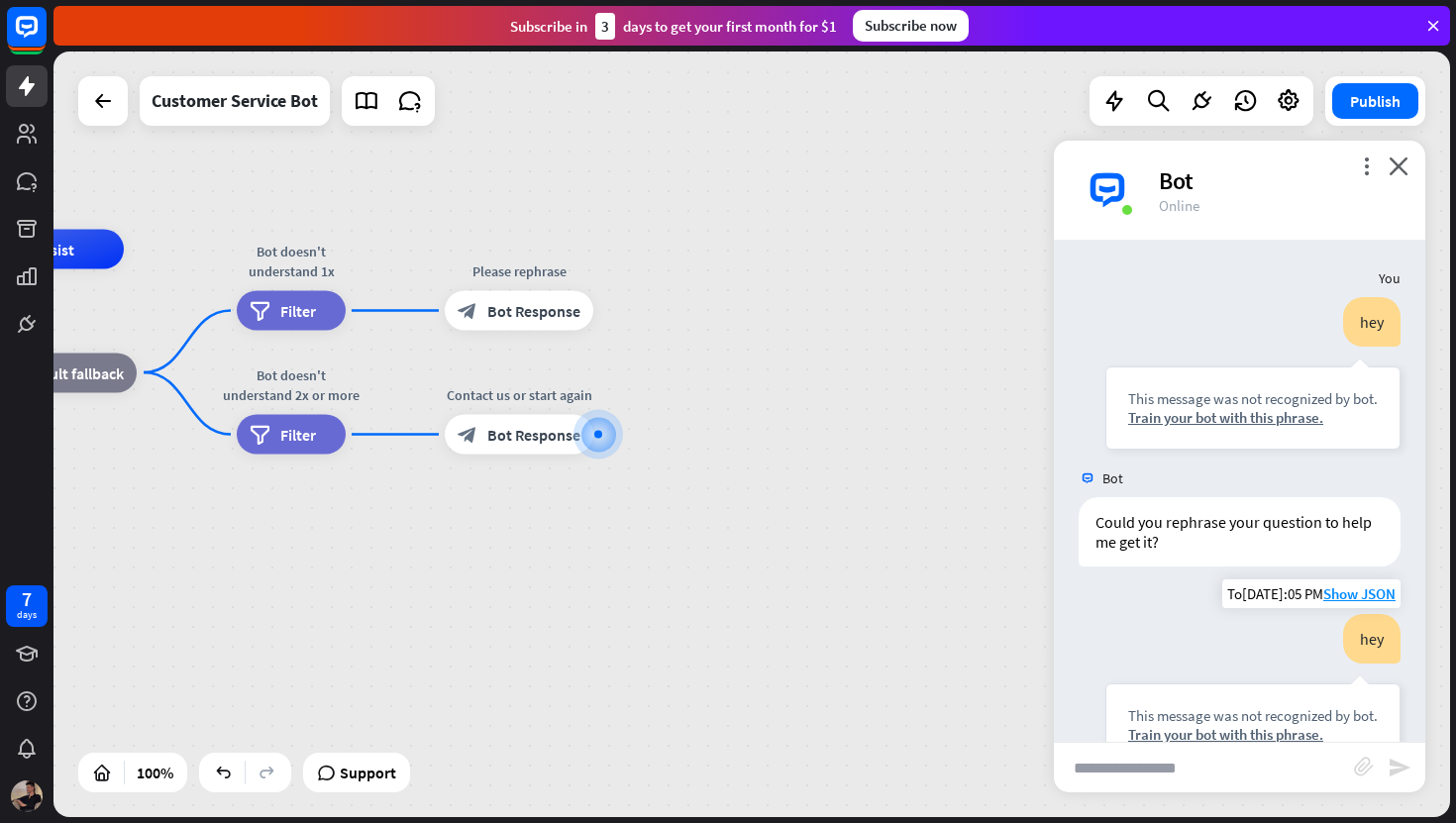 scroll, scrollTop: 54, scrollLeft: 0, axis: vertical 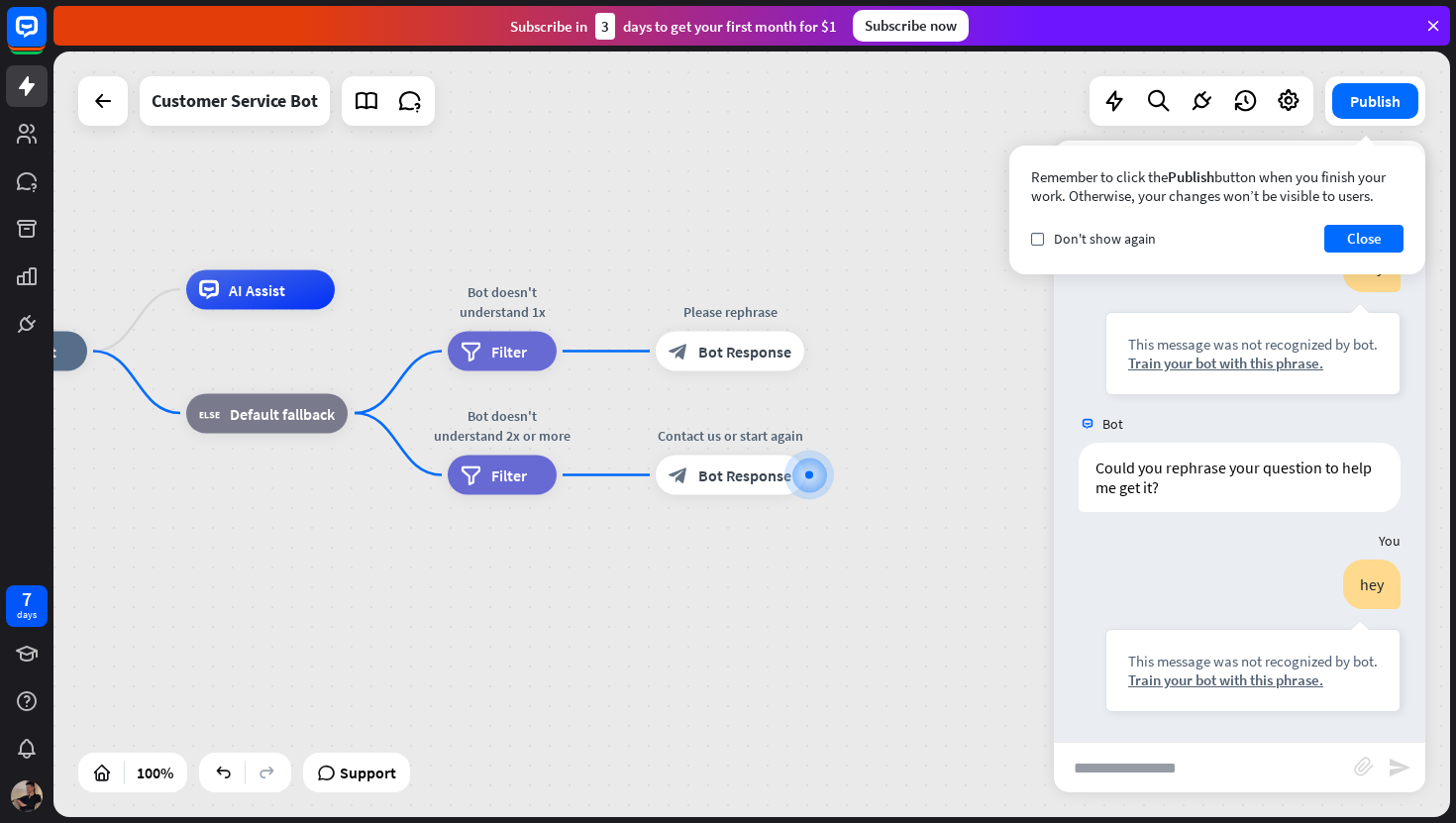drag, startPoint x: 569, startPoint y: 468, endPoint x: 904, endPoint y: 545, distance: 343.73536 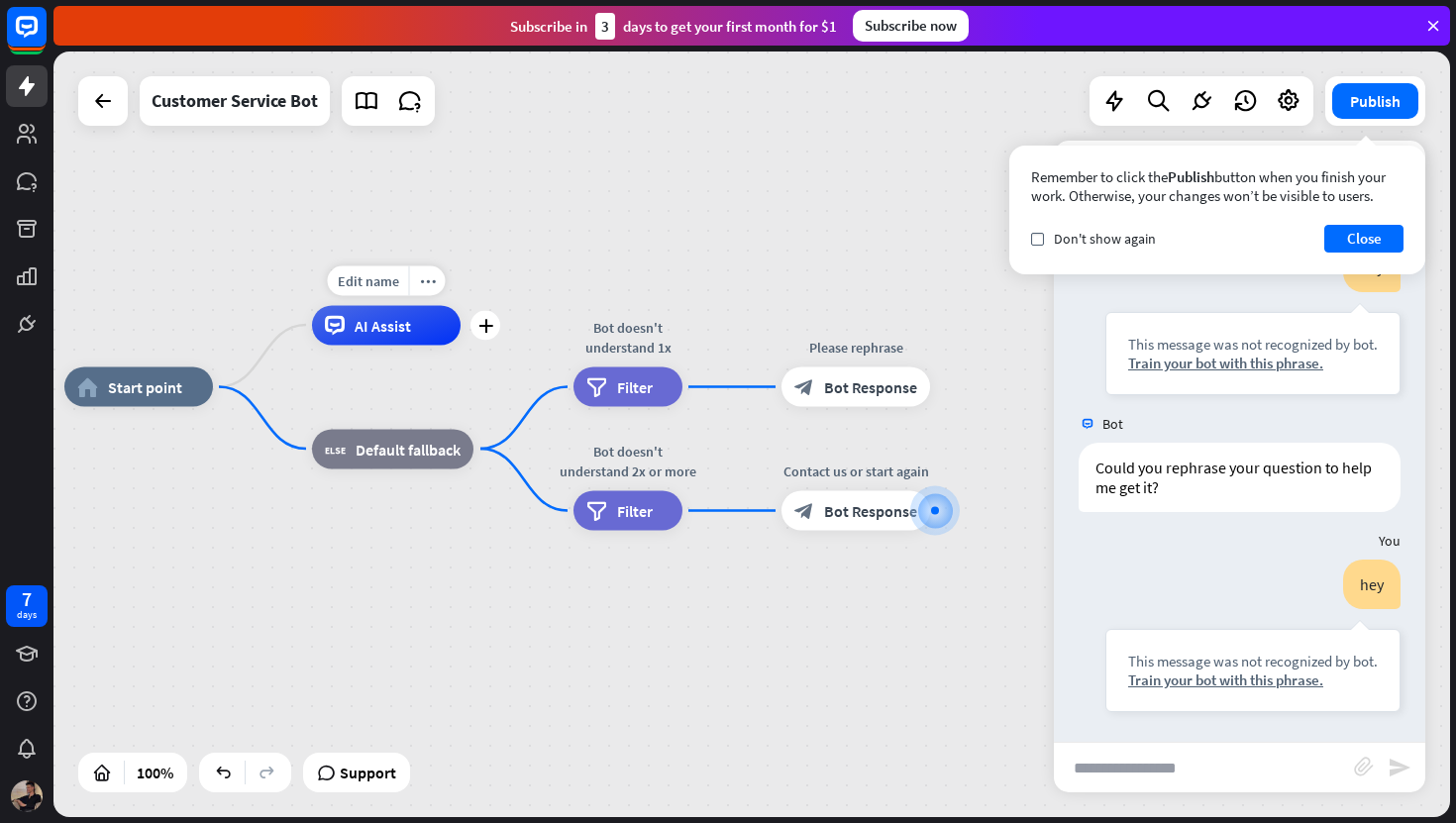 click on "AI Assist" at bounding box center [382, 325] 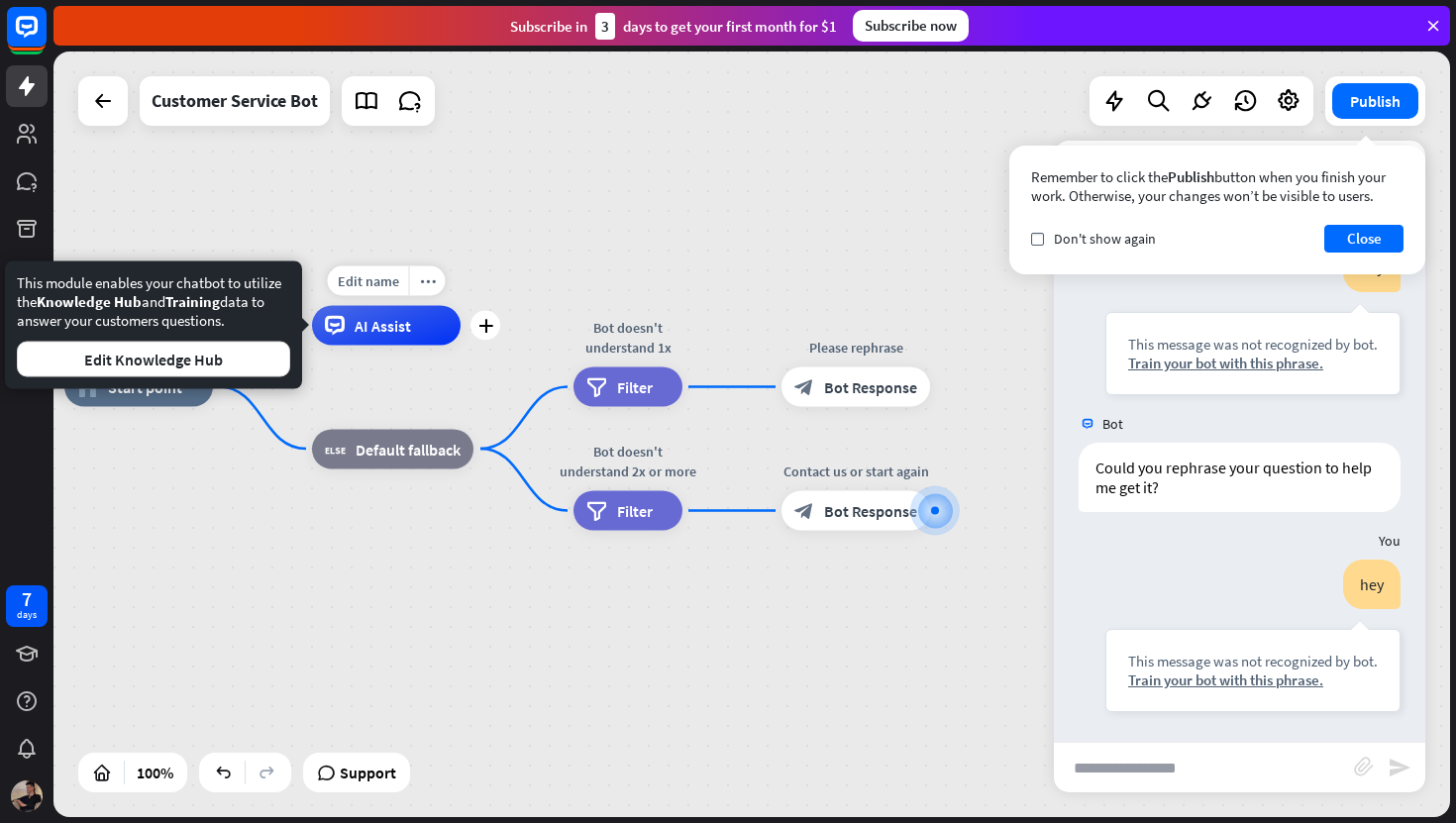 click on "AI Assist" at bounding box center (382, 325) 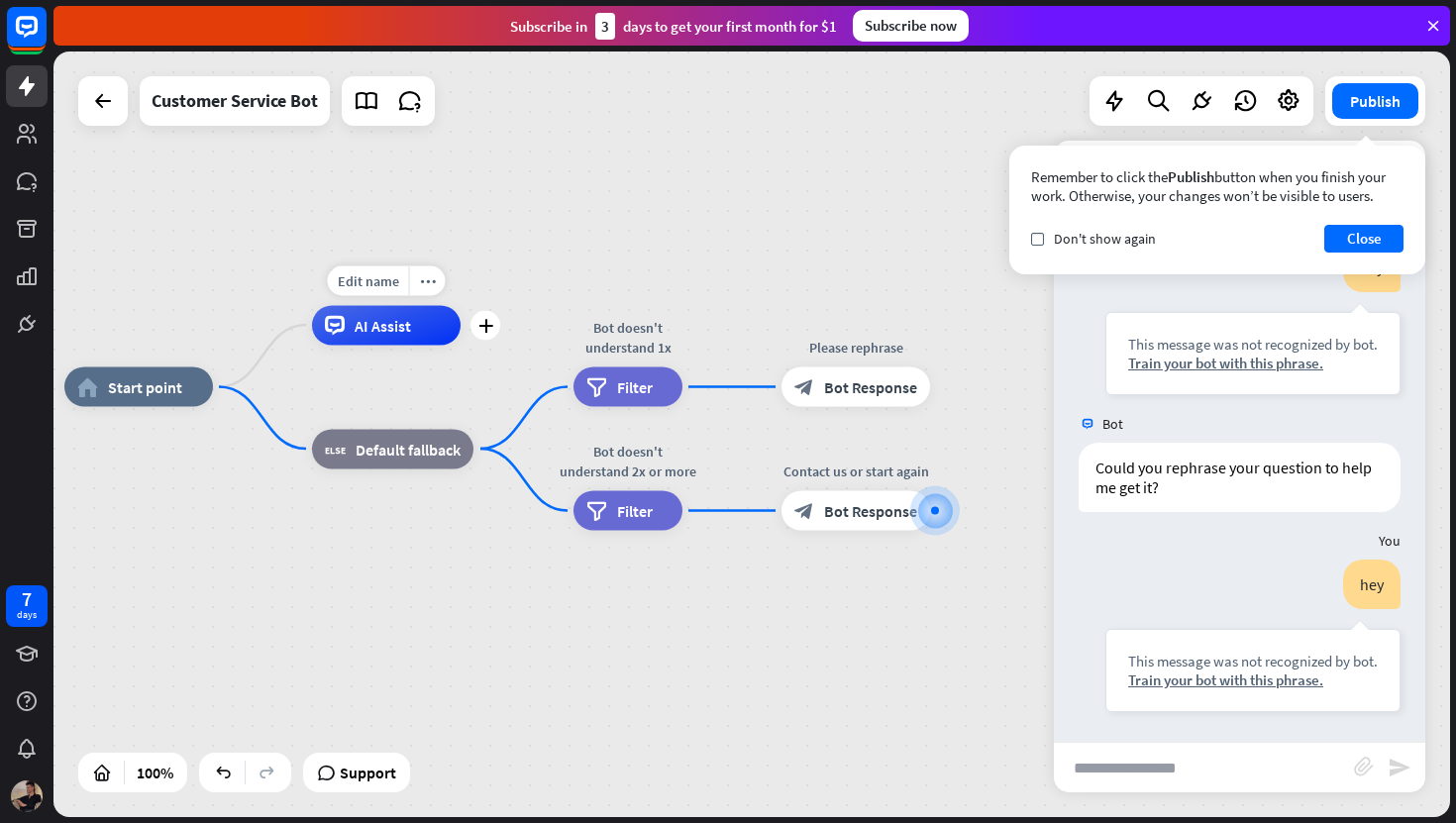 click on "Edit name   more_horiz         plus       AI Assist" at bounding box center [386, 325] 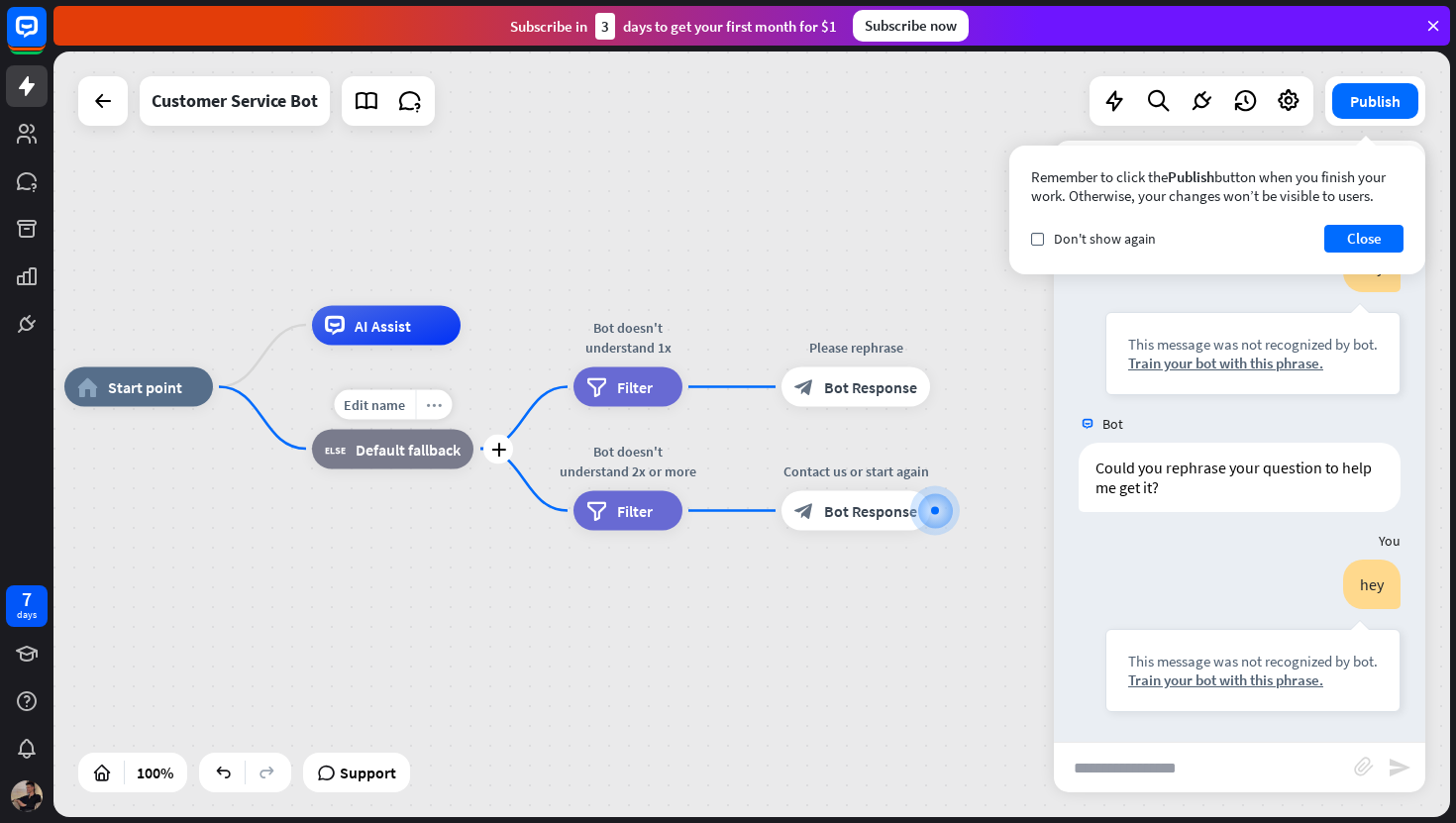 click on "more_horiz" at bounding box center (434, 404) 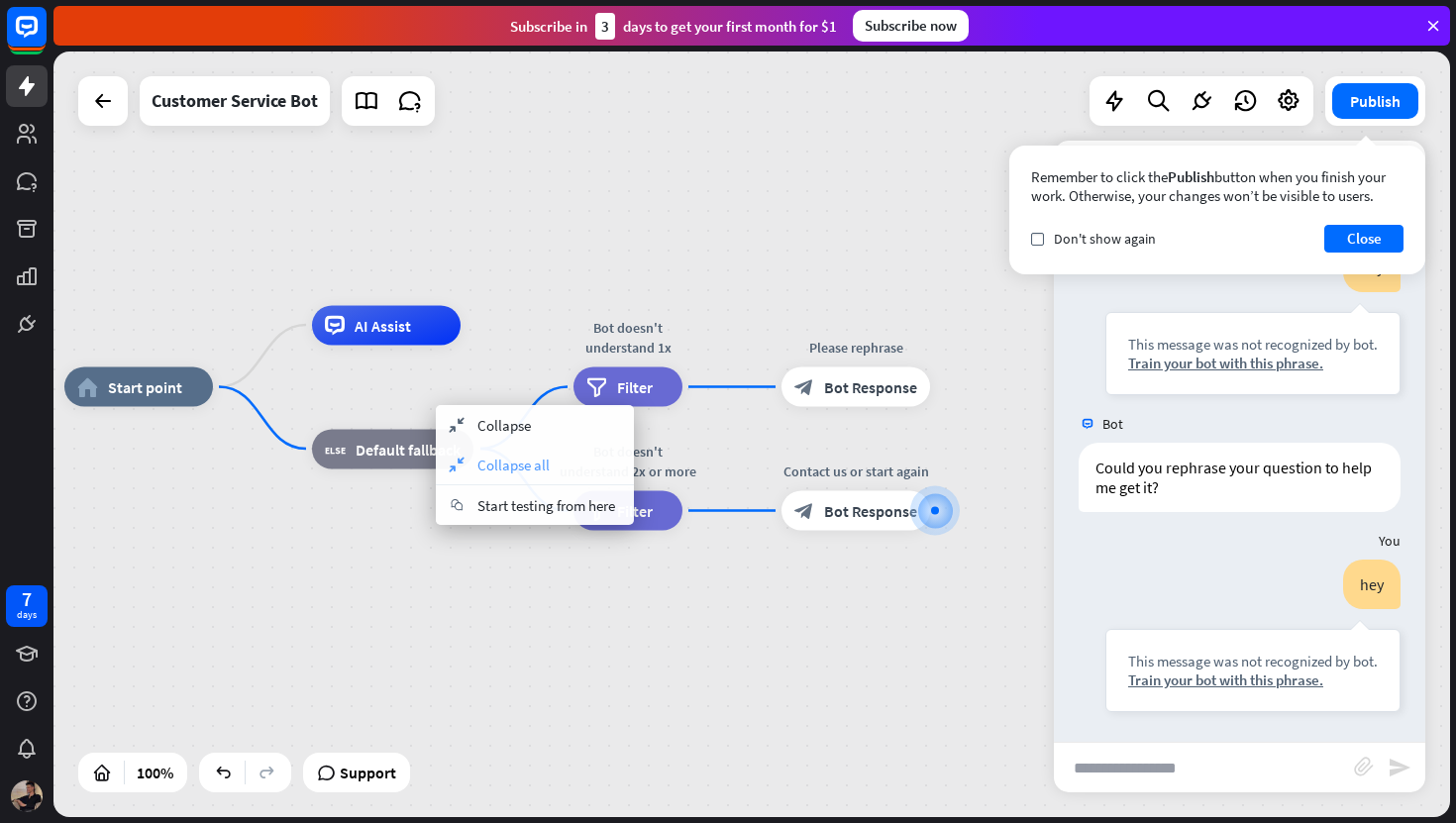 click on "Collapse all" at bounding box center [513, 464] 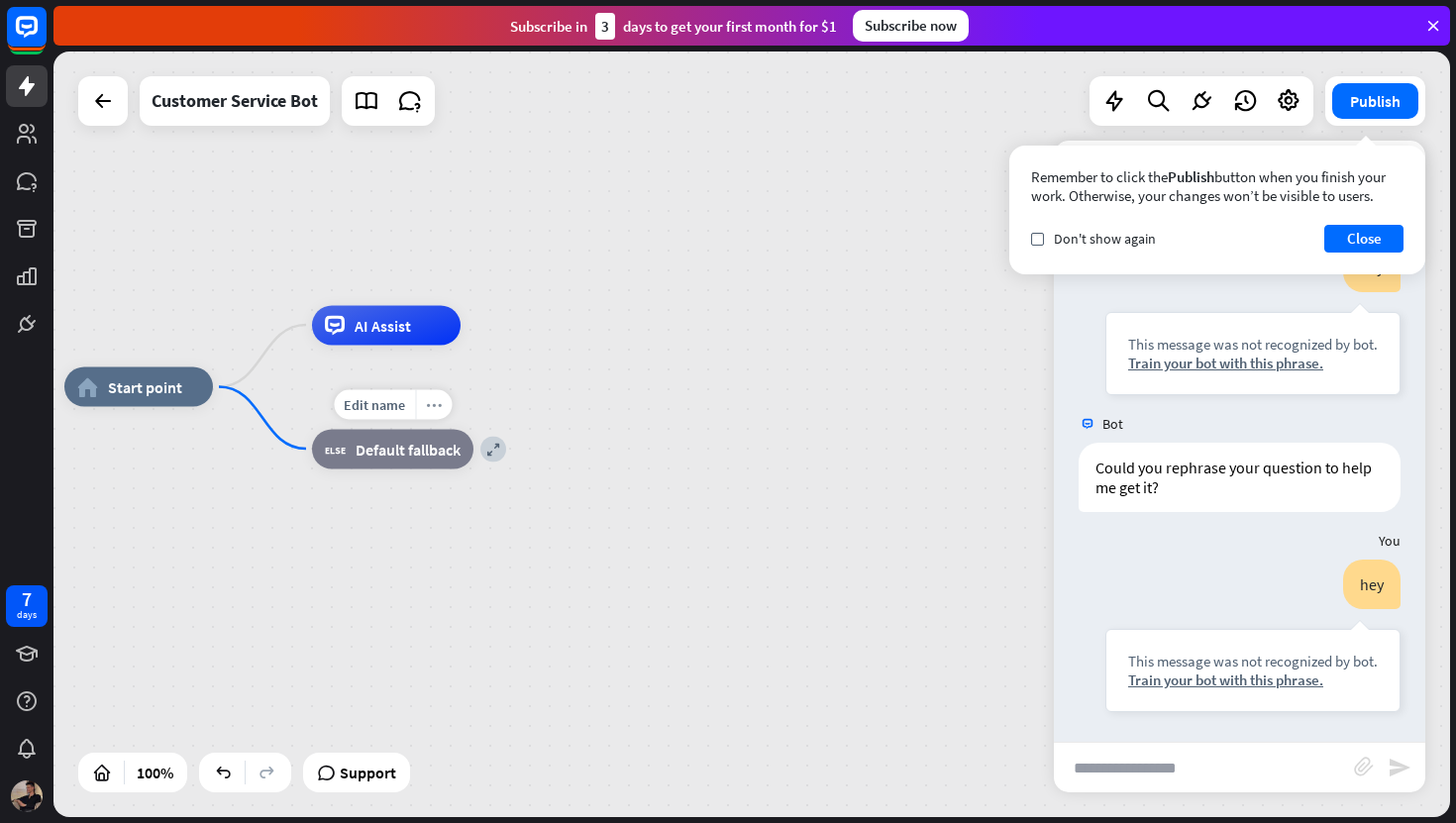 click on "more_horiz" at bounding box center [434, 404] 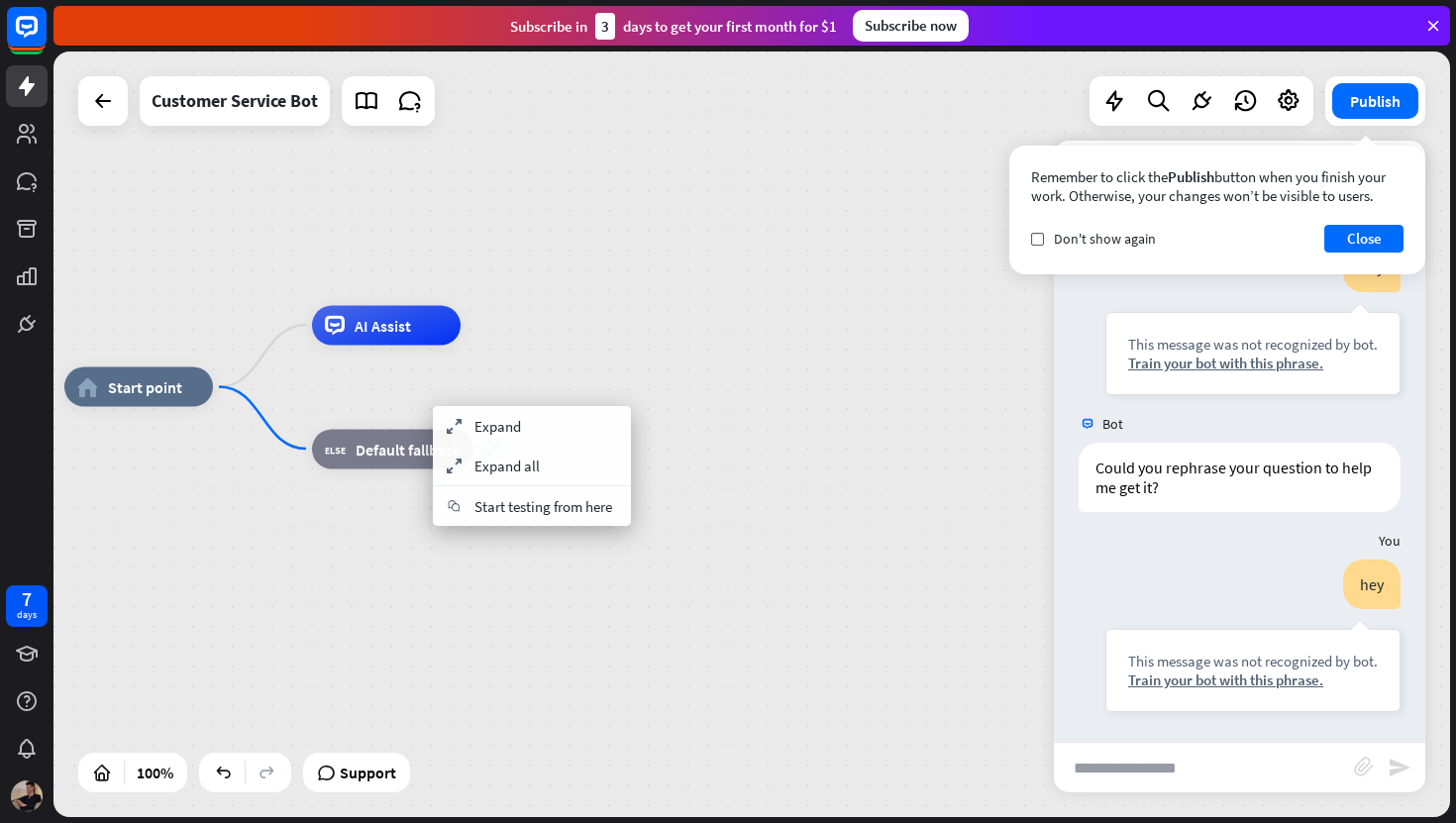 click on "home_2   Start point                     AI Assist           expand     block_fallback   Default fallback" at bounding box center (752, 434) 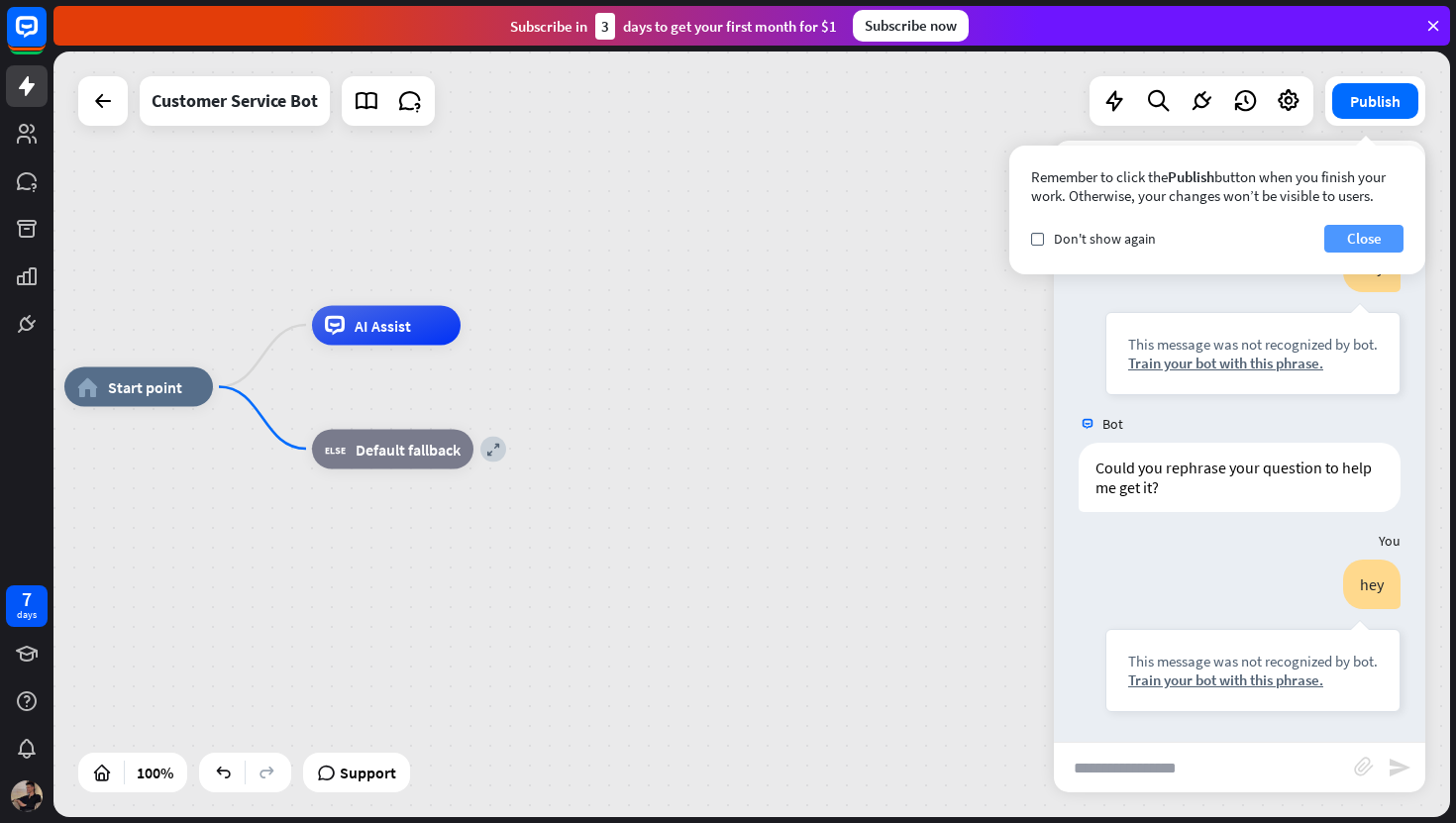 click on "Close" at bounding box center [1364, 239] 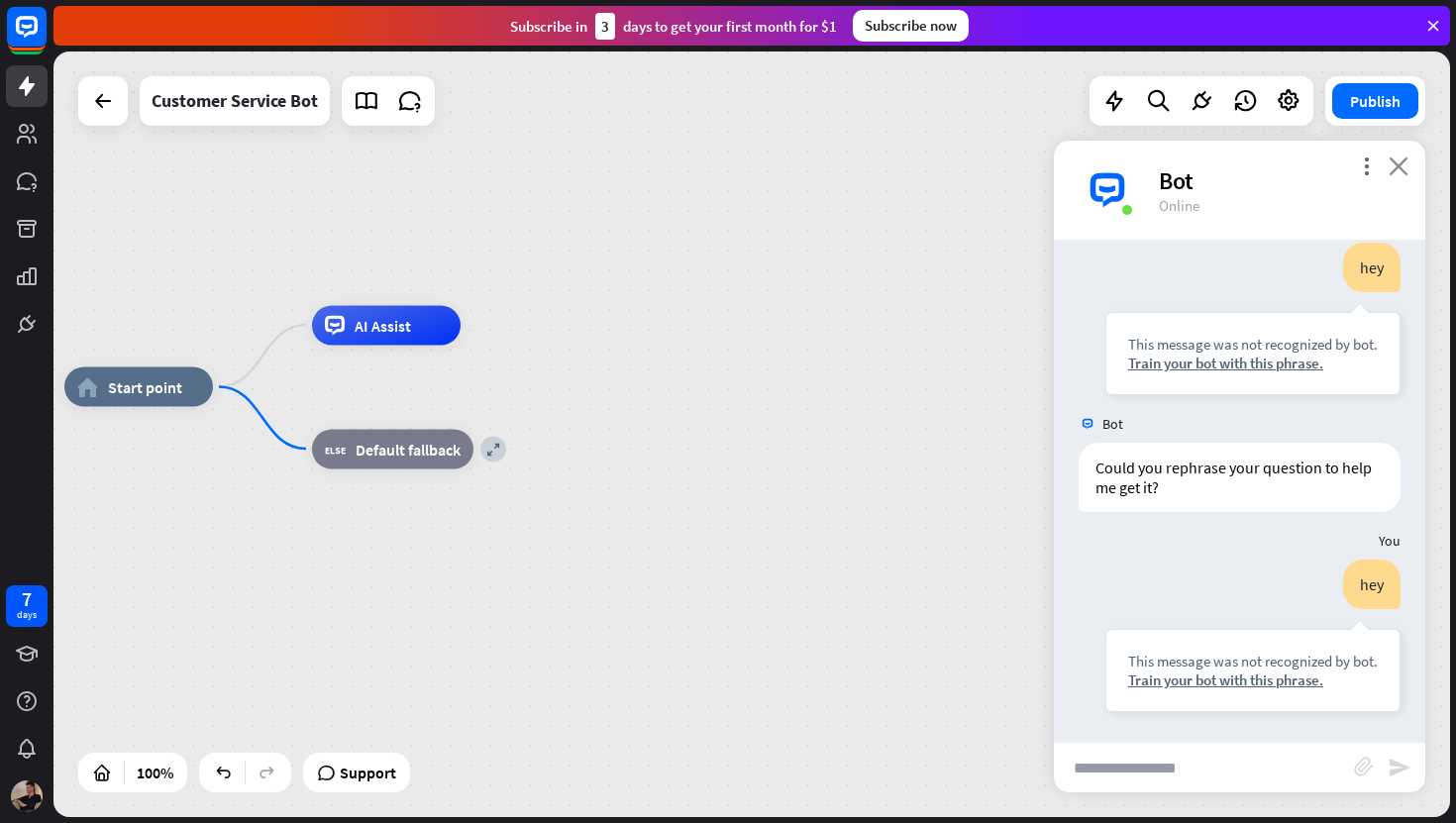 click on "close" at bounding box center [1399, 165] 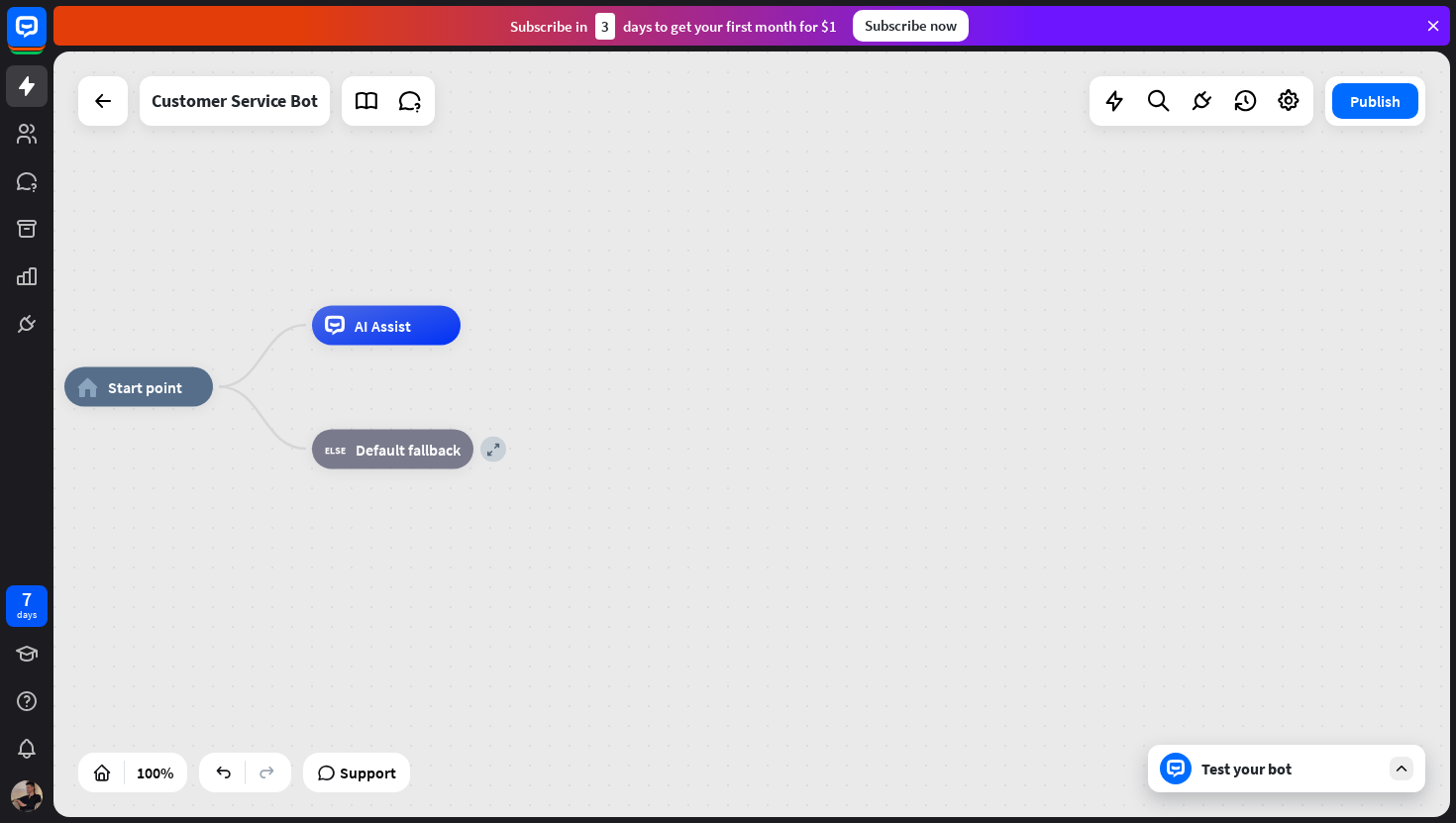 click on "home_2   Start point                     AI Assist           expand     block_fallback   Default fallback" at bounding box center [763, 770] 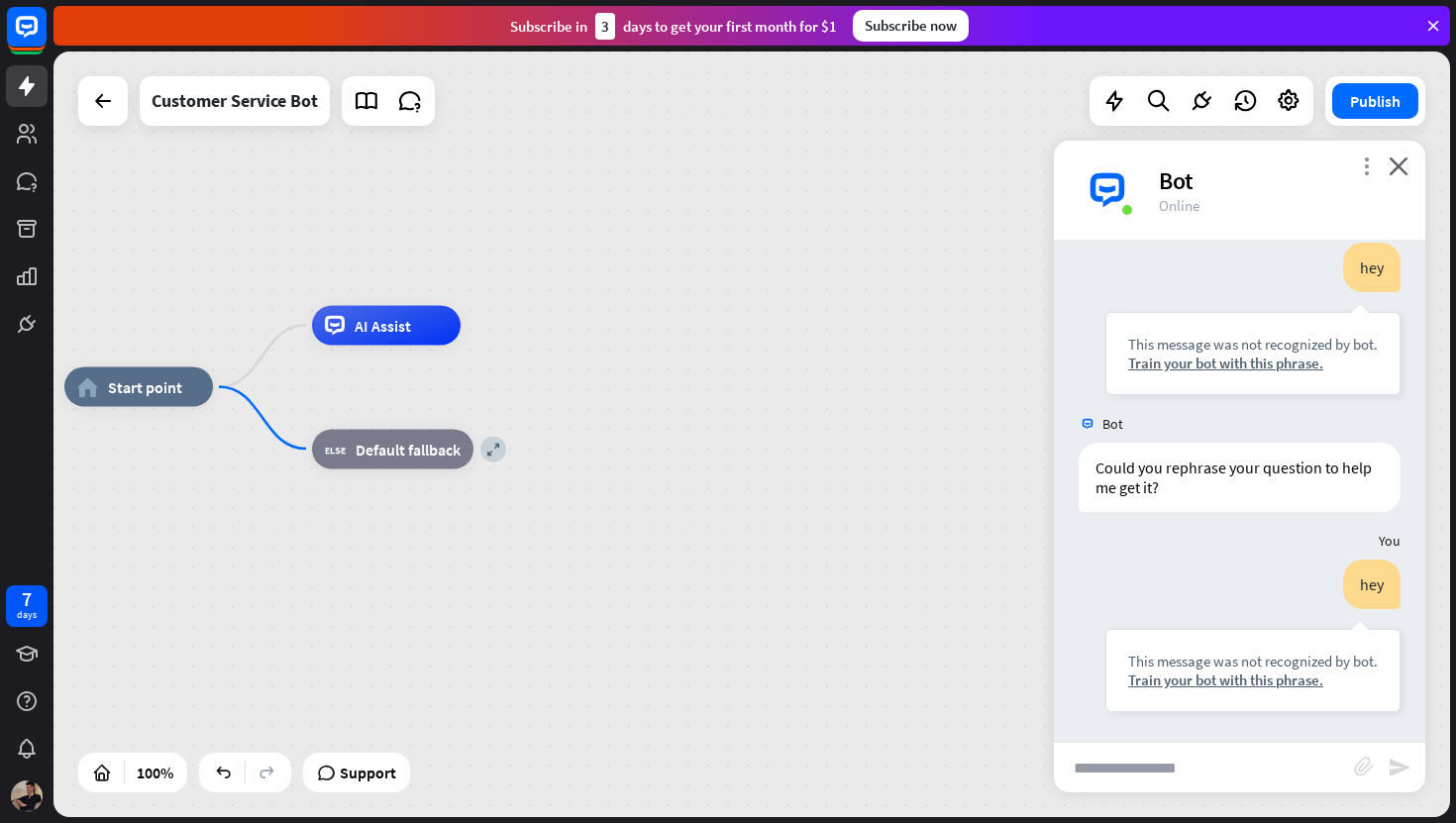 click on "more_vert" at bounding box center (1366, 165) 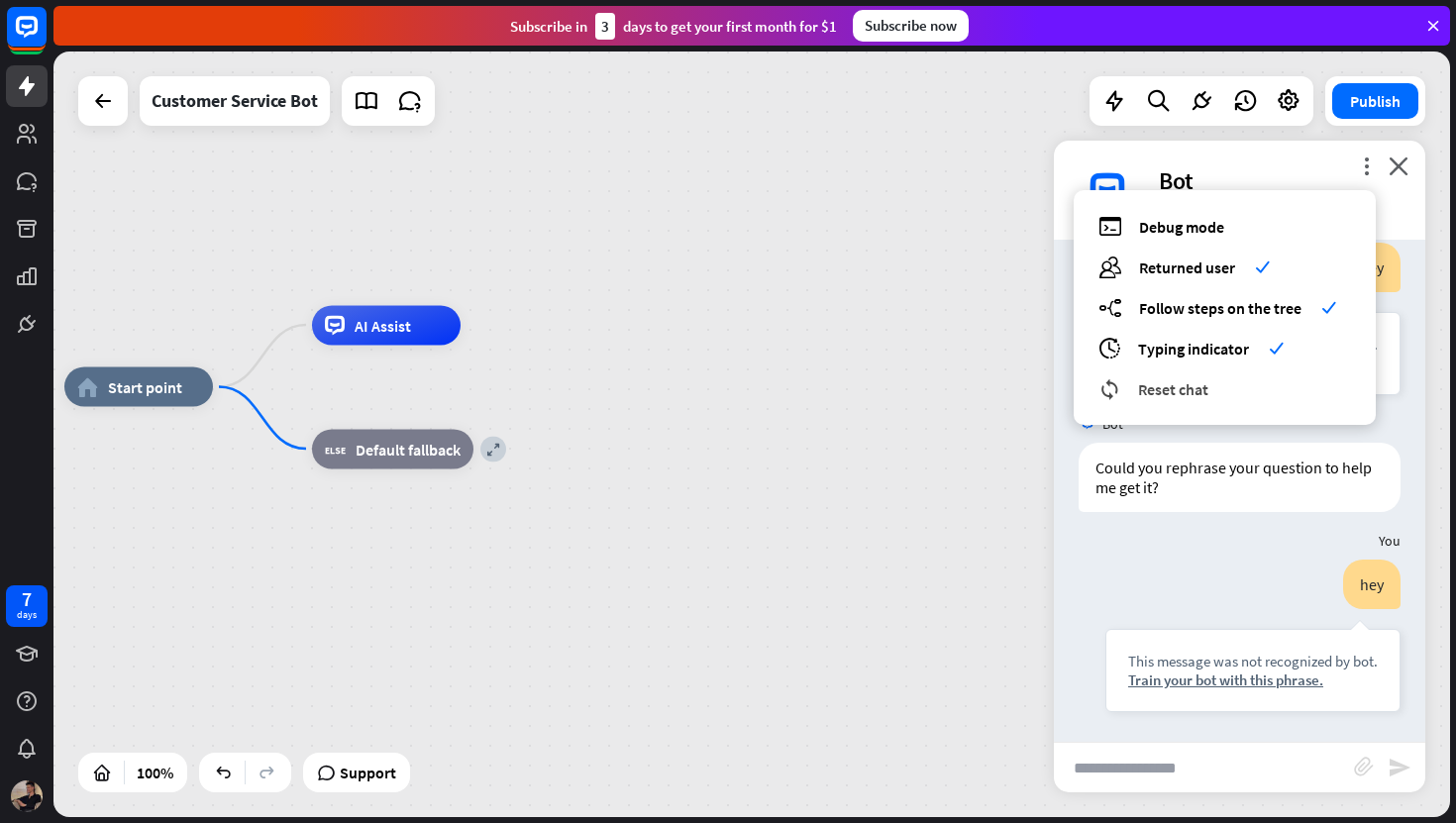 click on "reset_chat   Reset chat" at bounding box center [1224, 388] 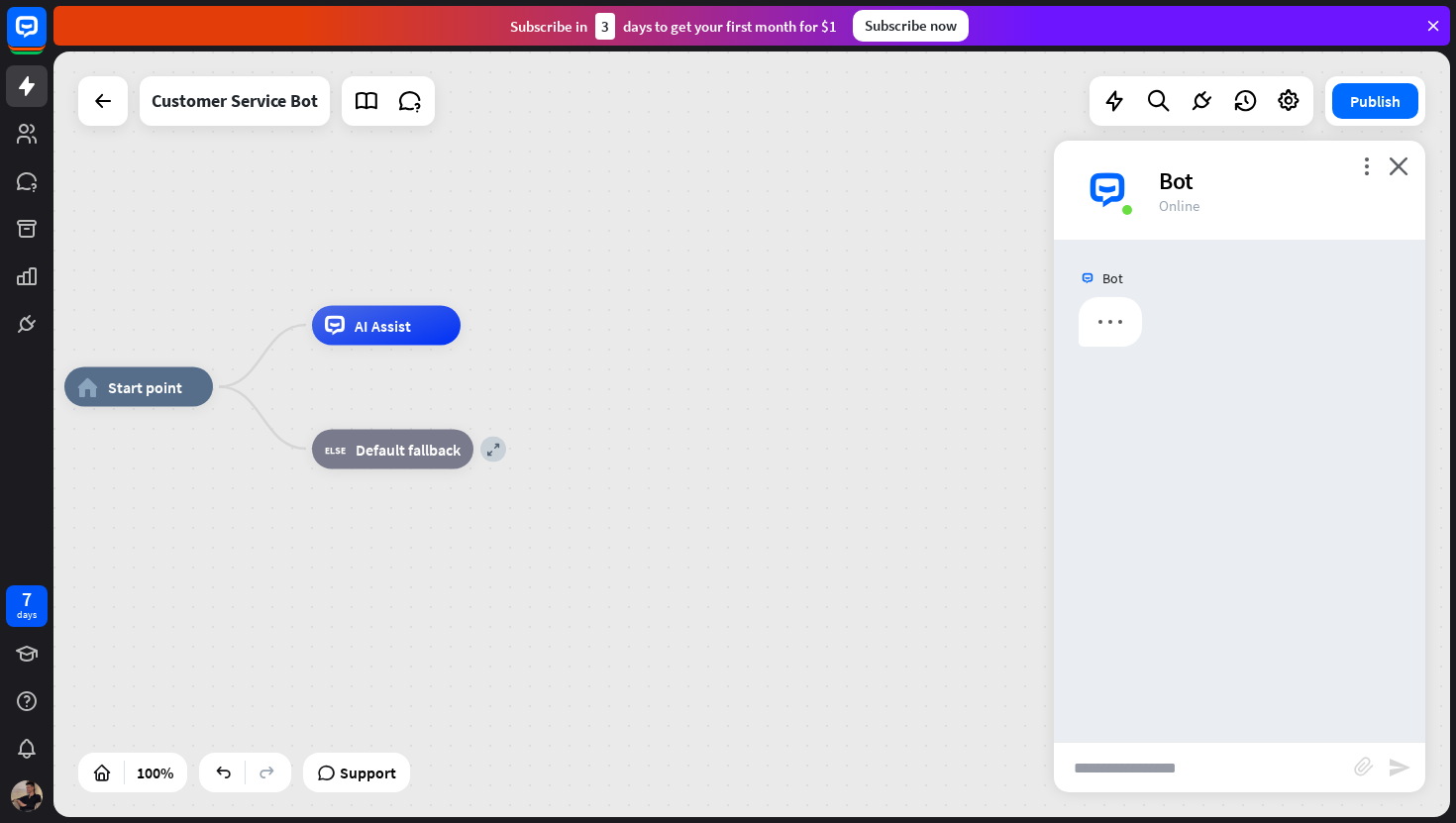 scroll, scrollTop: 0, scrollLeft: 0, axis: both 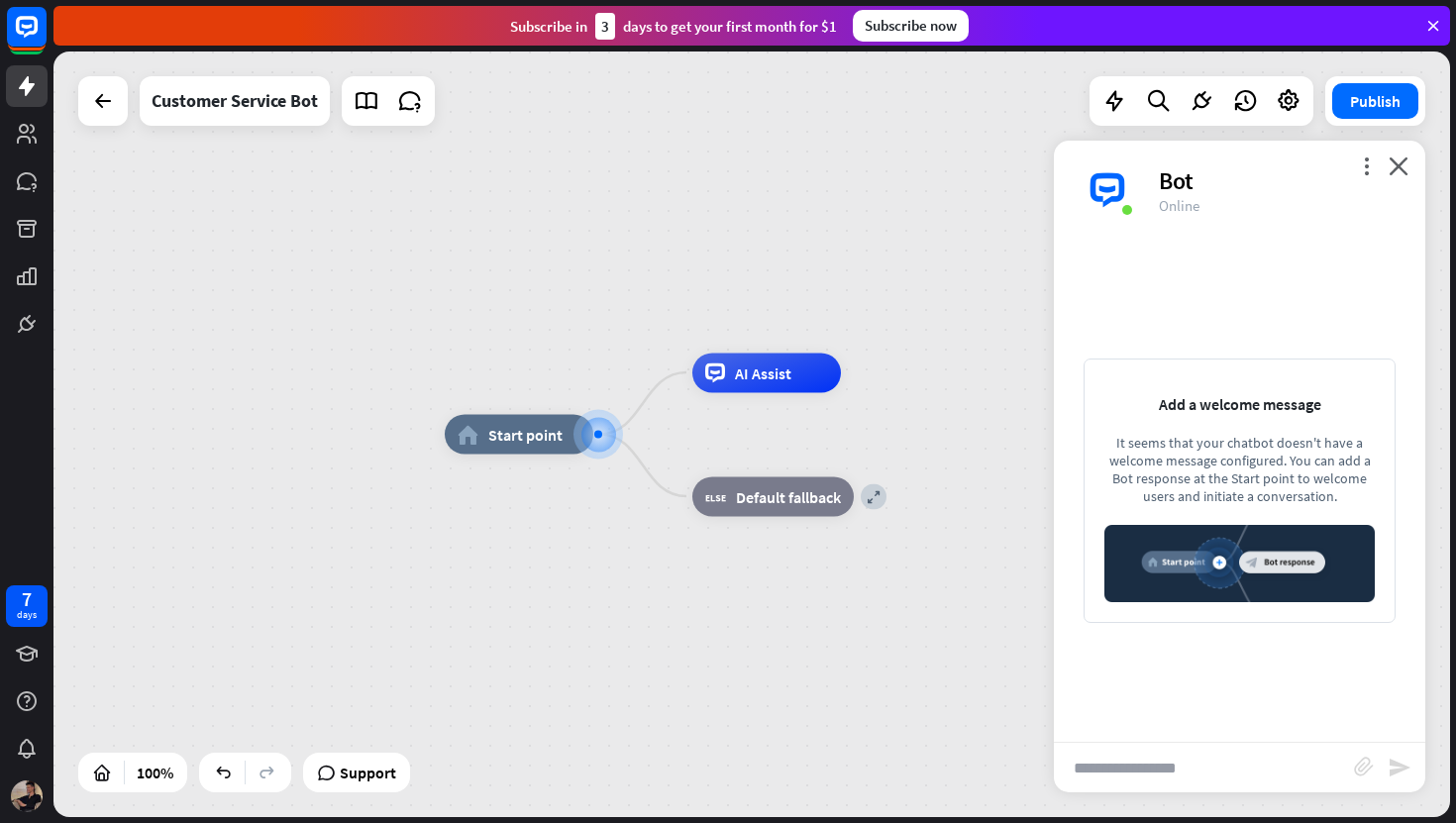 click at bounding box center (1203, 768) 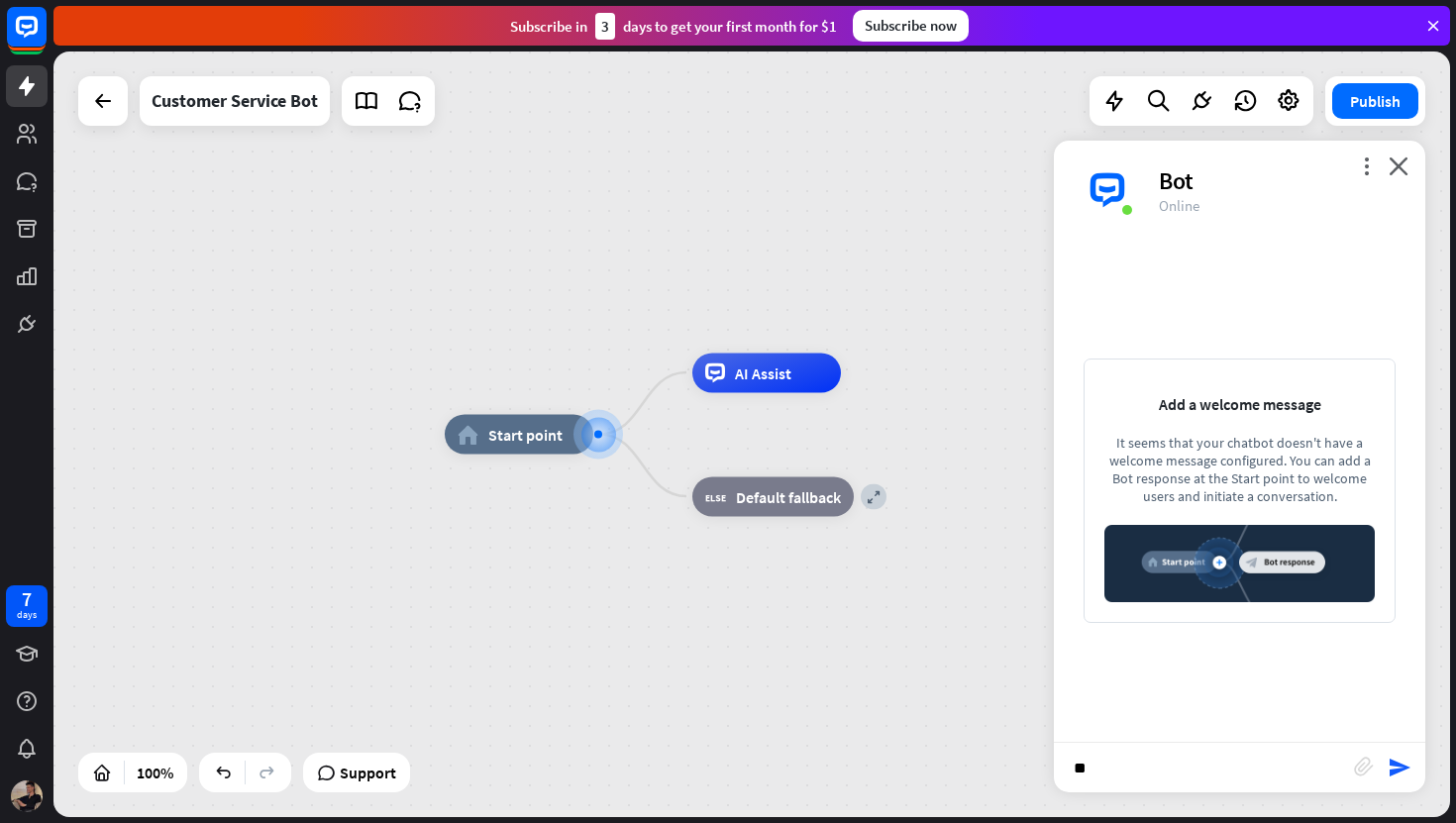 type on "***" 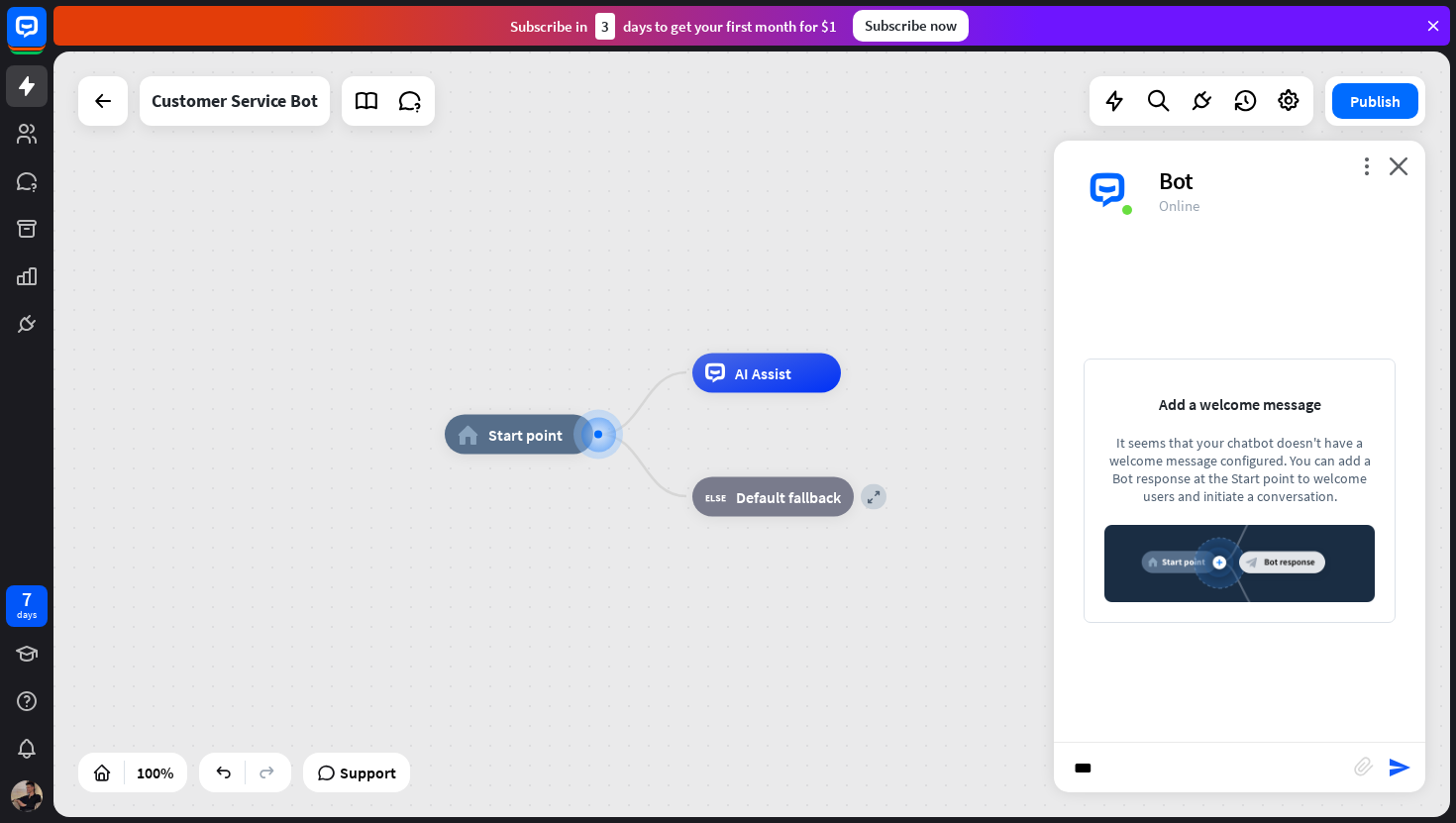 type 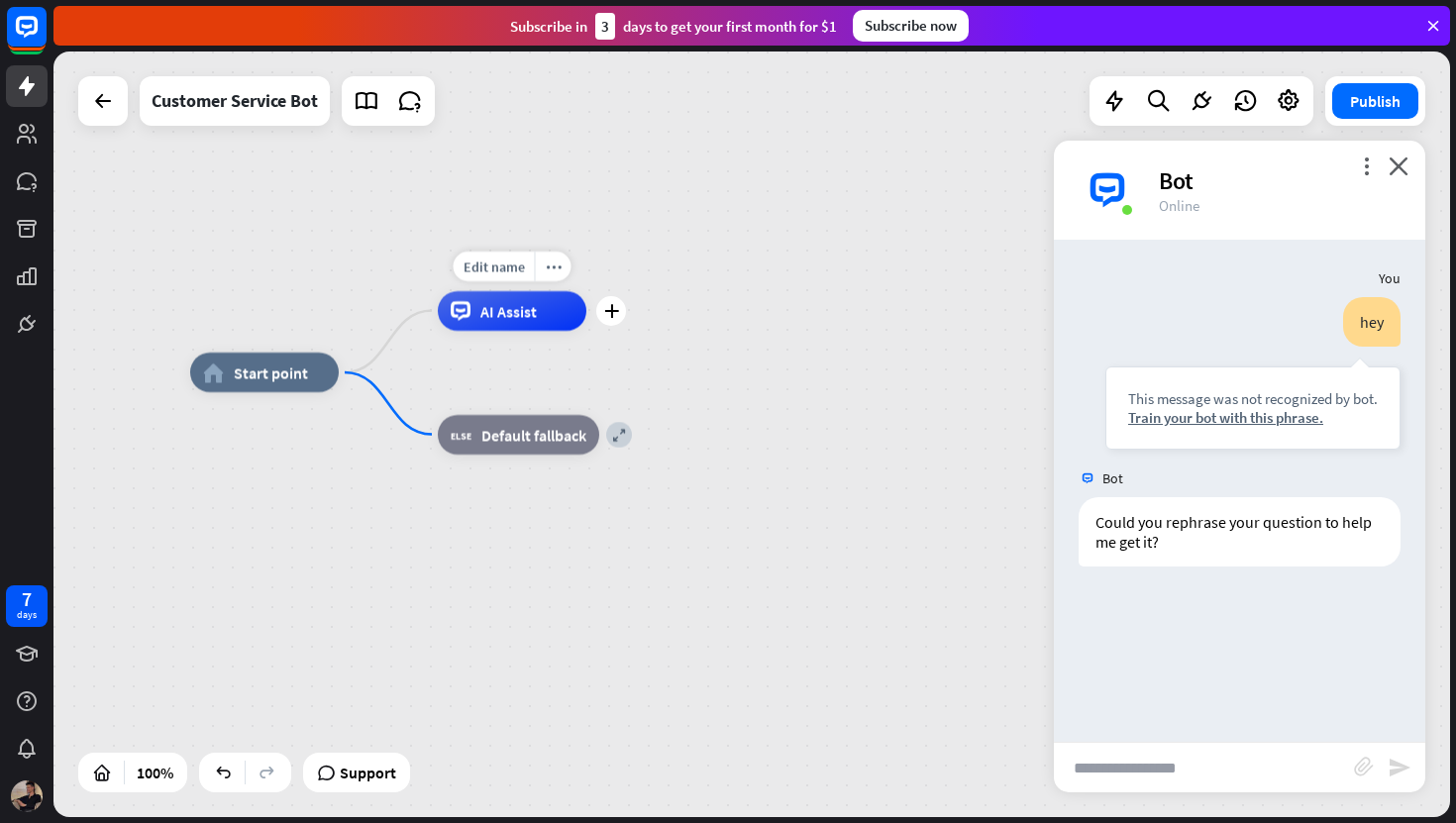 click on "AI Assist" at bounding box center (508, 311) 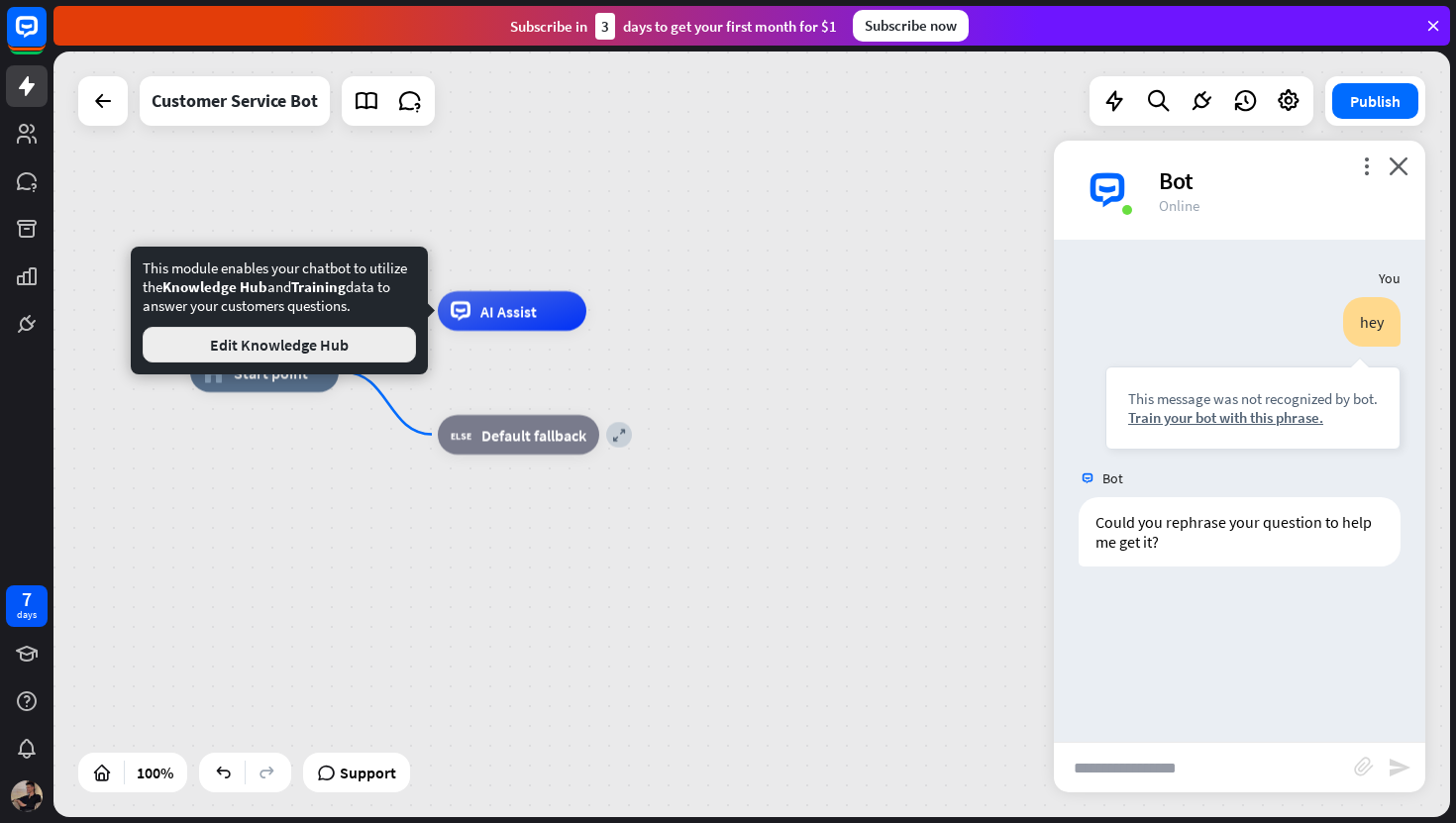 click on "Edit Knowledge Hub" at bounding box center (279, 345) 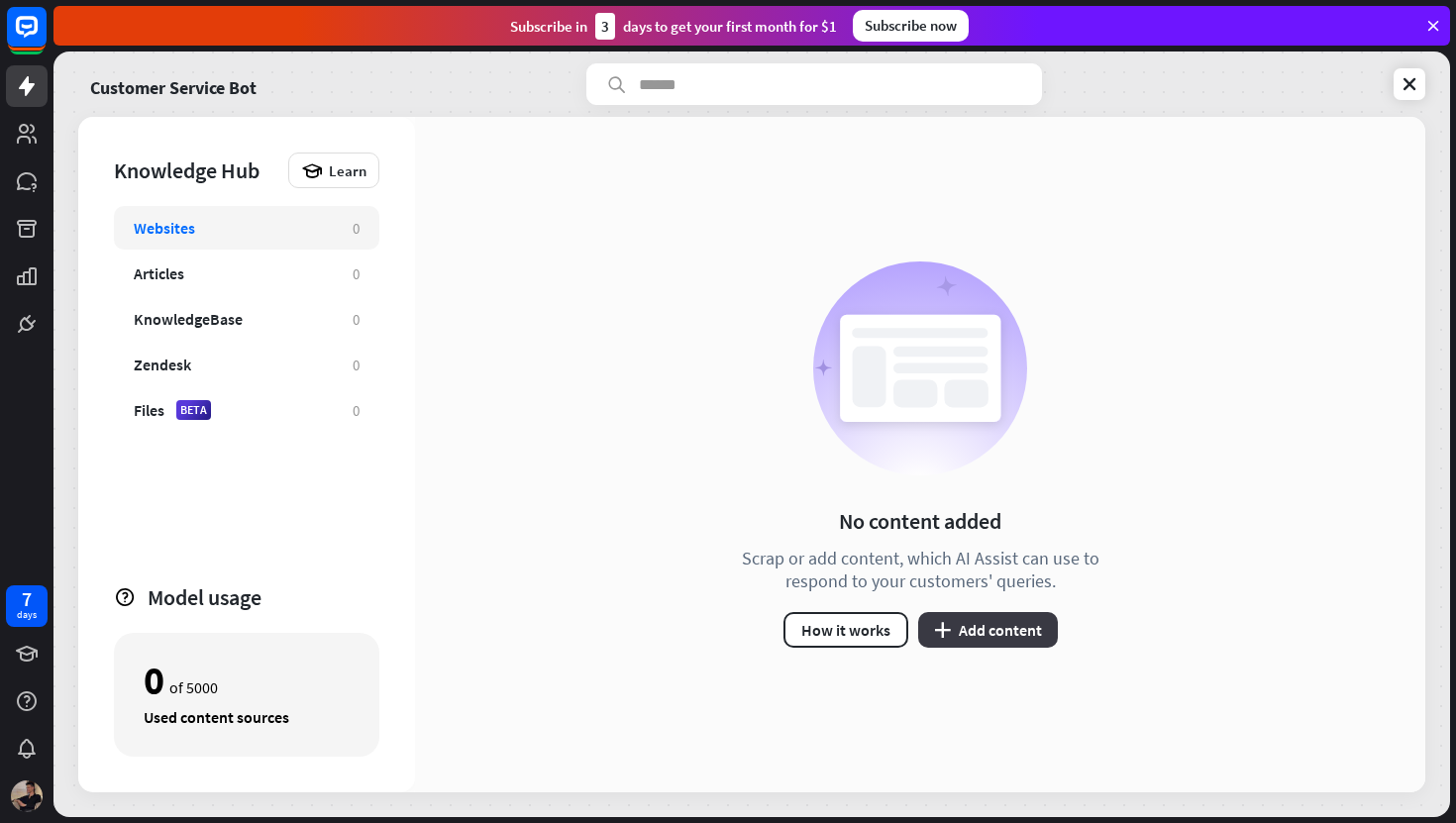 click on "plus
Add content" at bounding box center [988, 630] 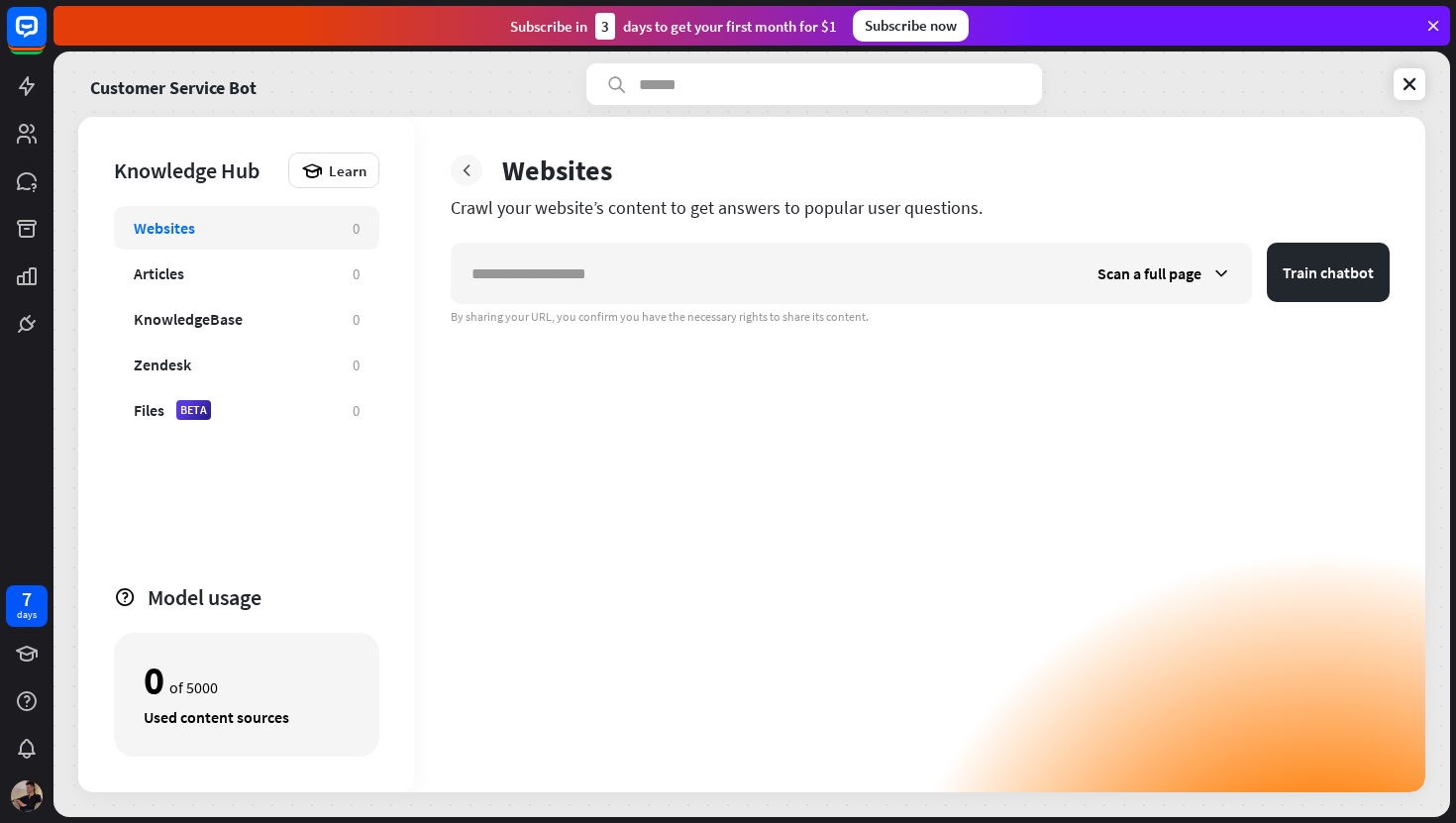 click at bounding box center [467, 170] 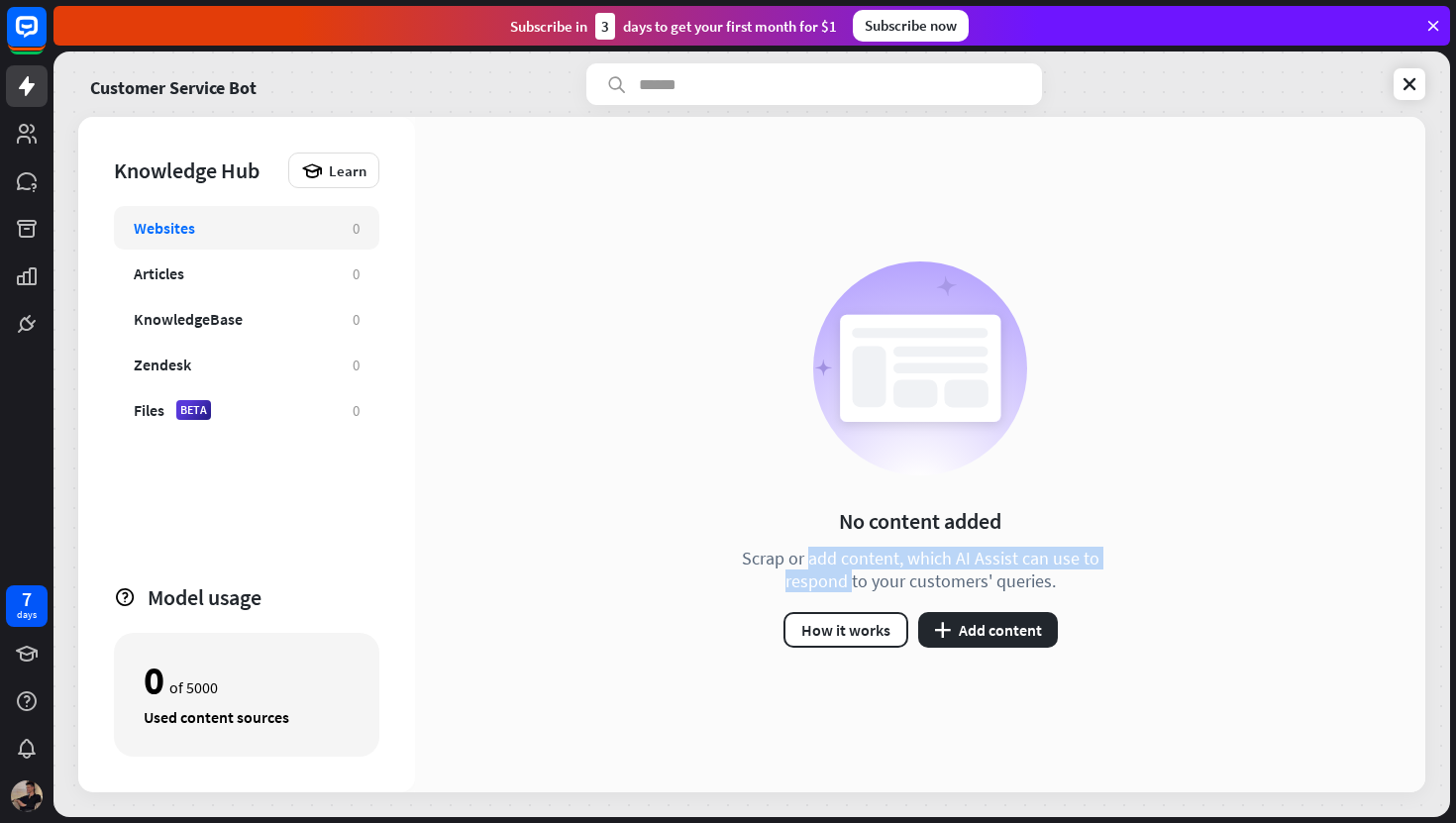 drag, startPoint x: 729, startPoint y: 548, endPoint x: 1102, endPoint y: 556, distance: 373.08578 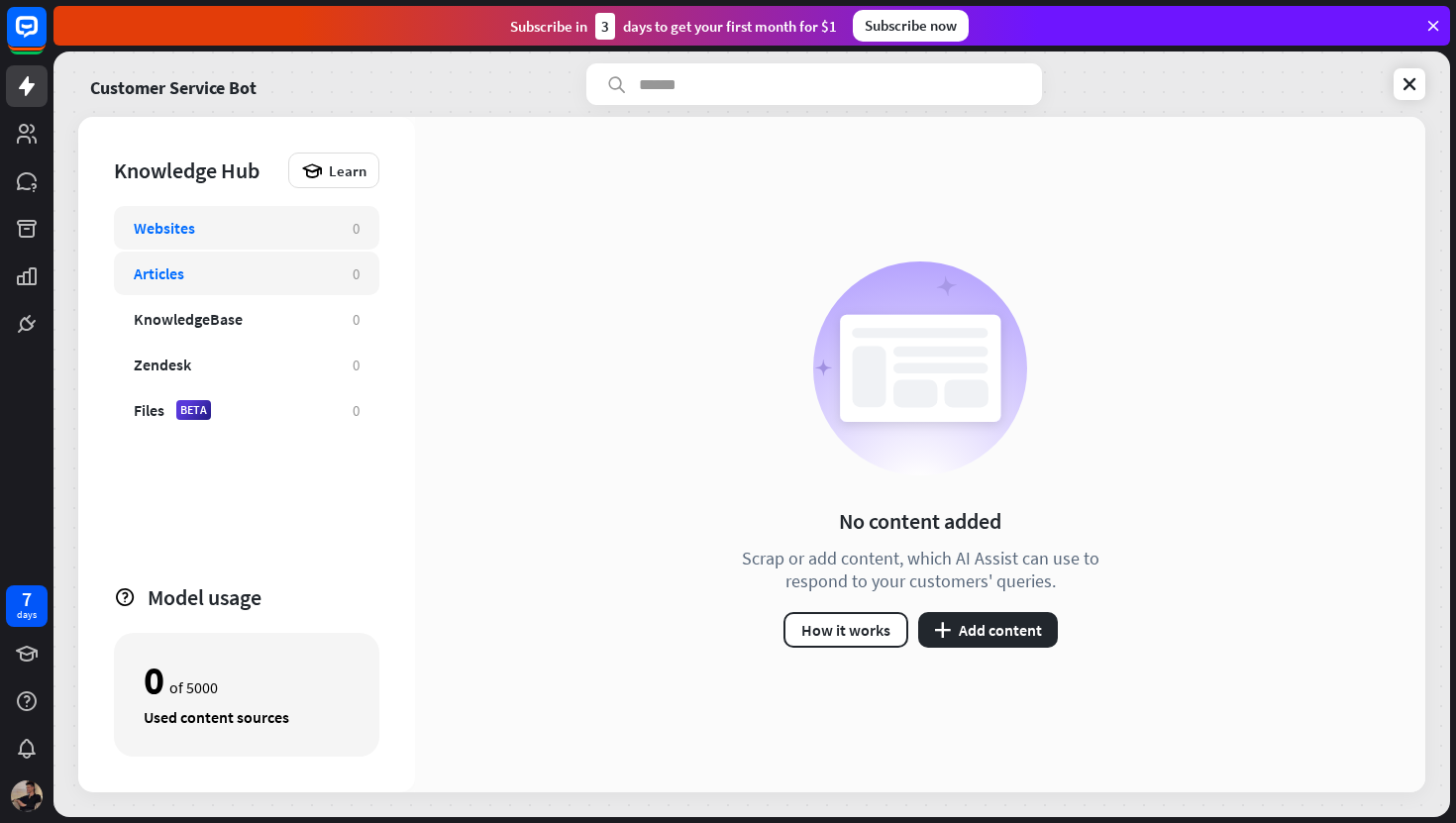 click on "Articles     0" at bounding box center (247, 273) 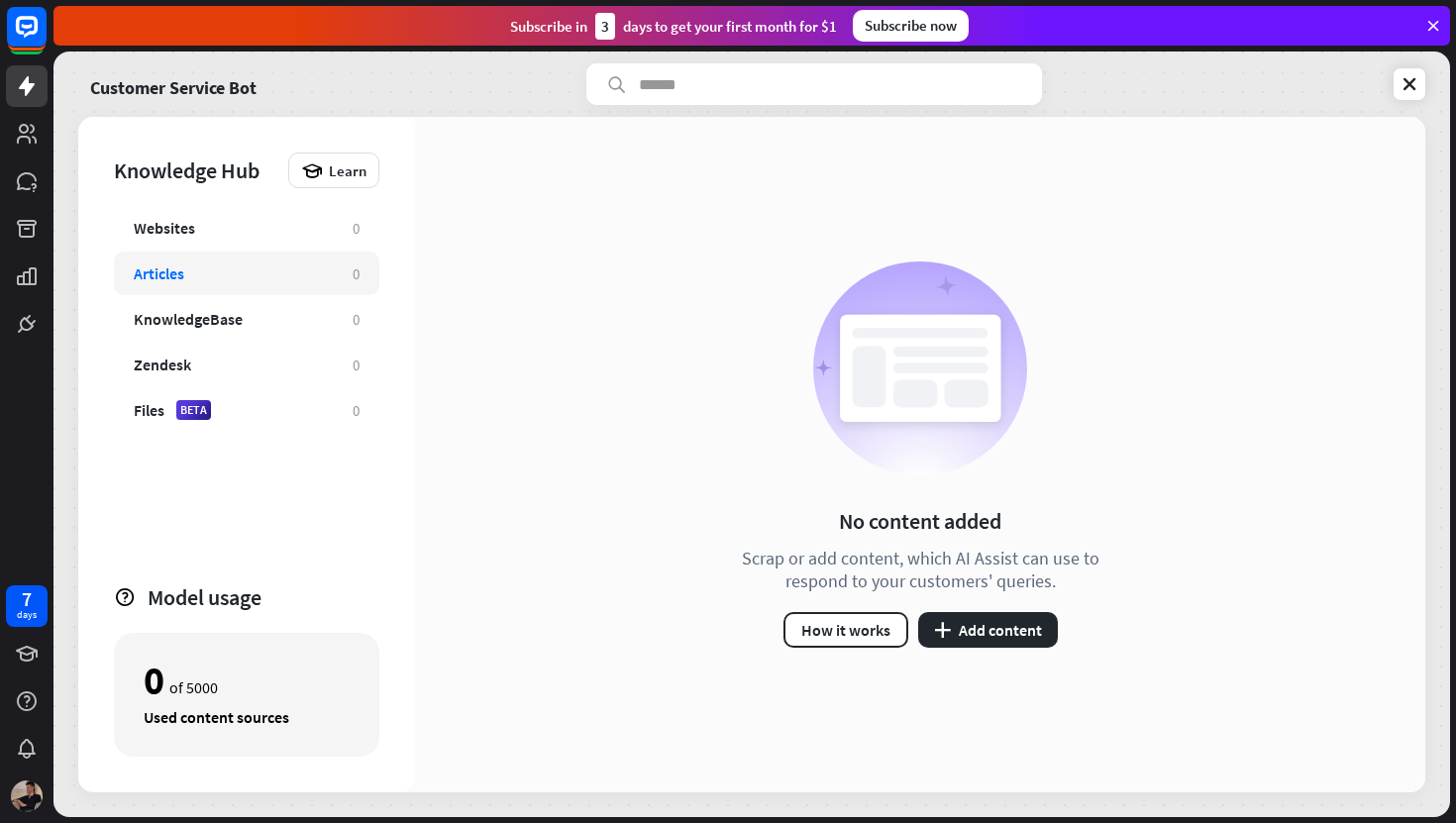 drag, startPoint x: 937, startPoint y: 345, endPoint x: 829, endPoint y: 340, distance: 108.11568 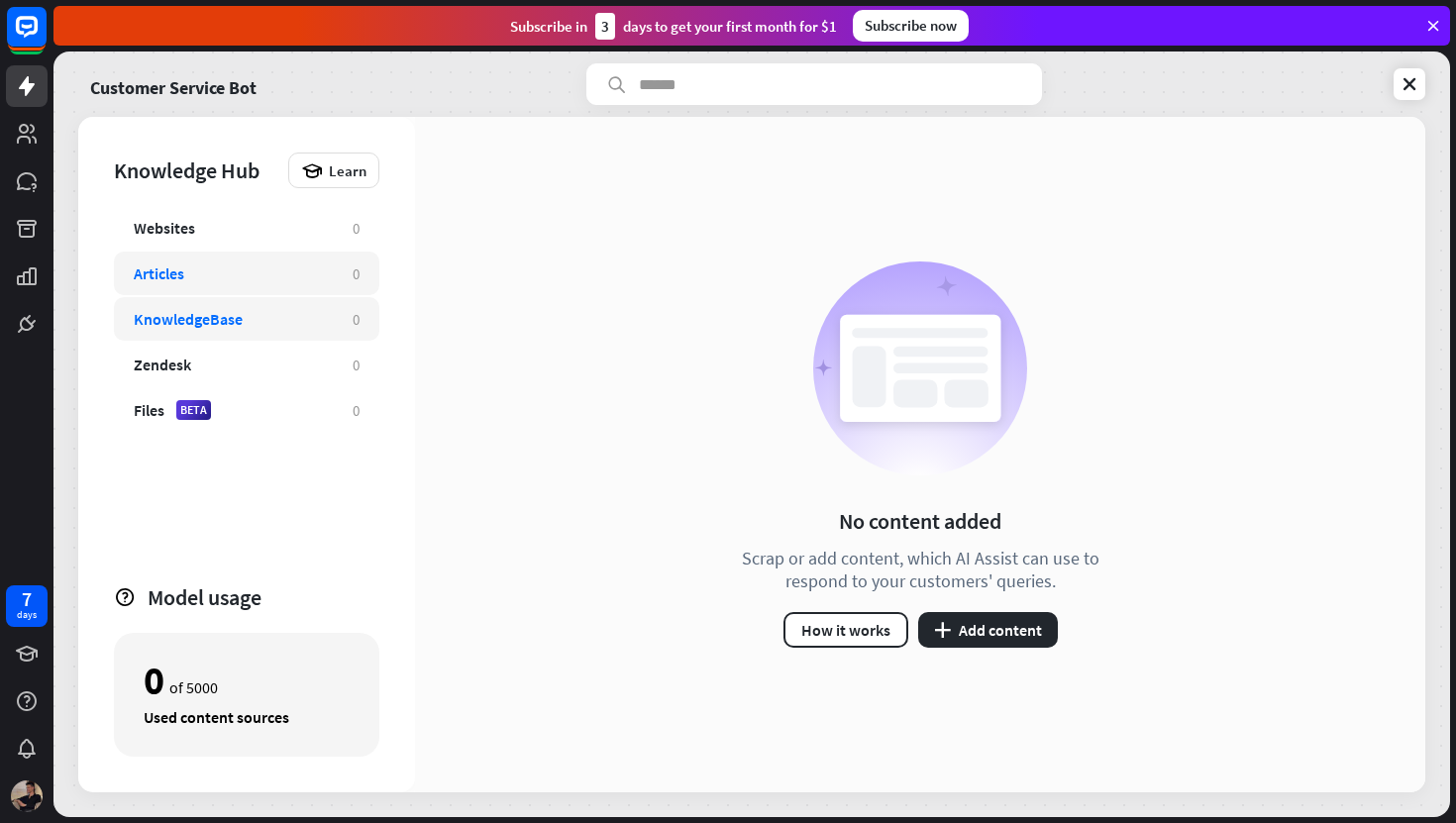 click on "KnowledgeBase     0" at bounding box center (247, 319) 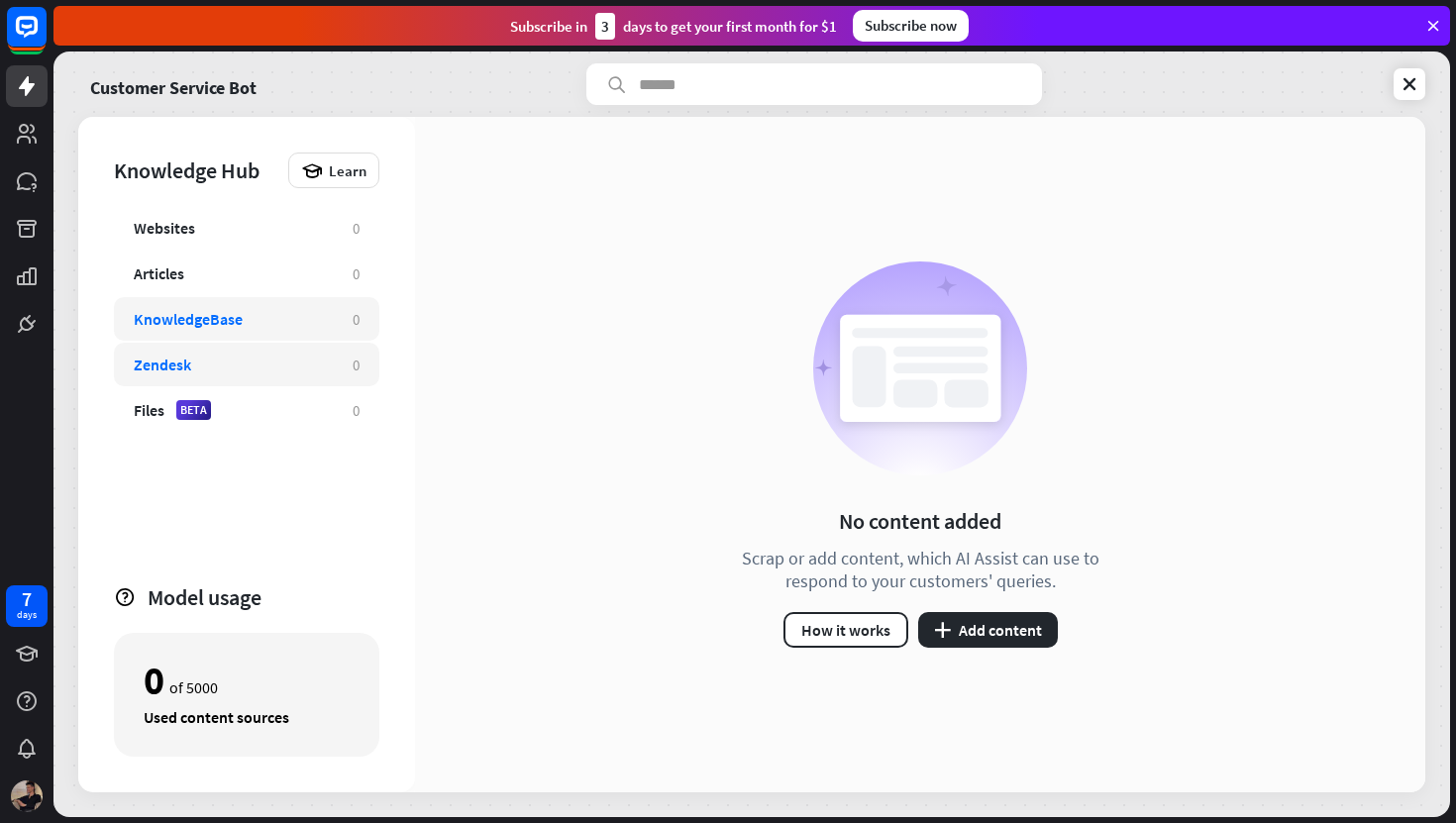 click on "Zendesk     0" at bounding box center [247, 364] 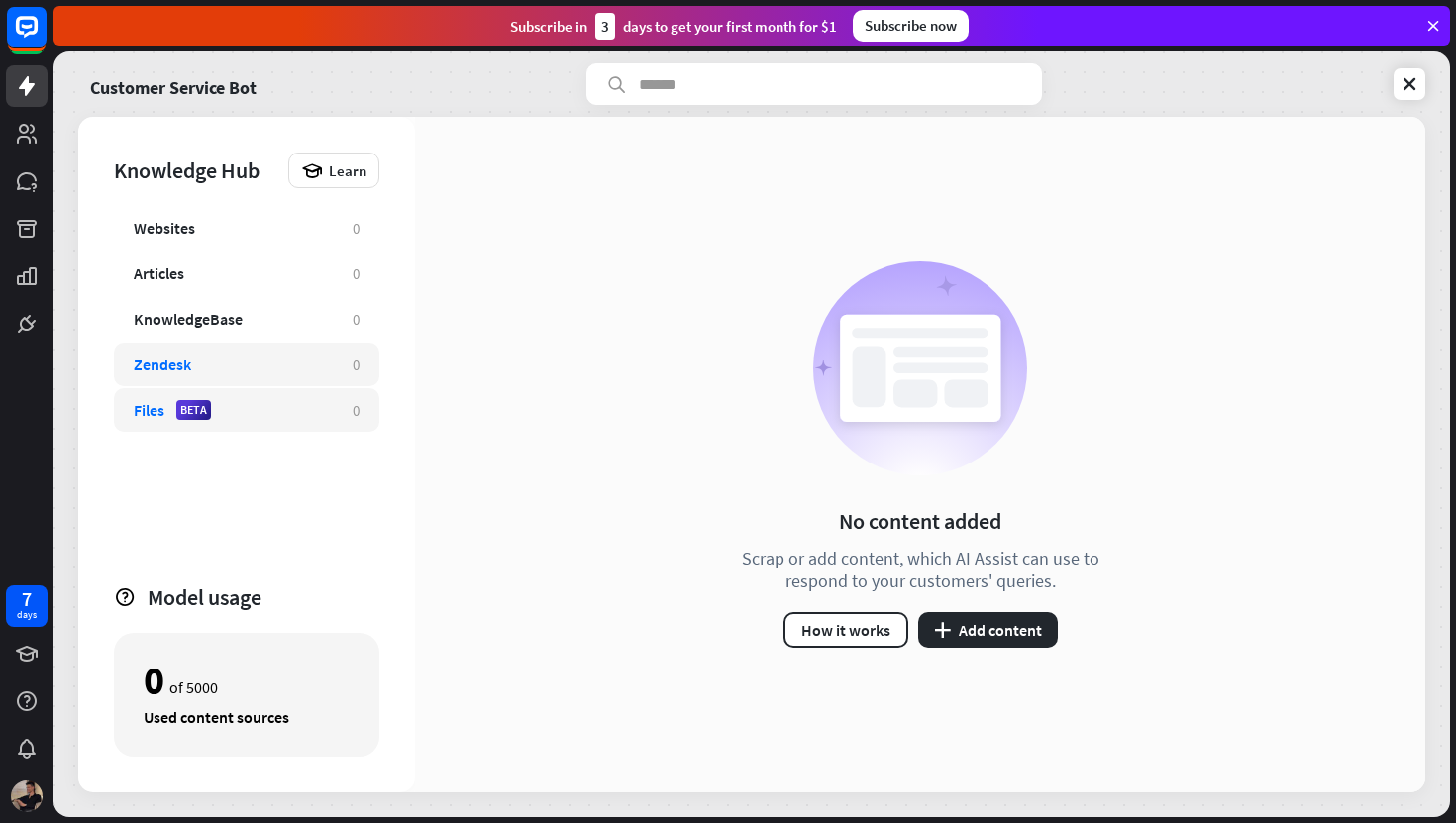 click on "Files
BETA
0" at bounding box center (247, 410) 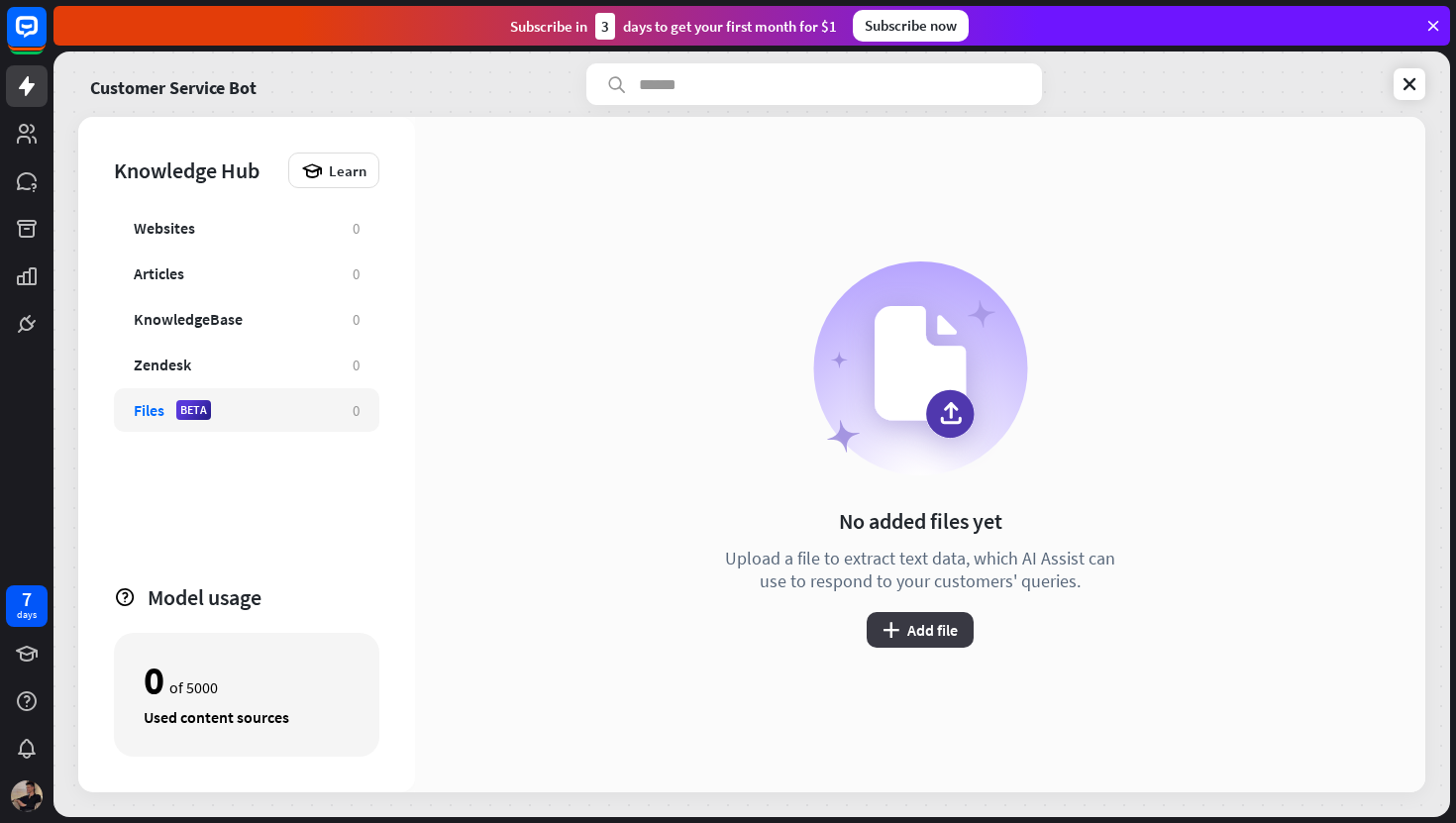 click on "plus
Add file" at bounding box center (920, 630) 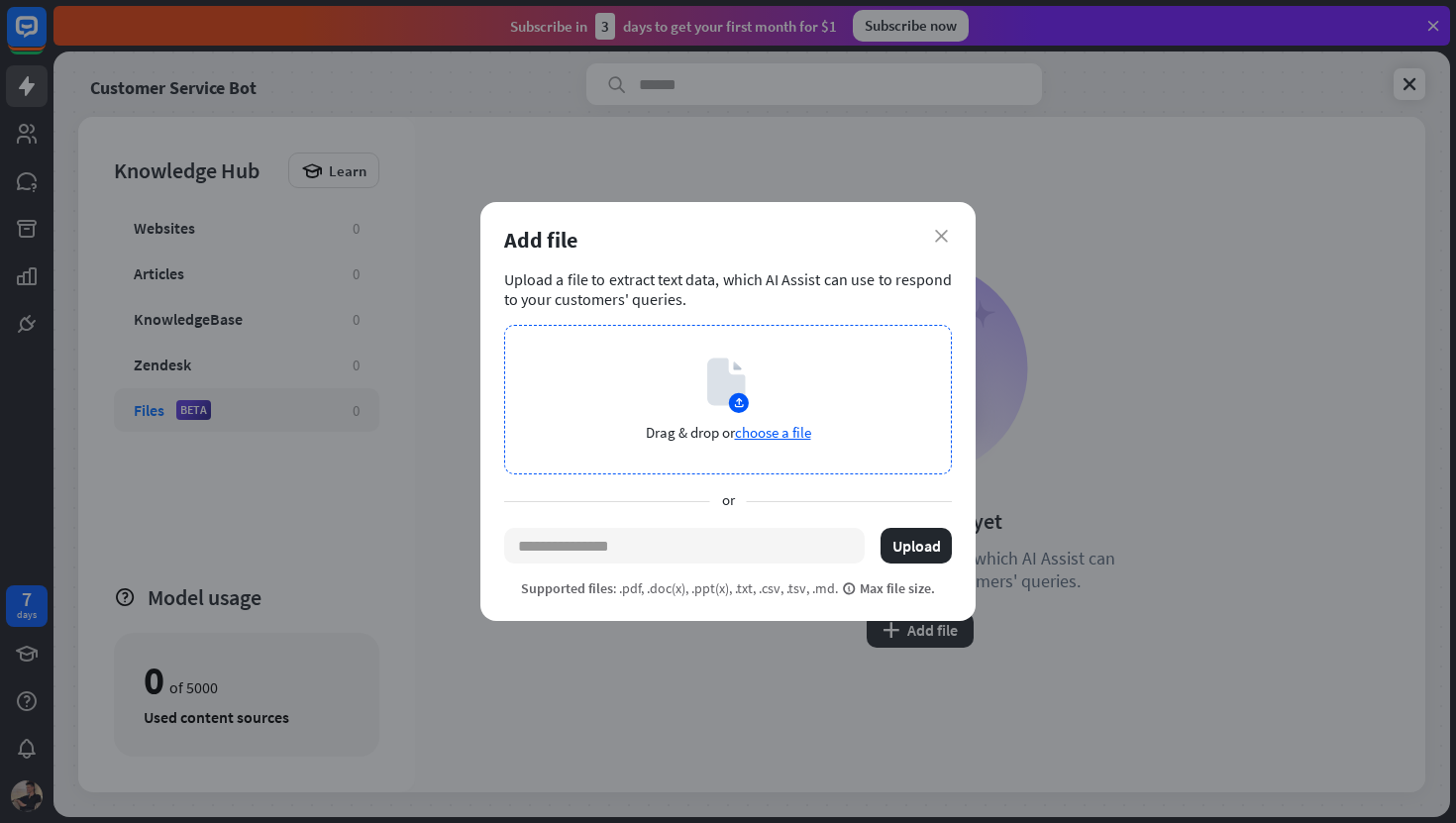 click on "Drag & drop or
choose a file" at bounding box center [728, 399] 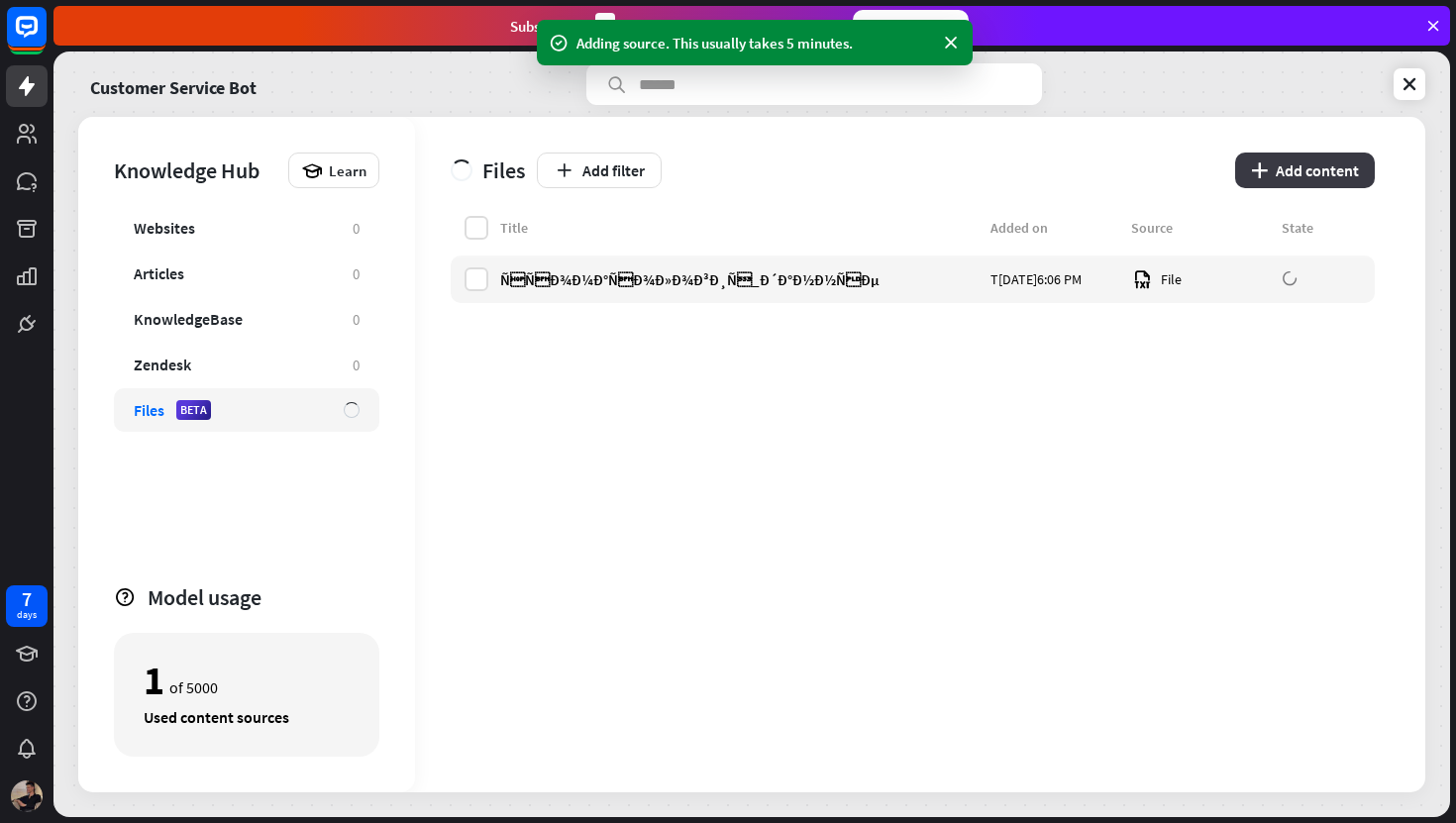 click on "plus
Add content" at bounding box center (1304, 170) 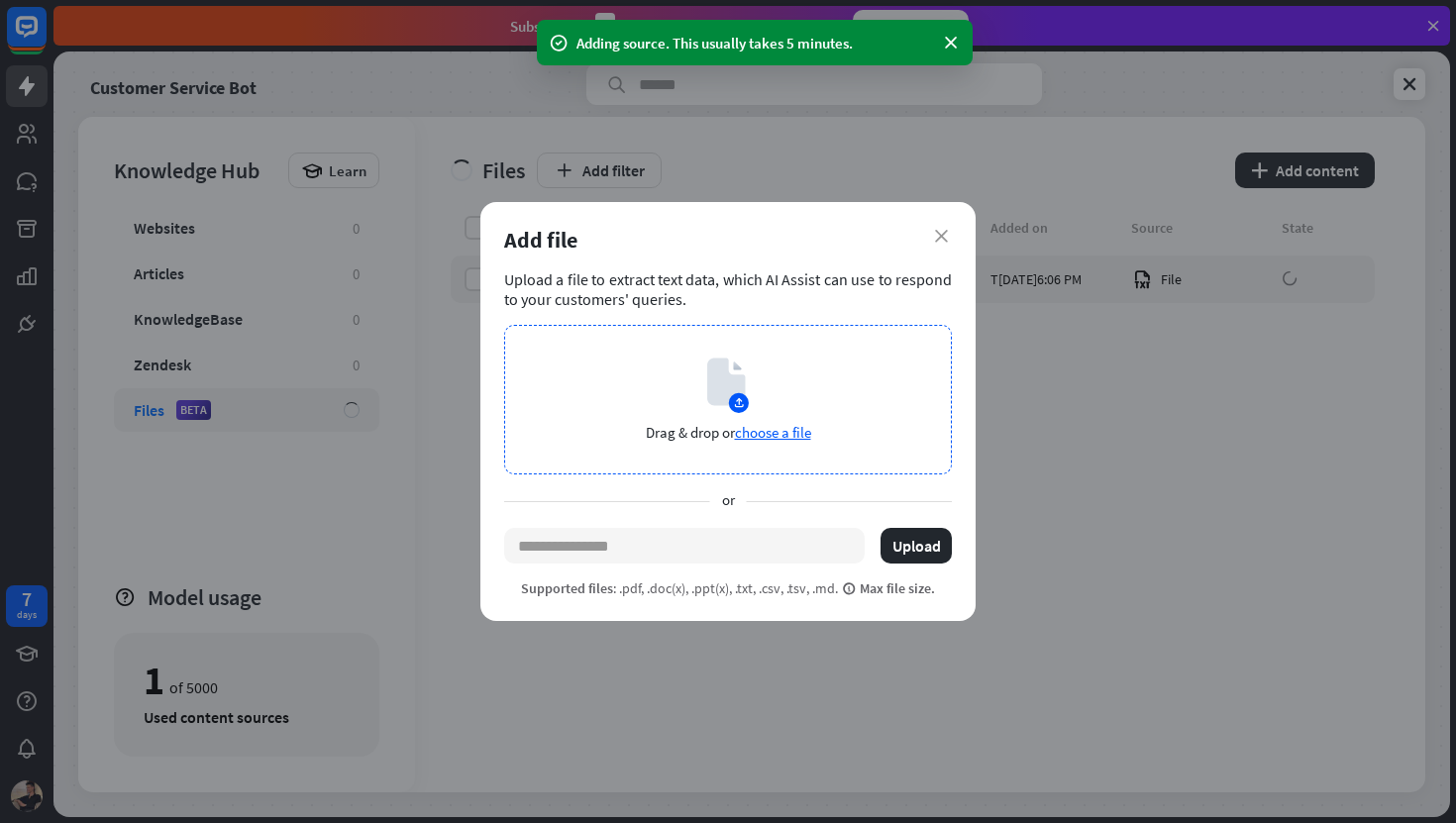 click on "Drag & drop or
choose a file" at bounding box center [728, 399] 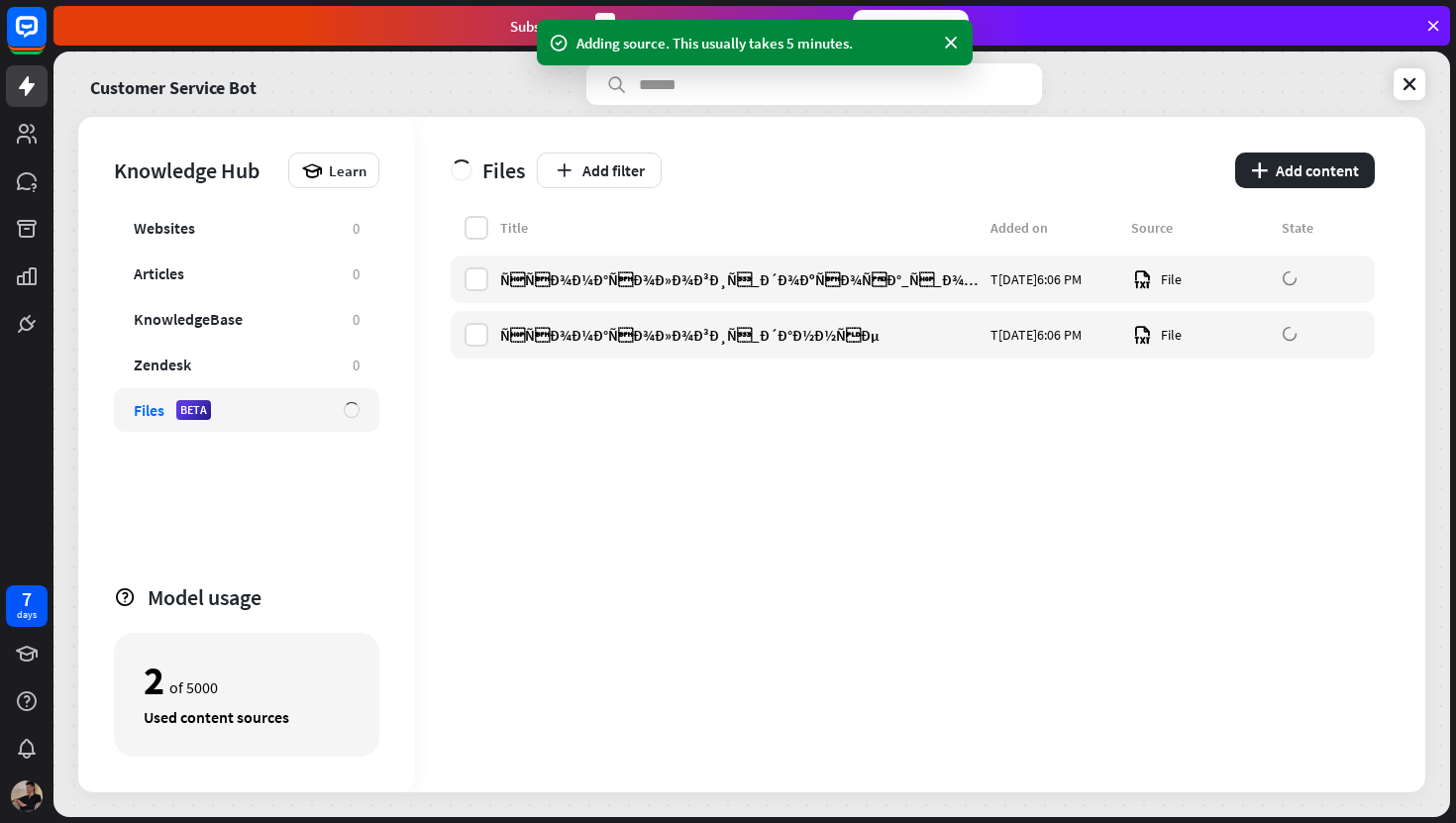 click on "Title   Added on   Source   State     ÑÑÐ¾Ð¼Ð°ÑÐ¾Ð»Ð¾Ð³Ð¸Ñ_Ð´Ð¾ÐºÑÐ¾ÑÐ°_Ñ_Ð¾Ð¿Ð¸ÑÐ°Ð½Ð¸ÐµÐ¼
[DATE] 6:06 PM
File
ÑÑÐ¾Ð¼Ð°ÑÐ¾Ð»Ð¾Ð³Ð¸Ñ_Ð´Ð°Ð½Ð½ÑÐµ
T[DATE]6:06 PM
File" at bounding box center (912, 504) 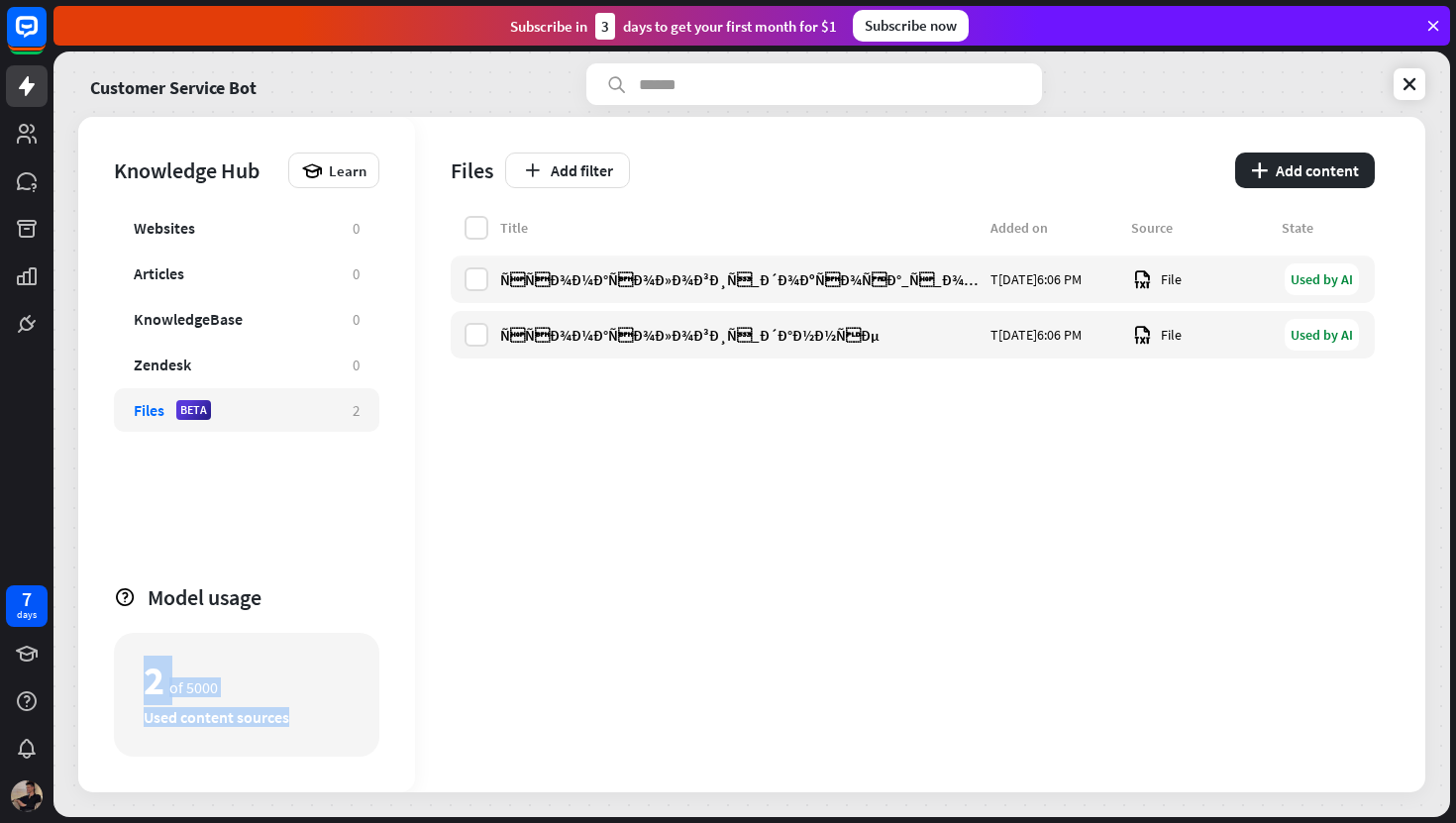 drag, startPoint x: 132, startPoint y: 673, endPoint x: 332, endPoint y: 739, distance: 210.60864 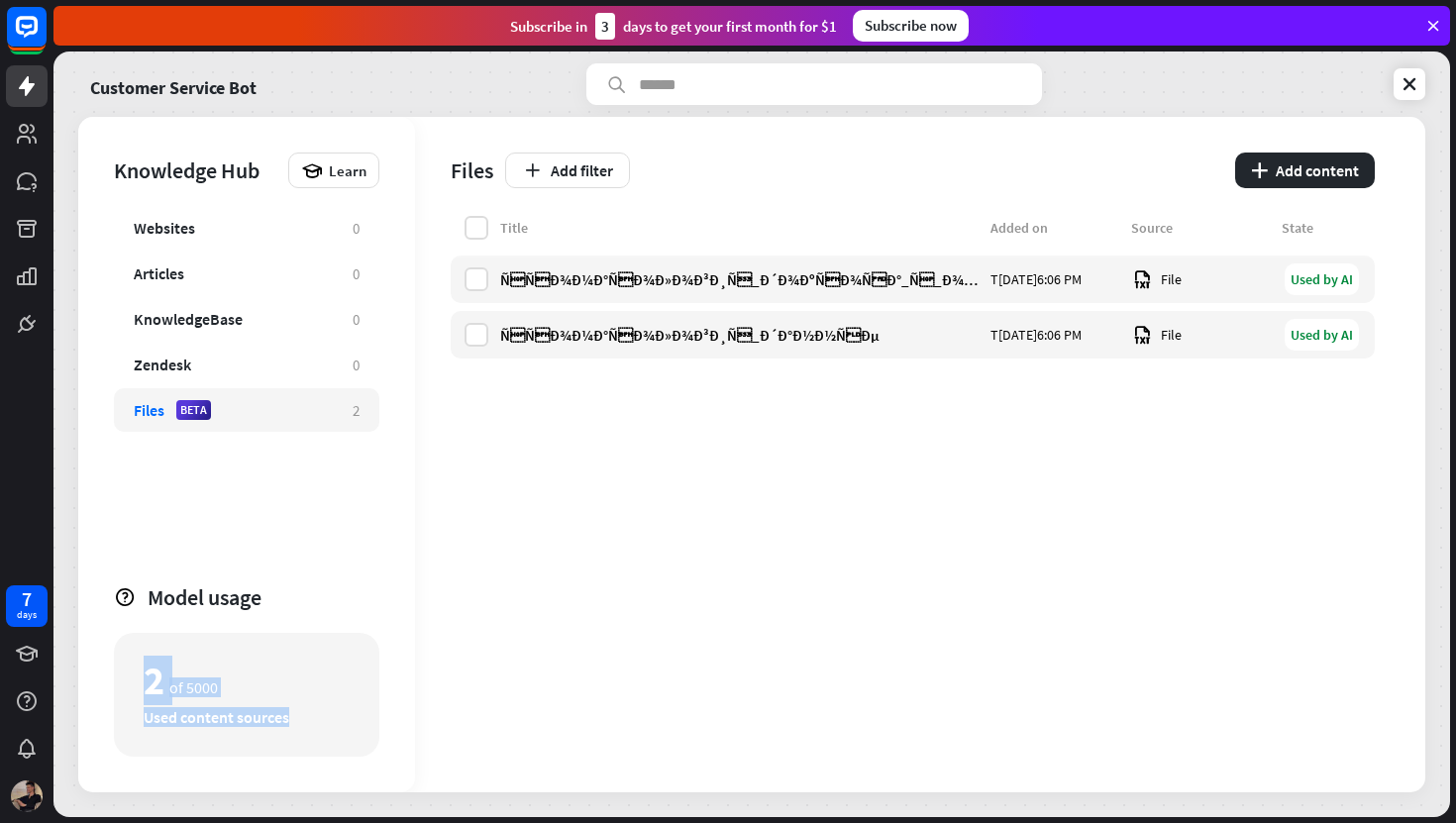 click on "2
of 5000
Used content sources" at bounding box center (247, 694) 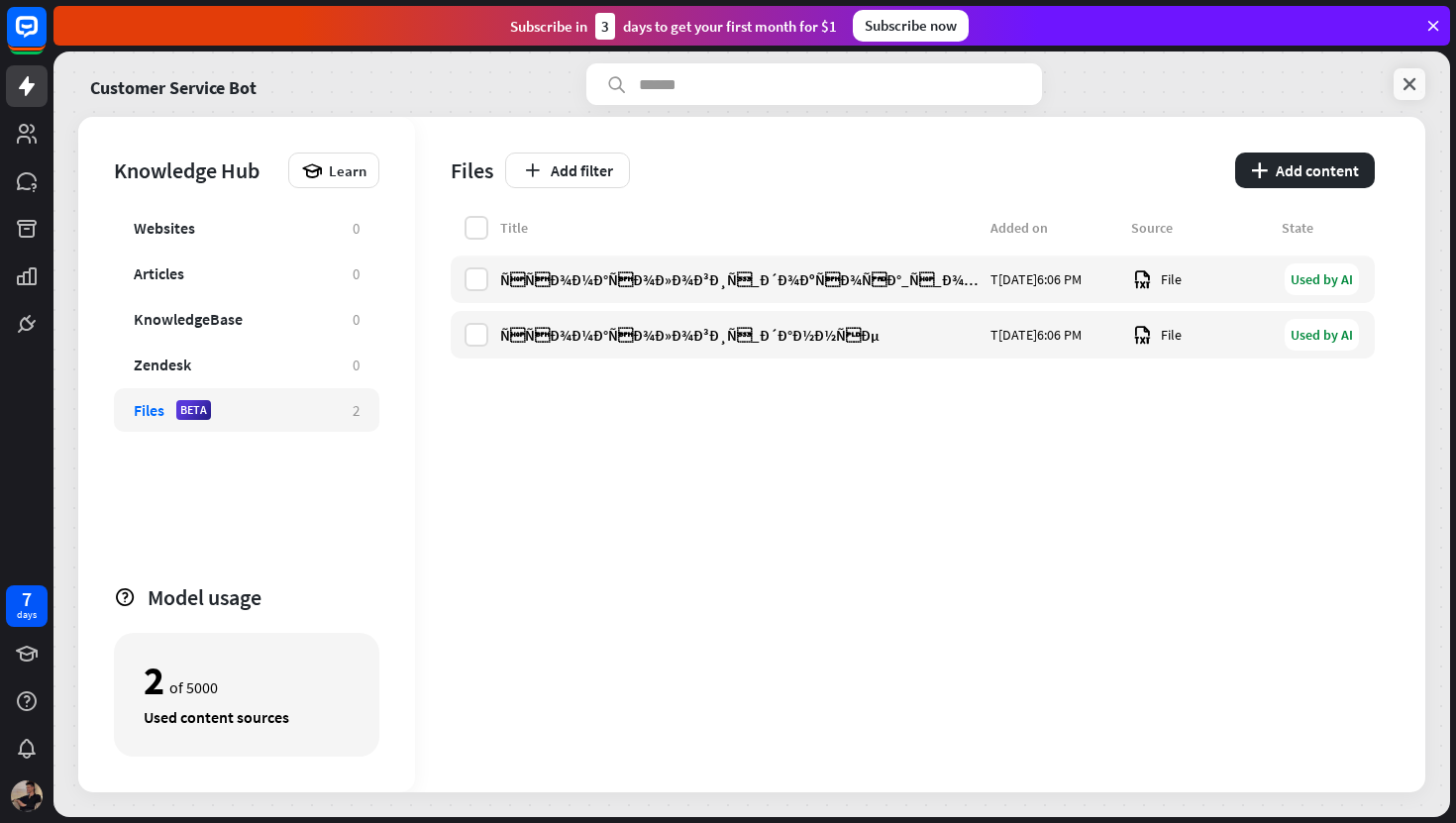 click at bounding box center [1409, 84] 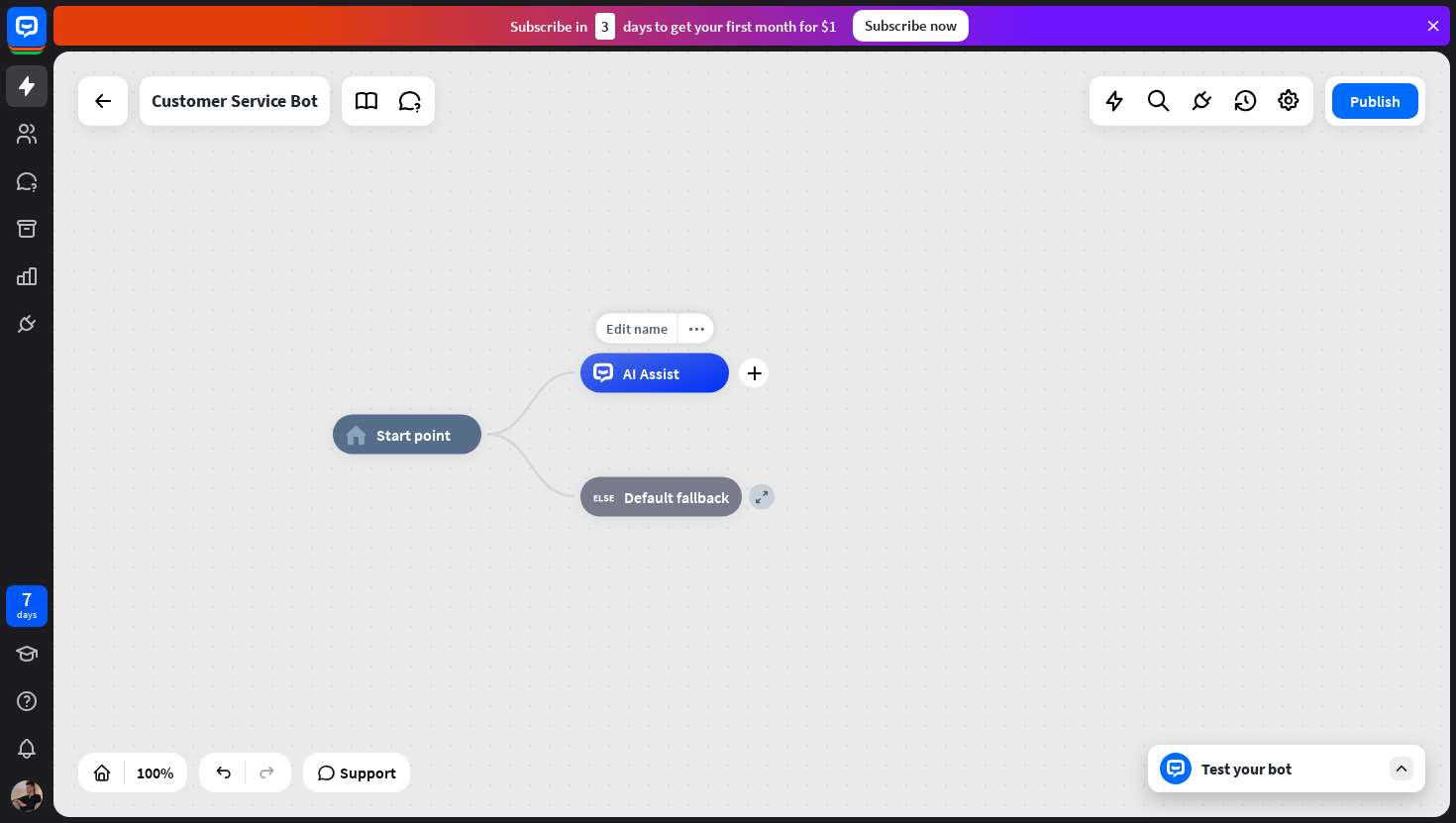 click on "AI Assist" at bounding box center (655, 372) 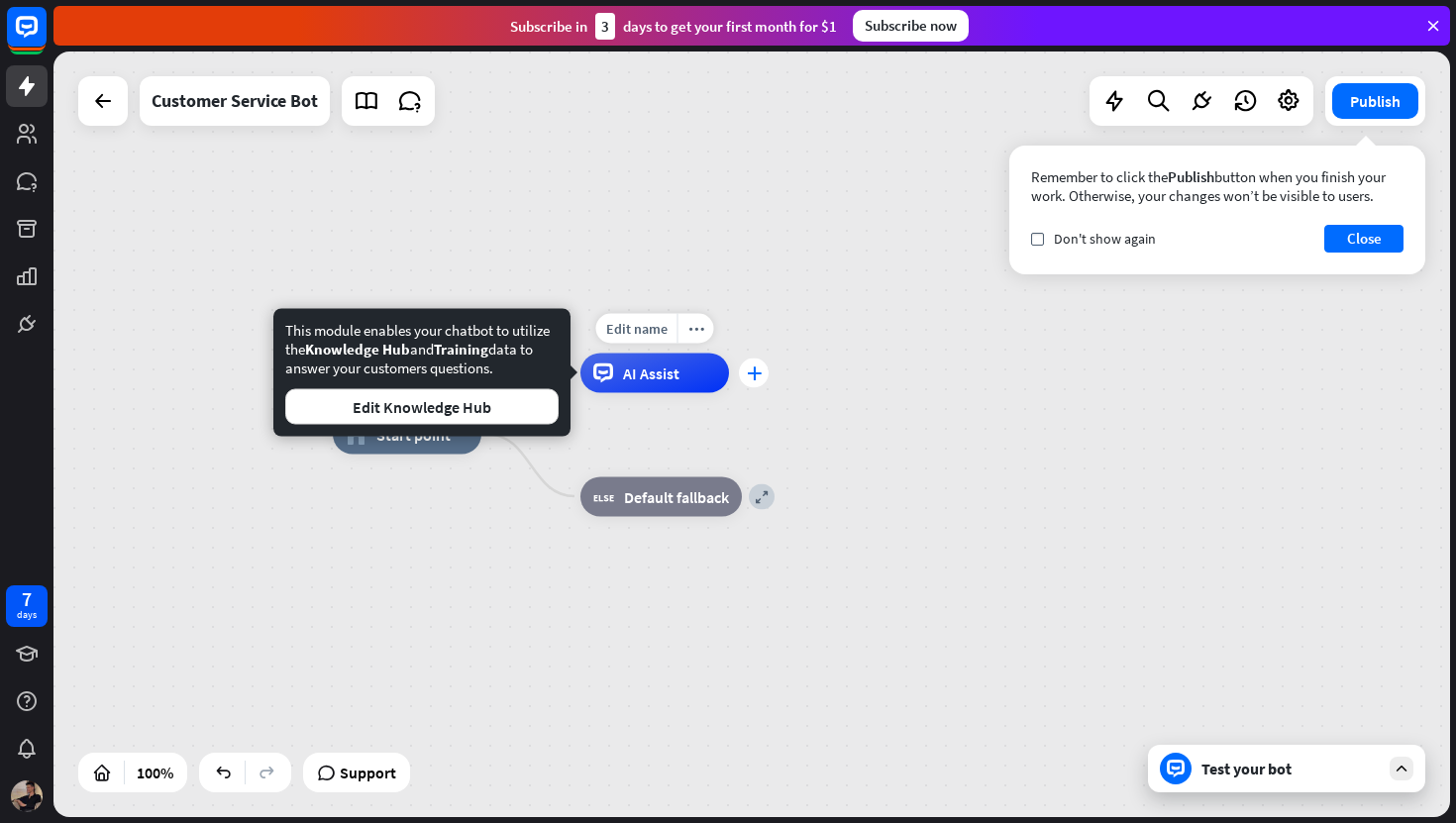 click on "plus" at bounding box center (754, 372) 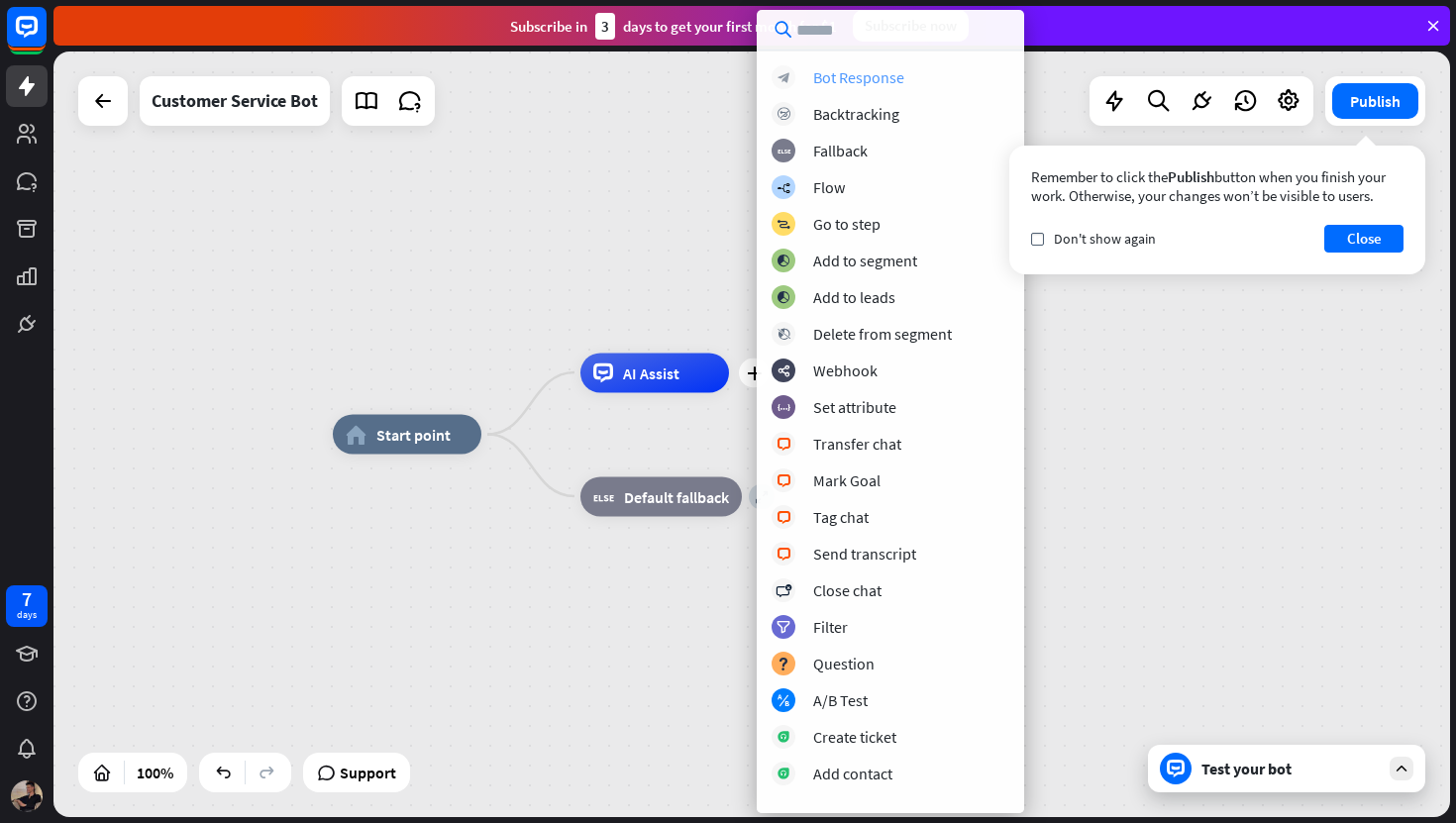 click on "block_bot_response
Bot Response" at bounding box center [890, 77] 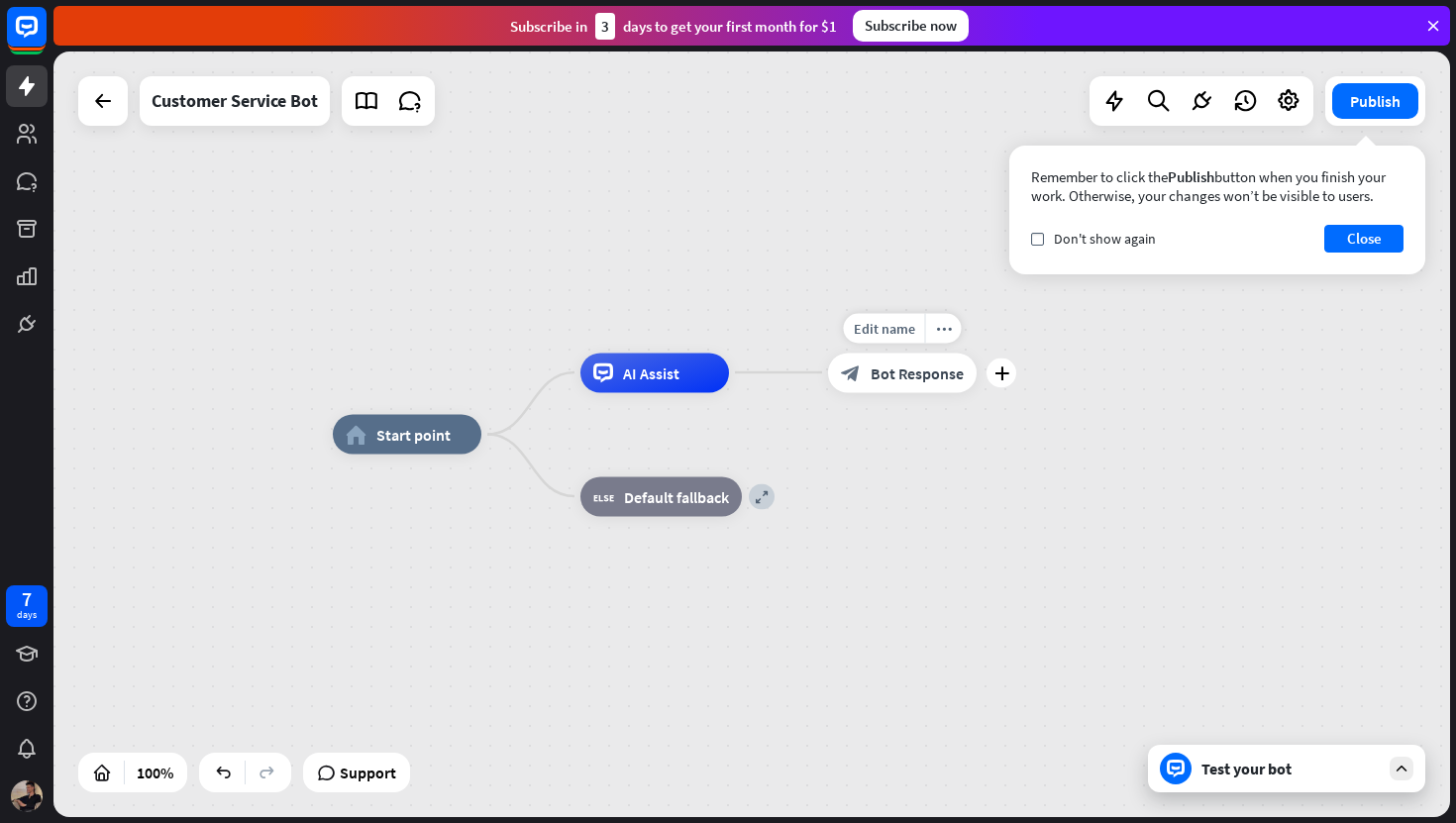 click on "Bot Response" at bounding box center [917, 372] 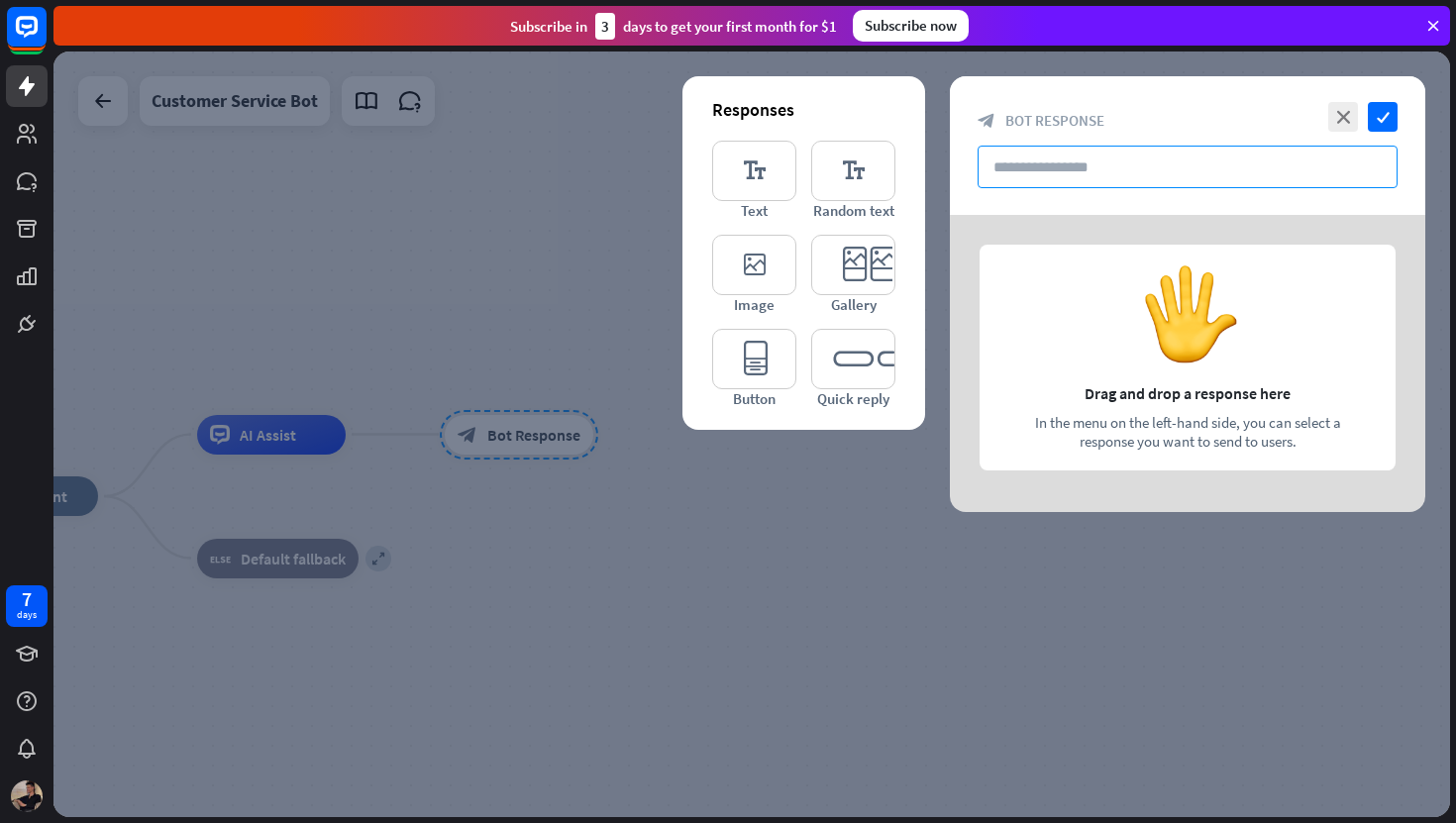 click at bounding box center [1188, 166] 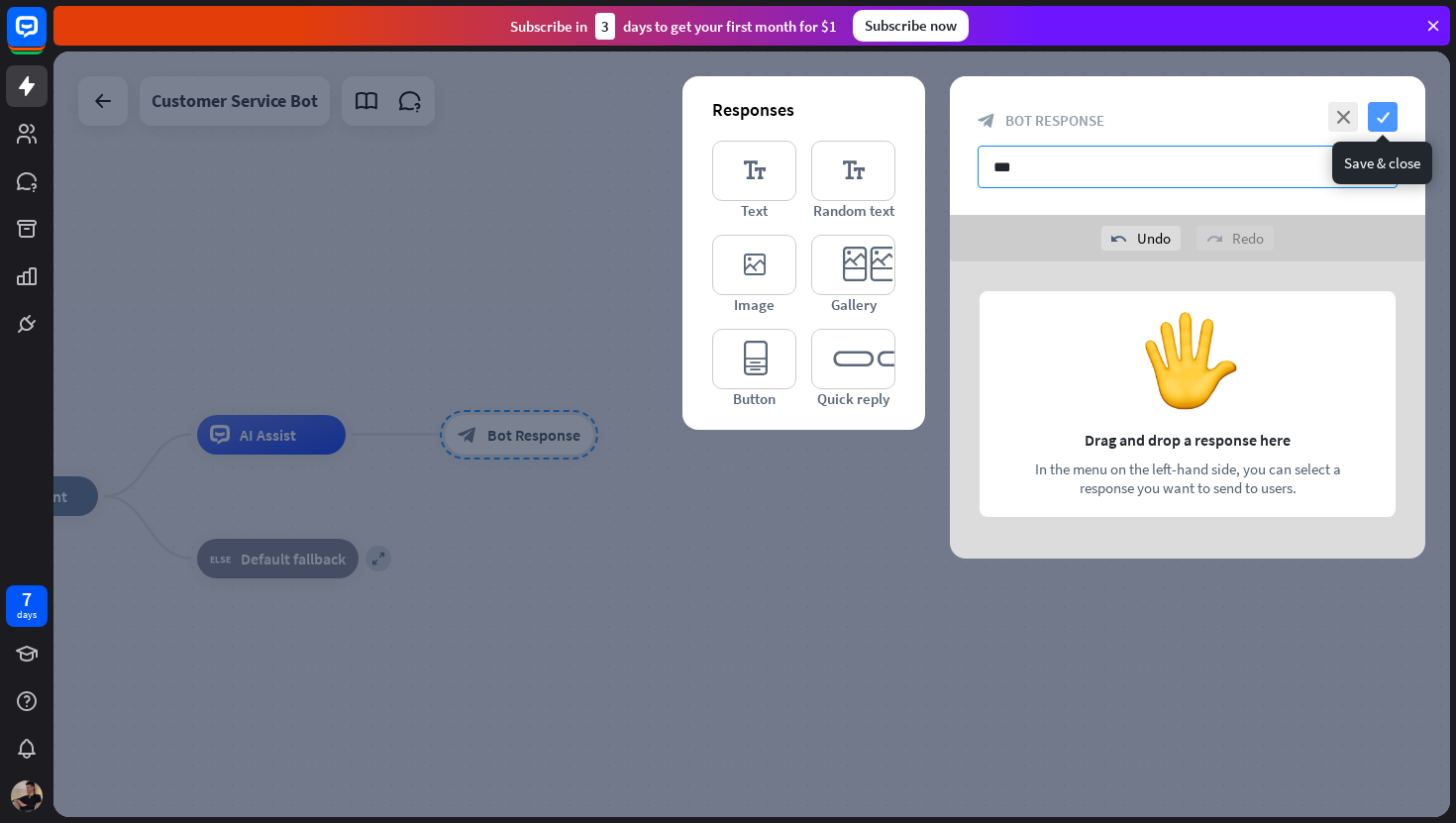 type on "***" 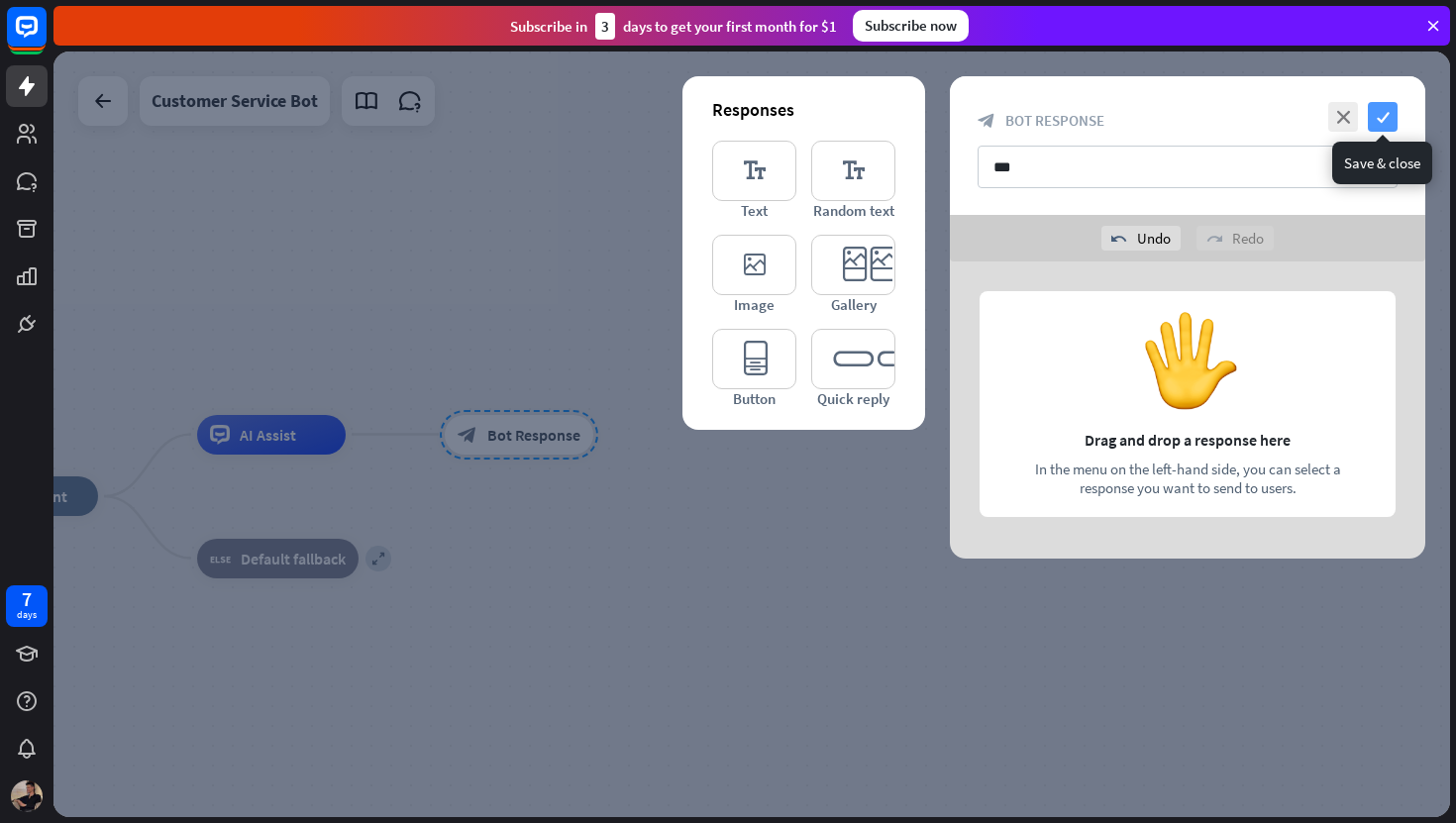 click on "check" at bounding box center [1383, 117] 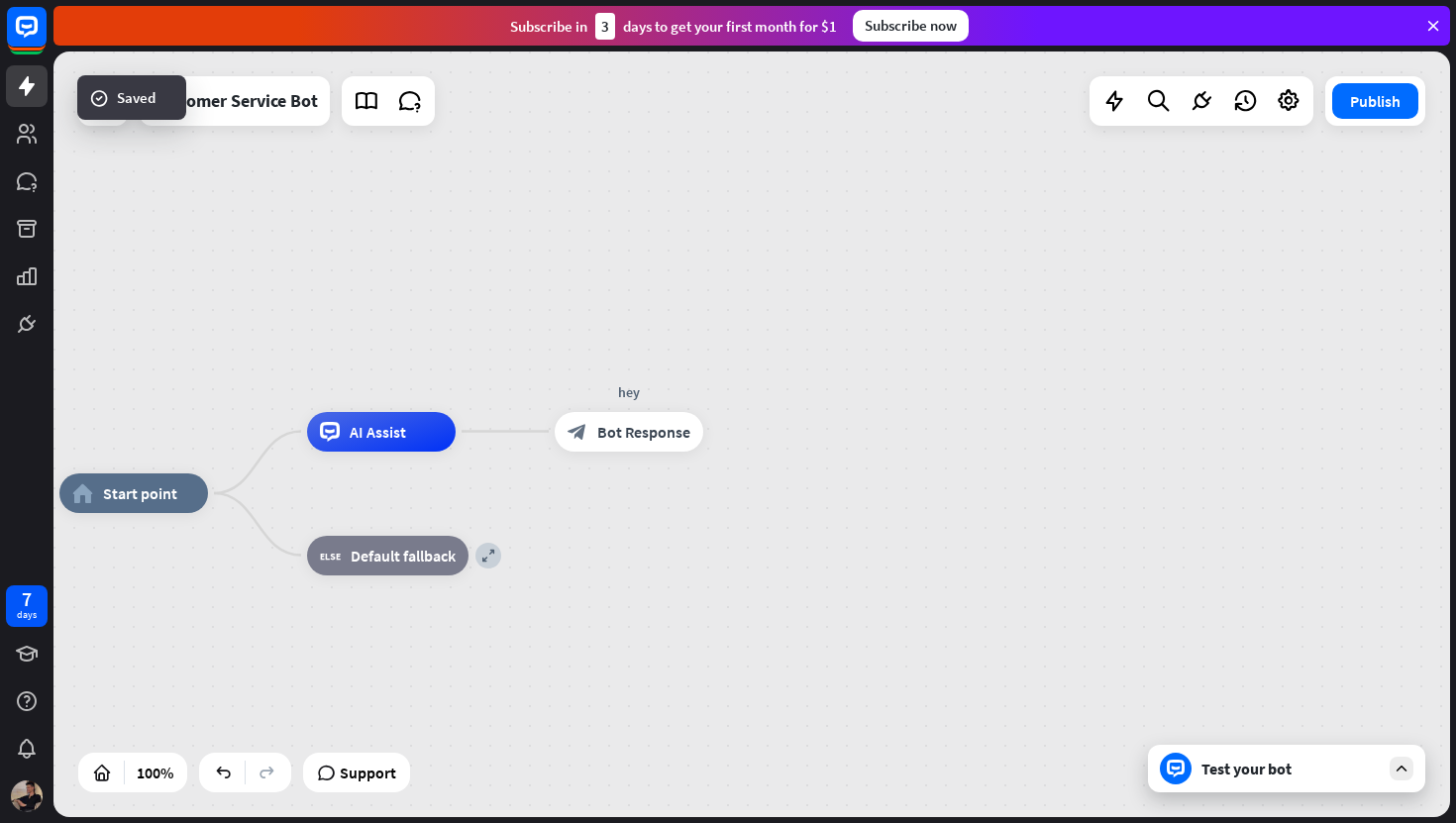 drag, startPoint x: 482, startPoint y: 356, endPoint x: 751, endPoint y: 349, distance: 269.0911 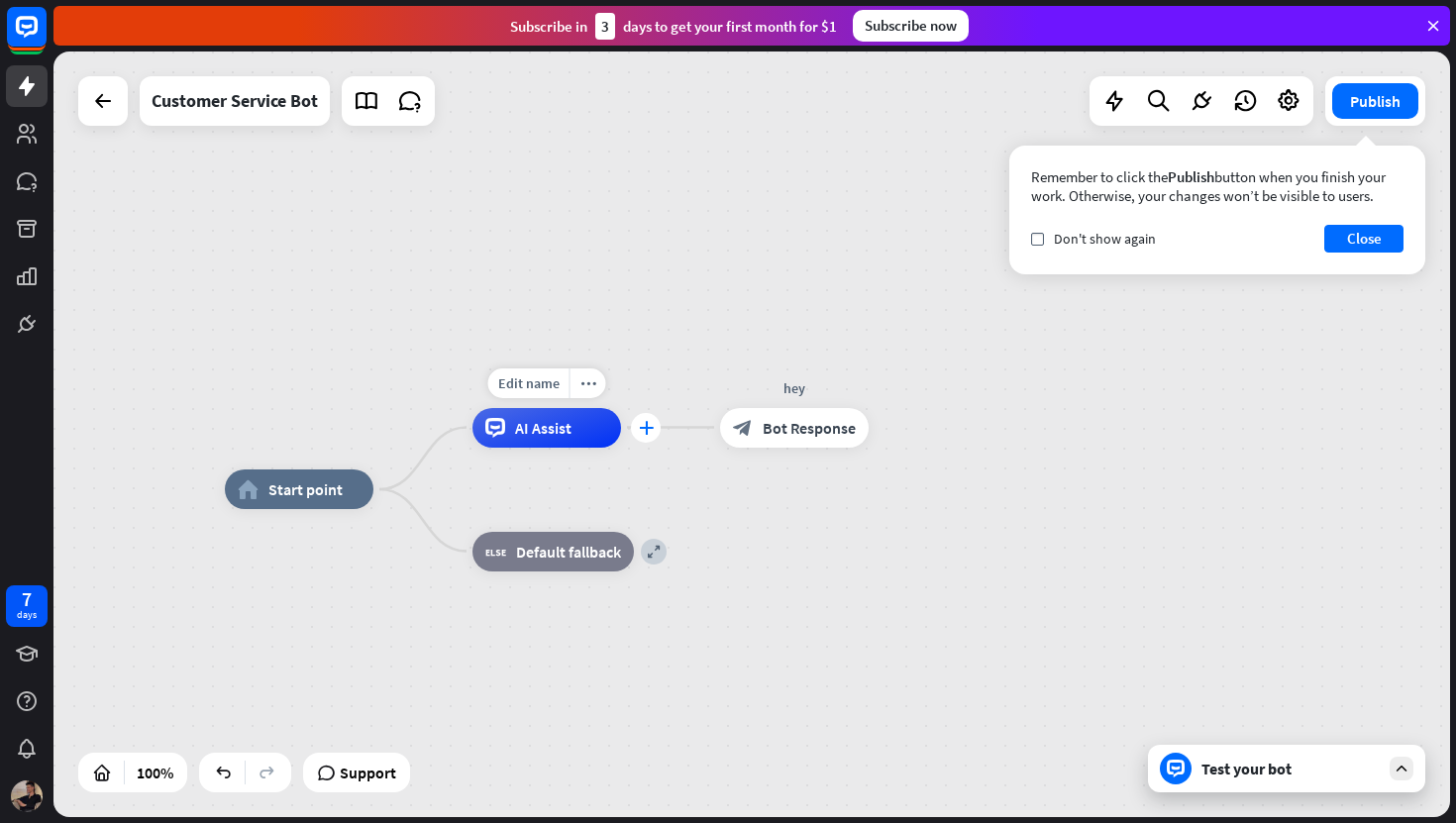 click on "plus" at bounding box center [646, 428] 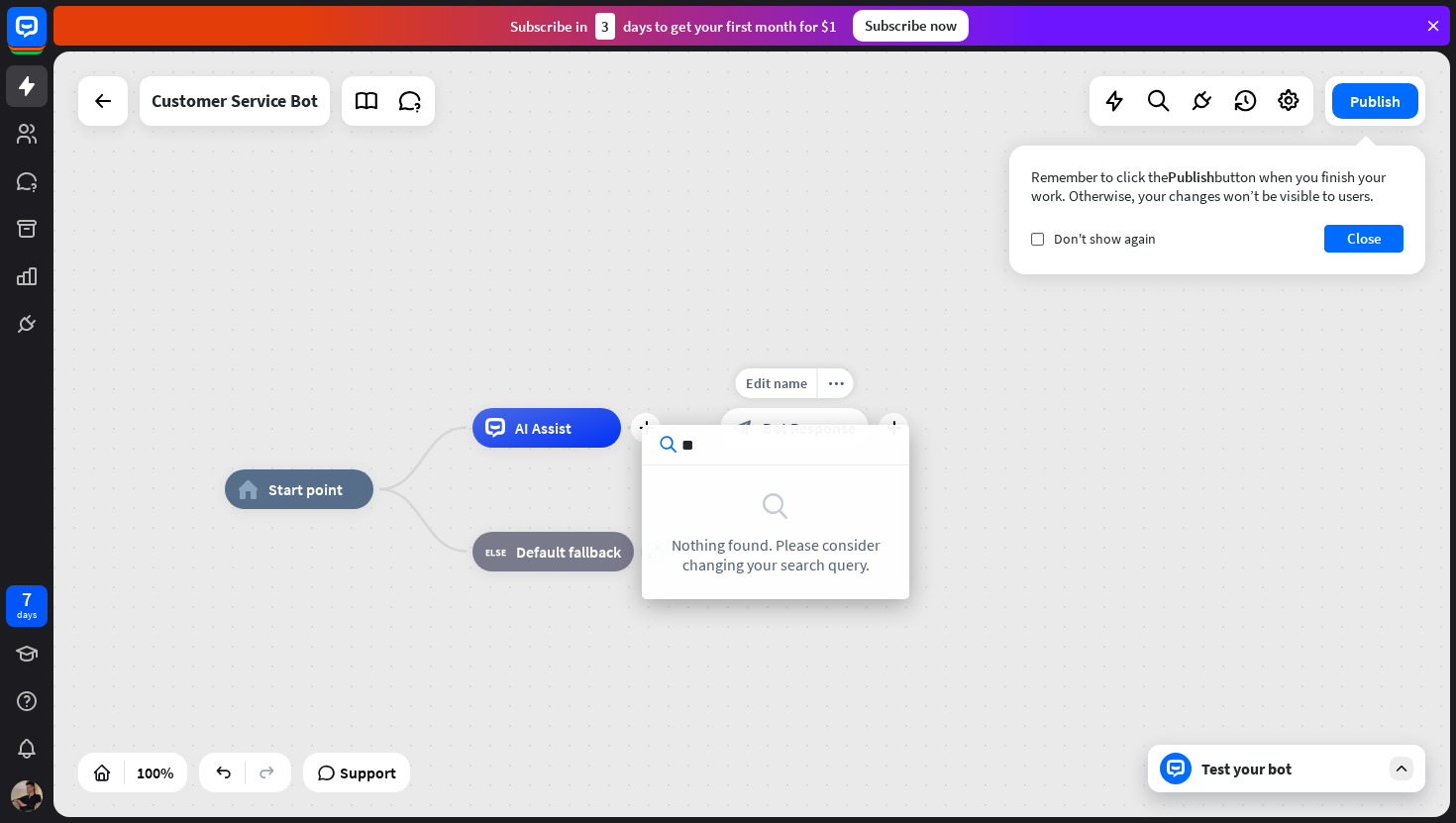 type on "*" 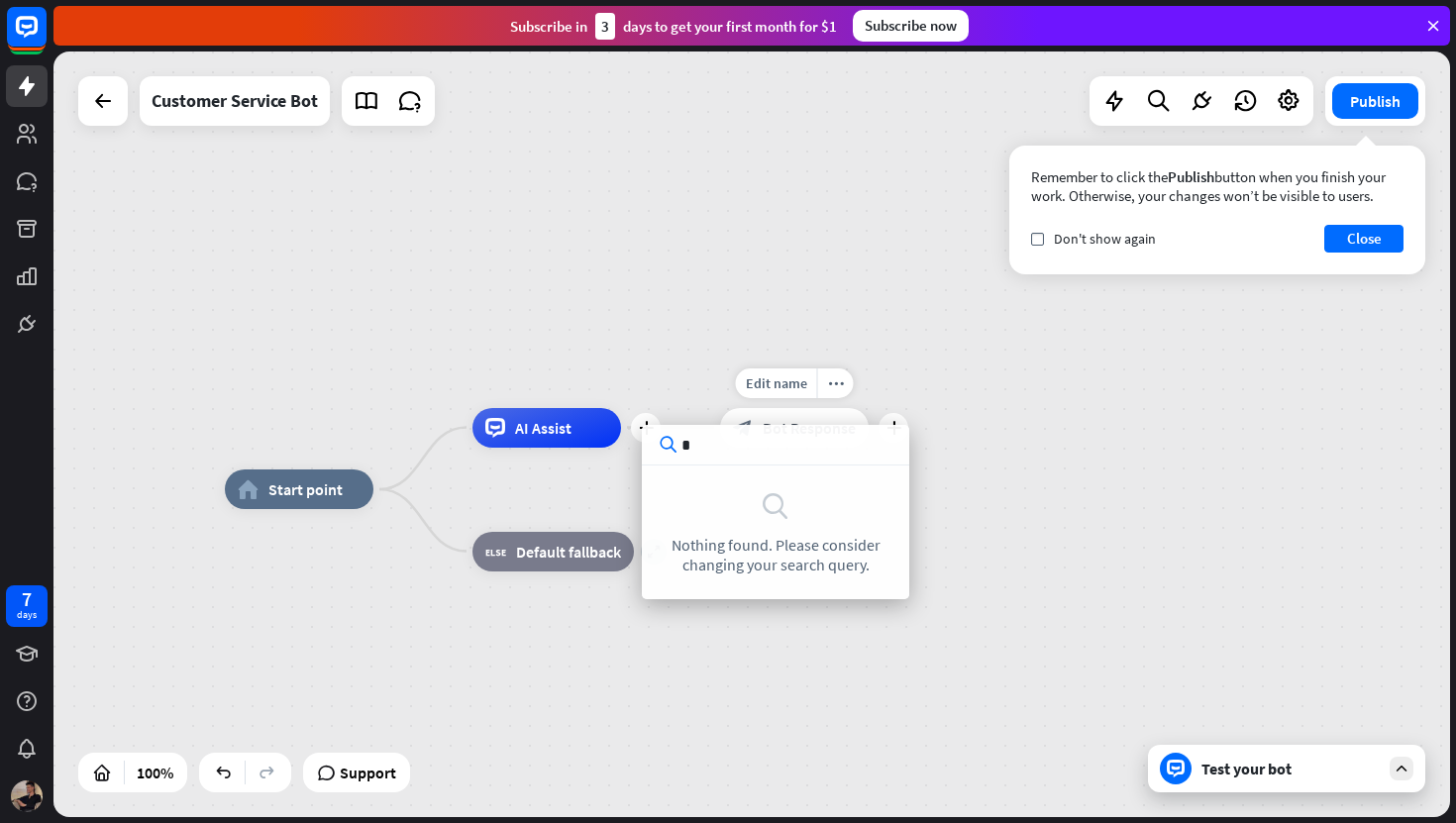 type 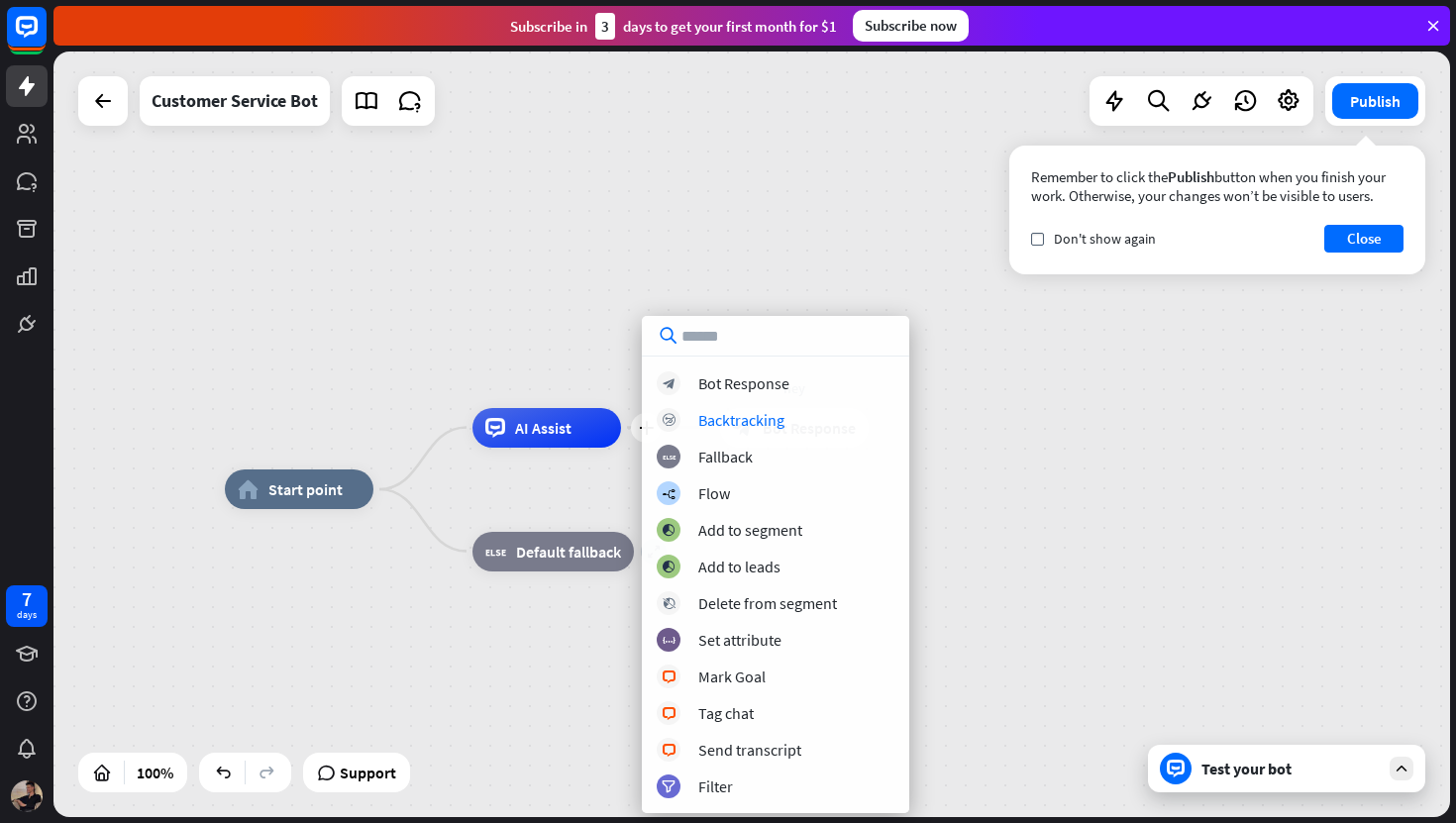 click on "home_2   Start point       Edit name   more_horiz         plus       AI Assist                 hey   block_bot_response   Bot Response           expand     block_fallback   Default fallback" at bounding box center (752, 434) 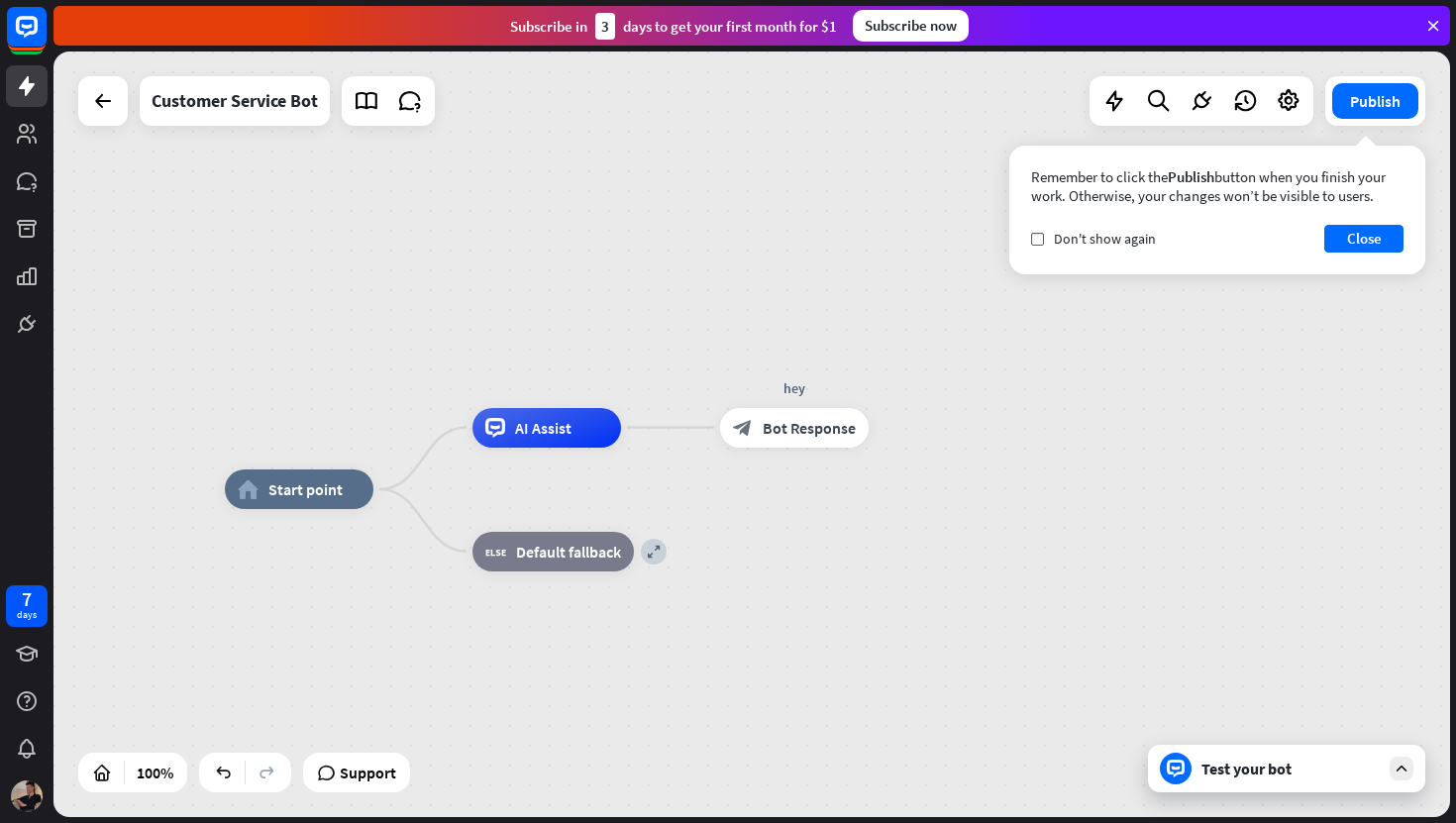 click on "Test your bot" at bounding box center (1291, 769) 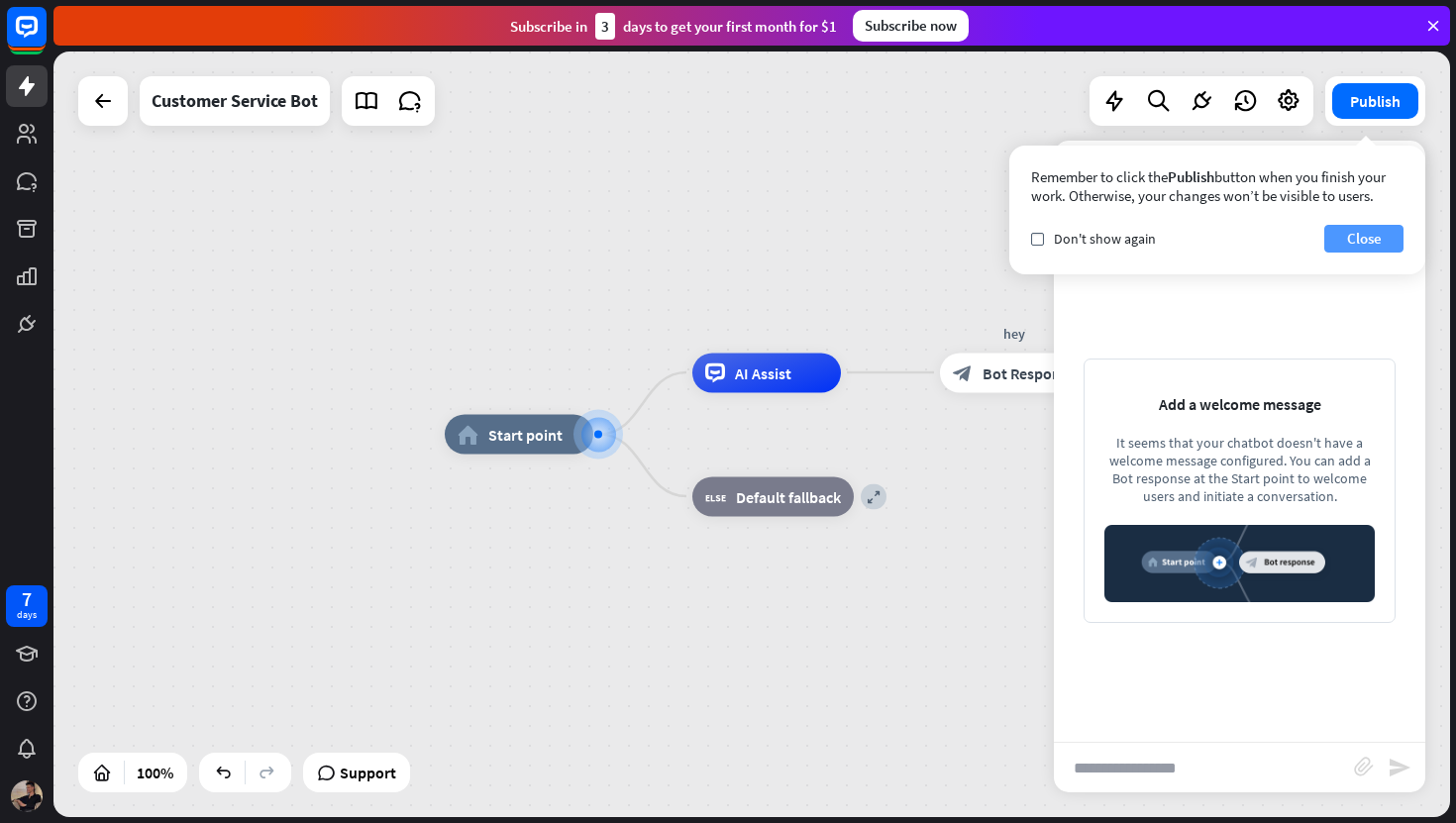 click on "Close" at bounding box center (1364, 239) 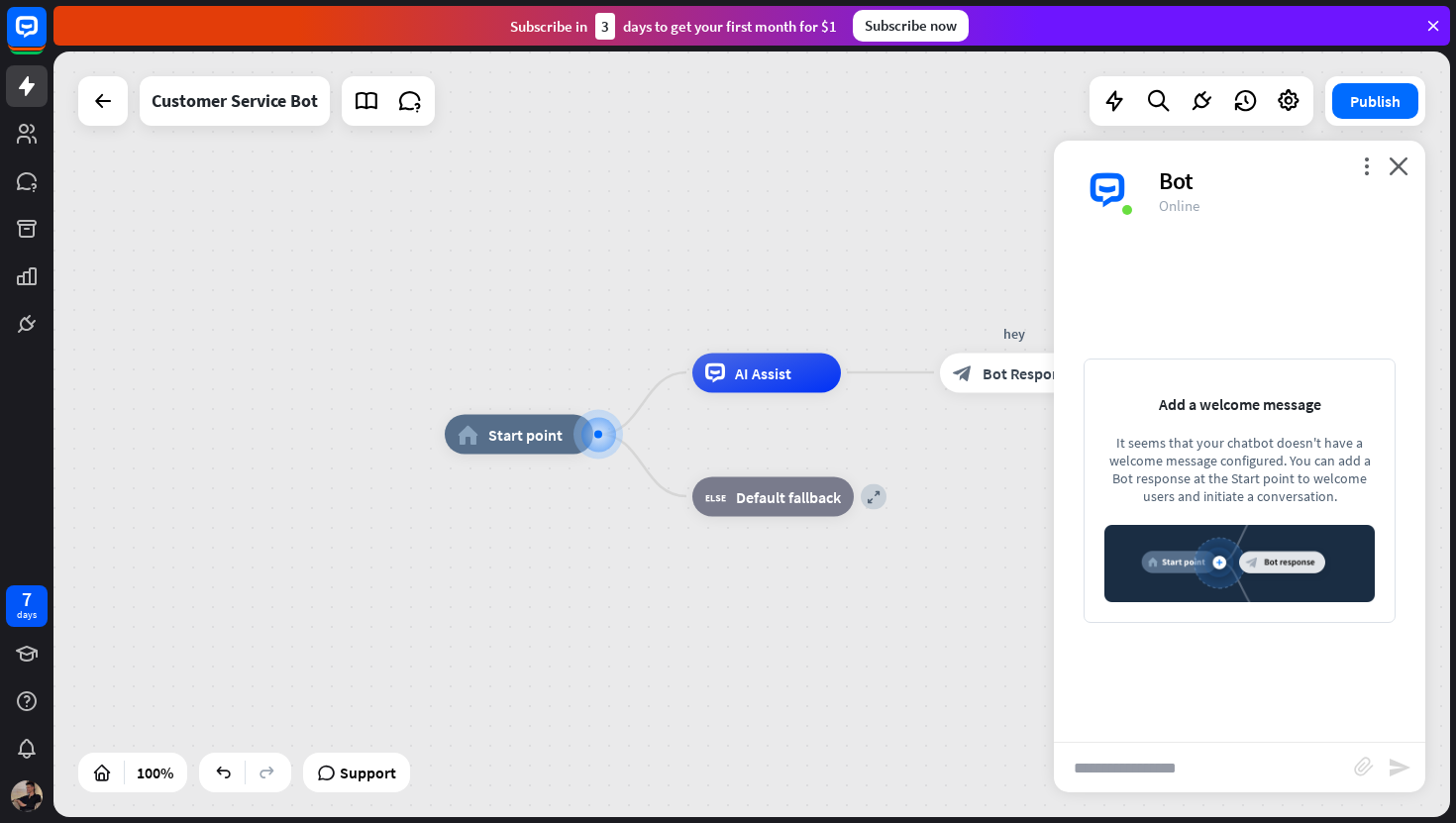 click at bounding box center [1203, 768] 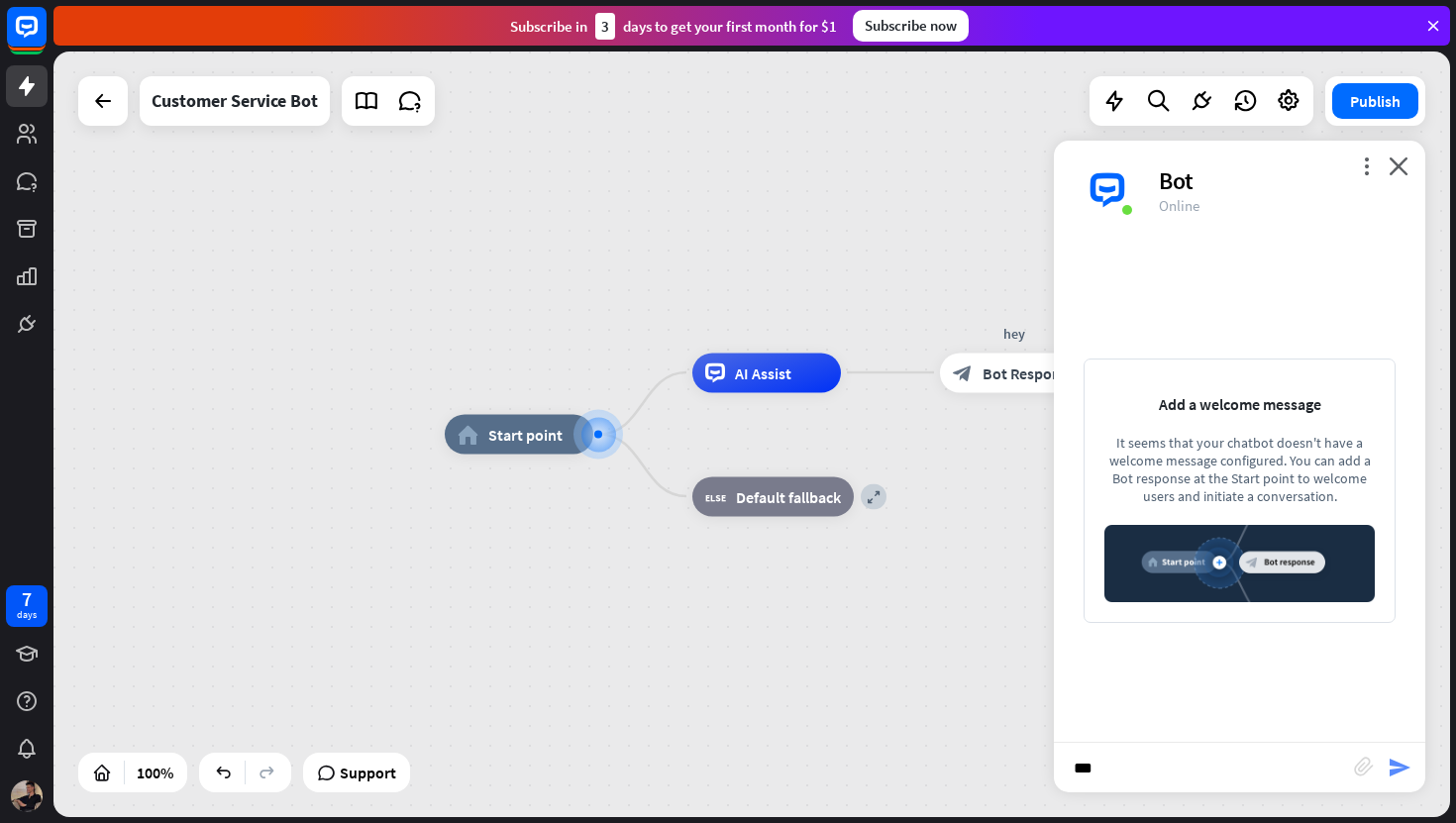 type on "***" 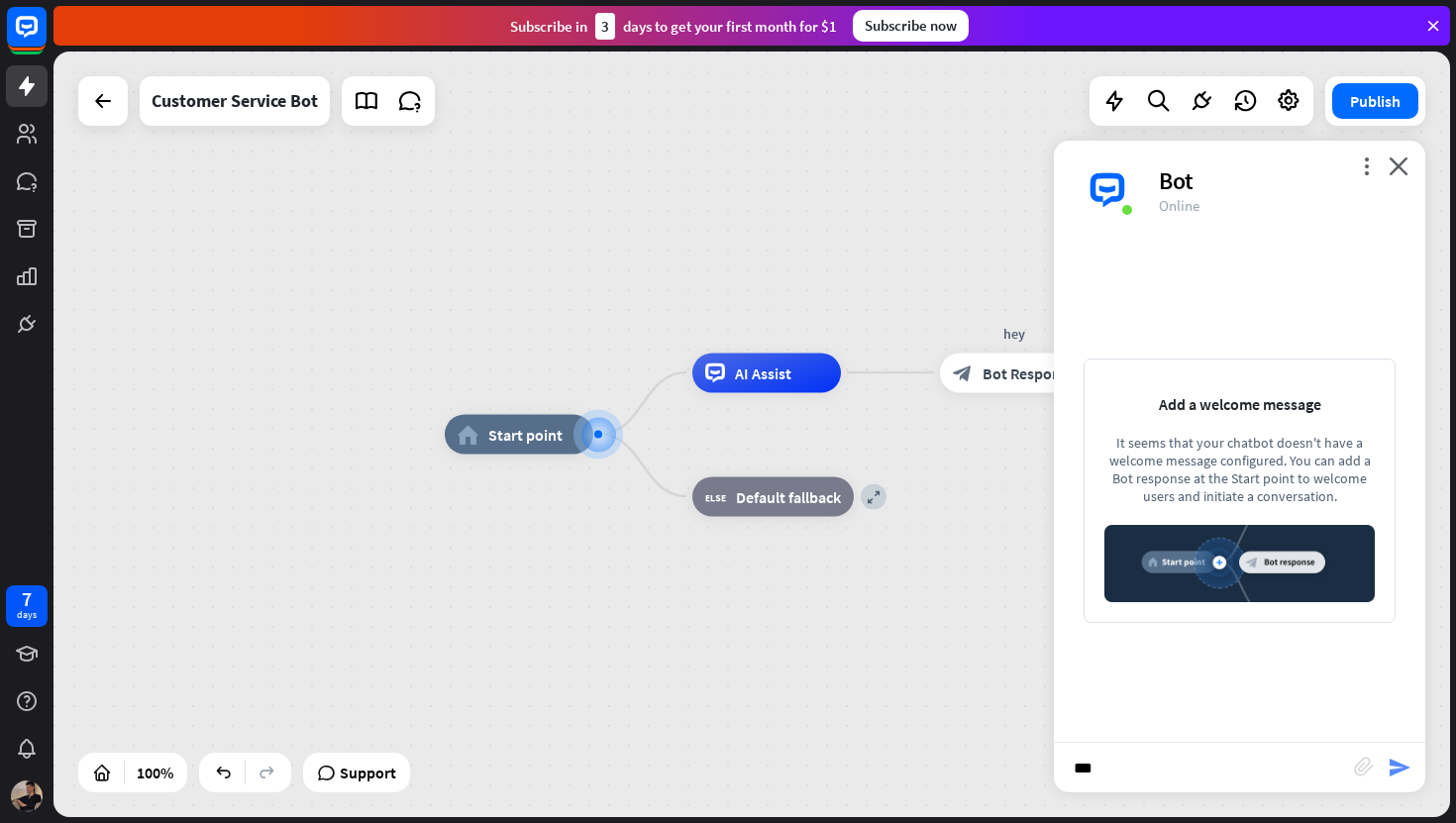 click on "send" at bounding box center [1400, 768] 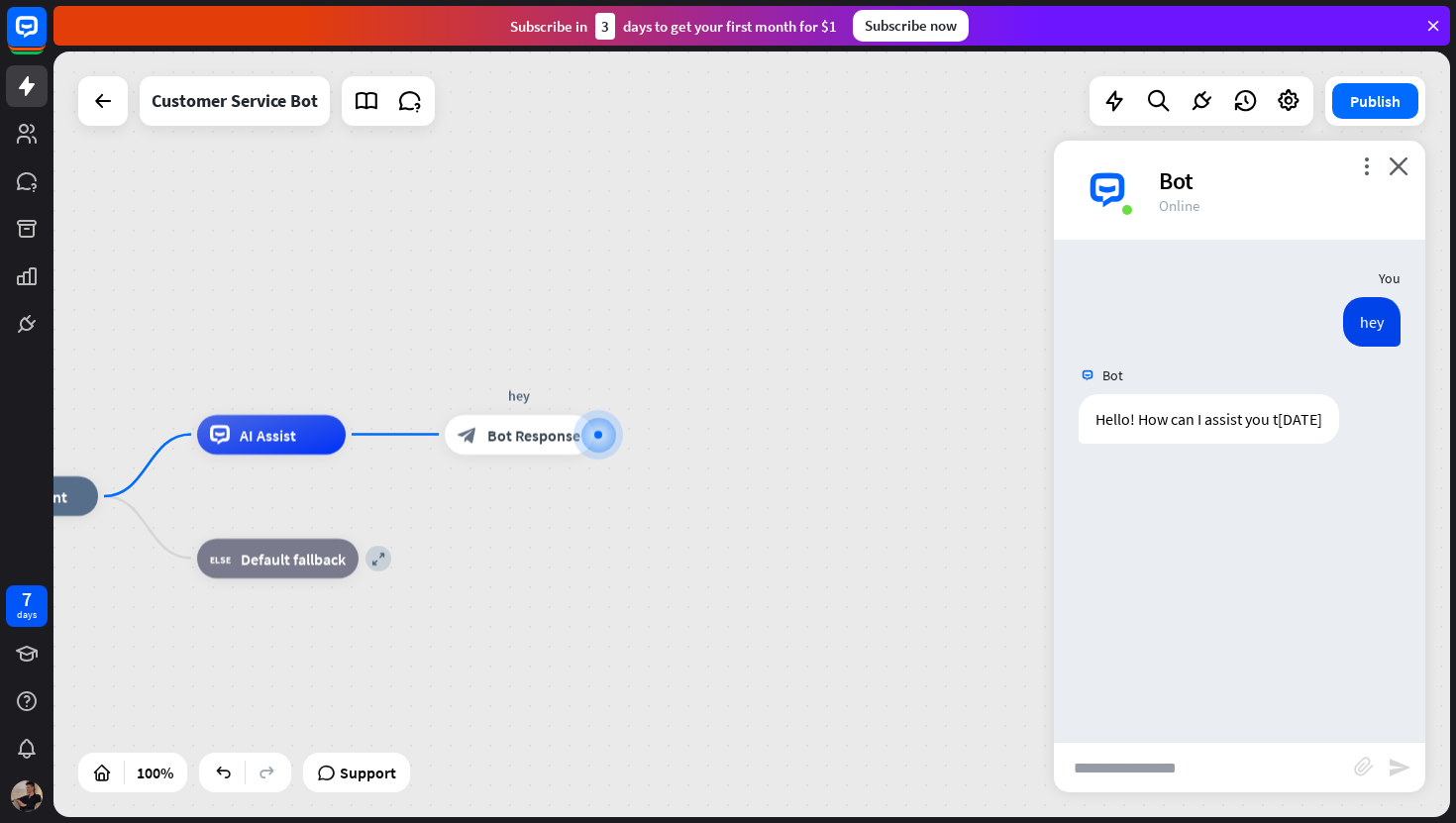 click at bounding box center (1203, 768) 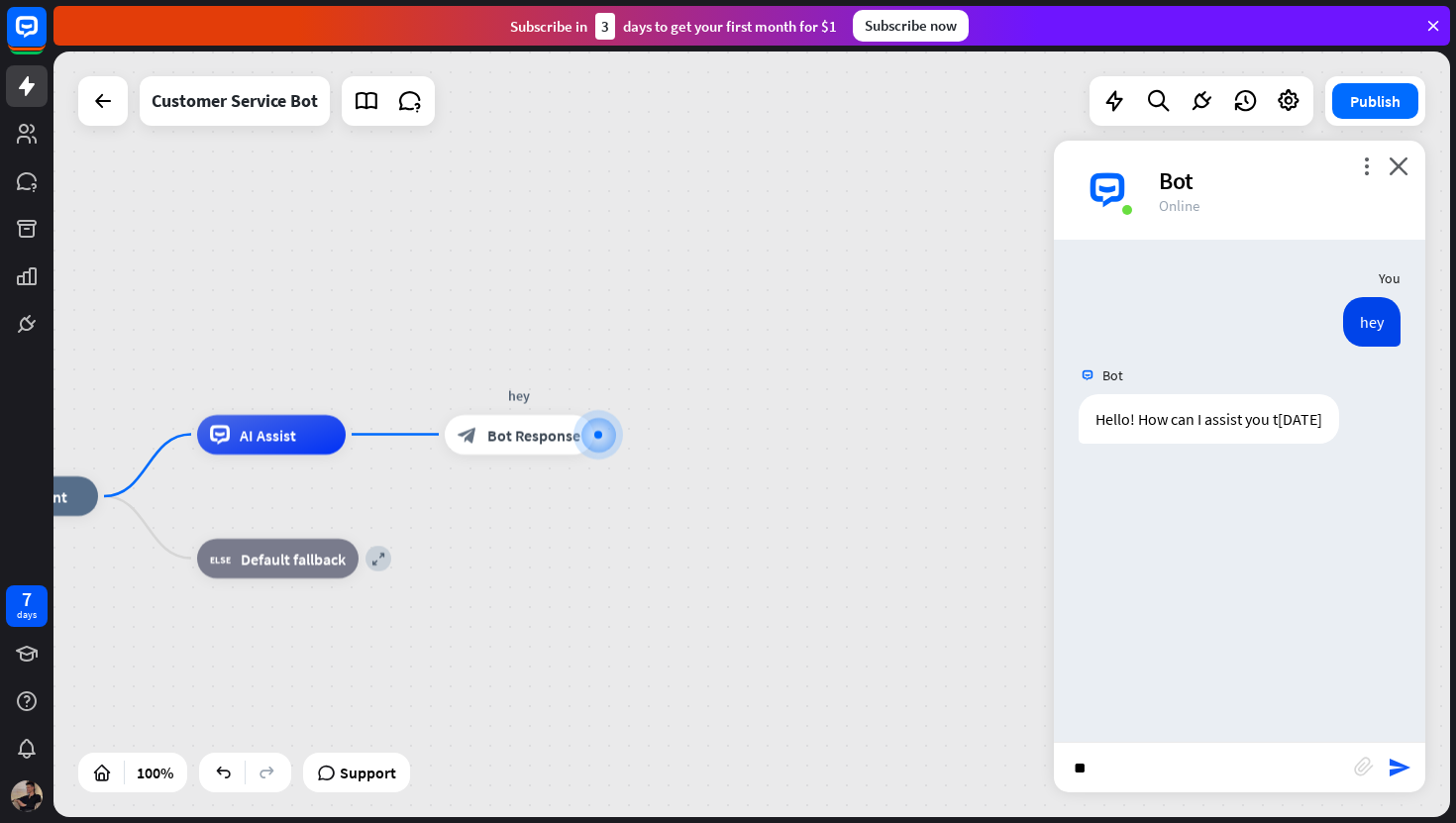 type on "*" 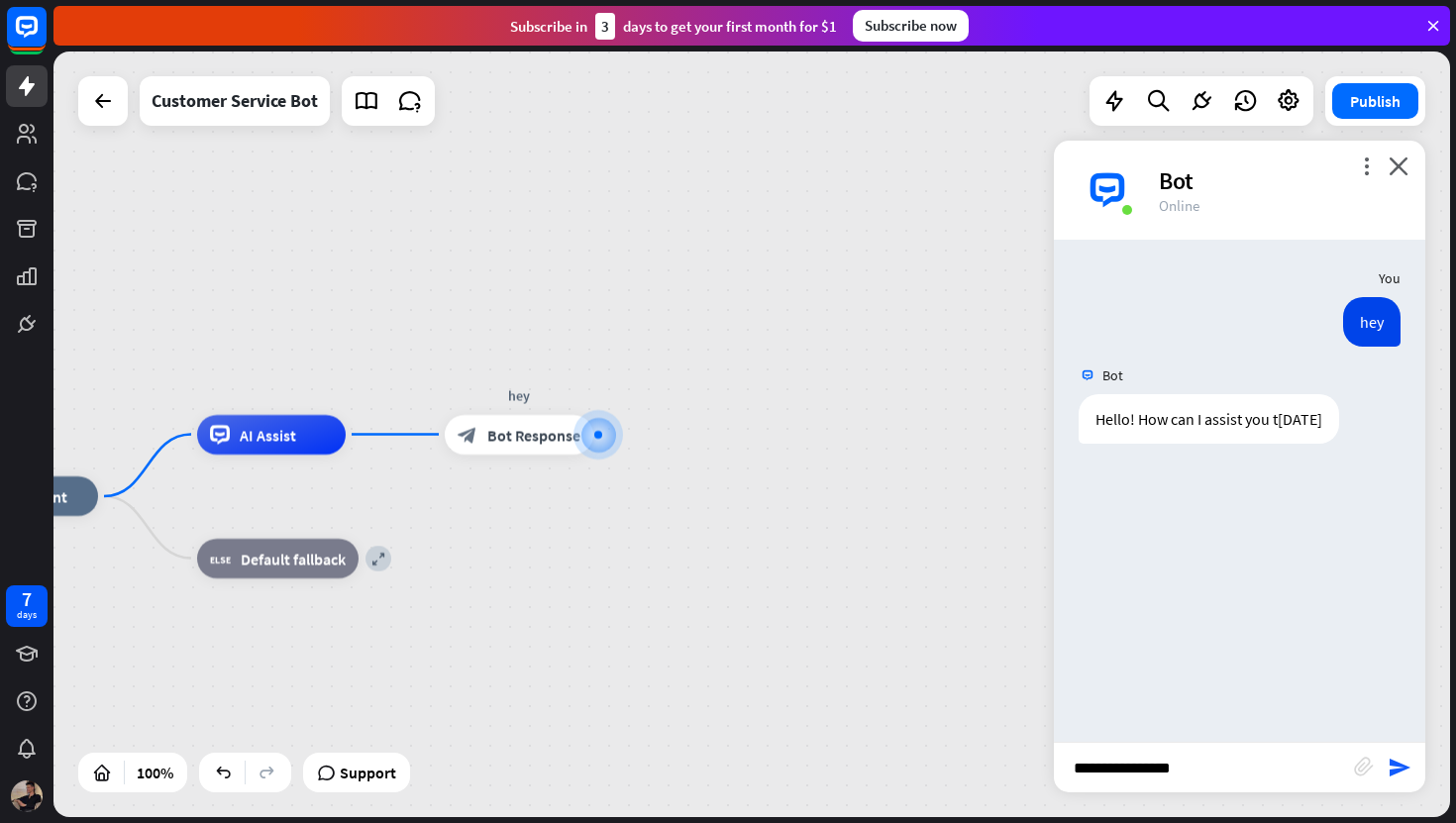 type on "**********" 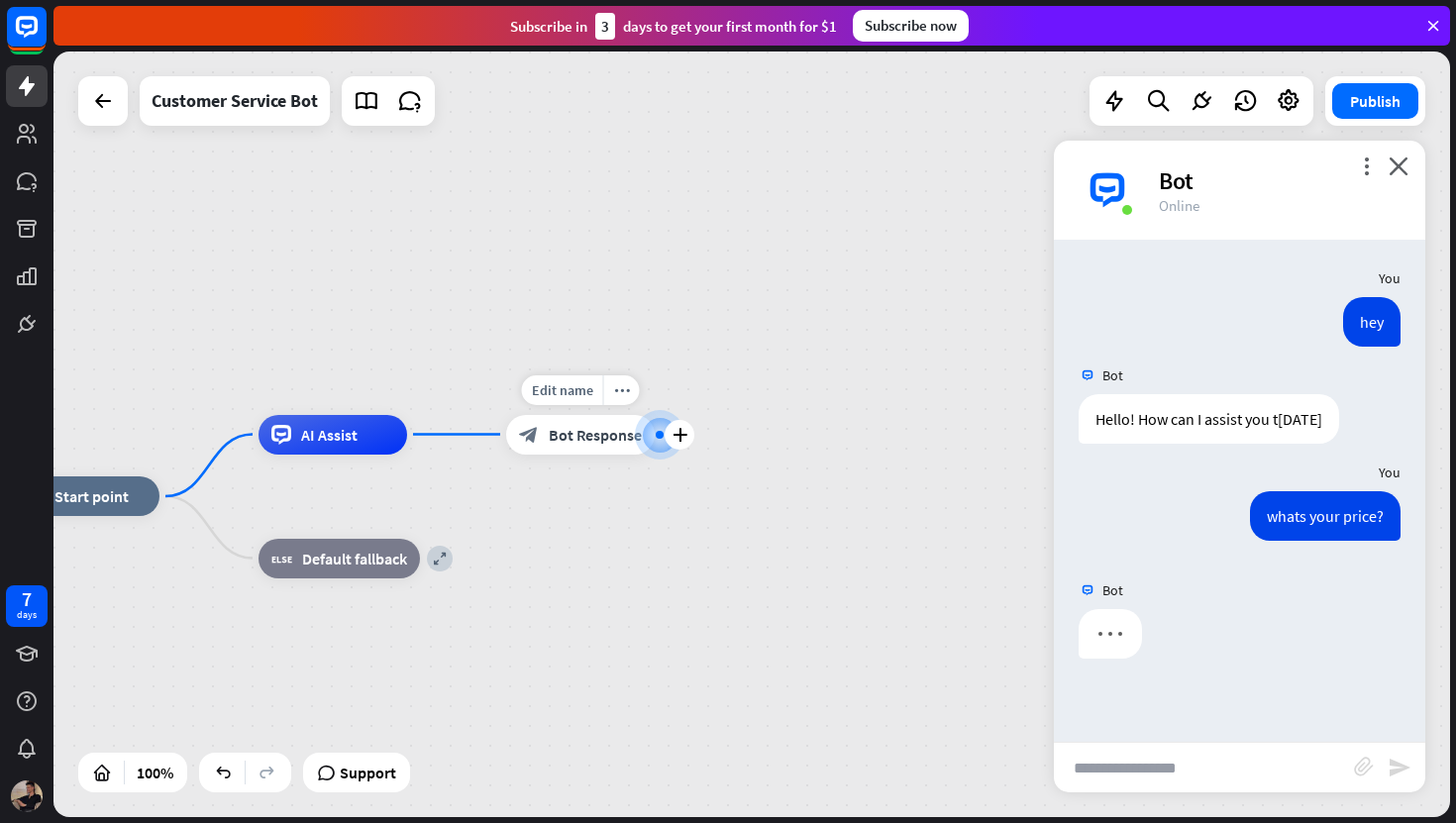 drag, startPoint x: 598, startPoint y: 437, endPoint x: 664, endPoint y: 436, distance: 66.007575 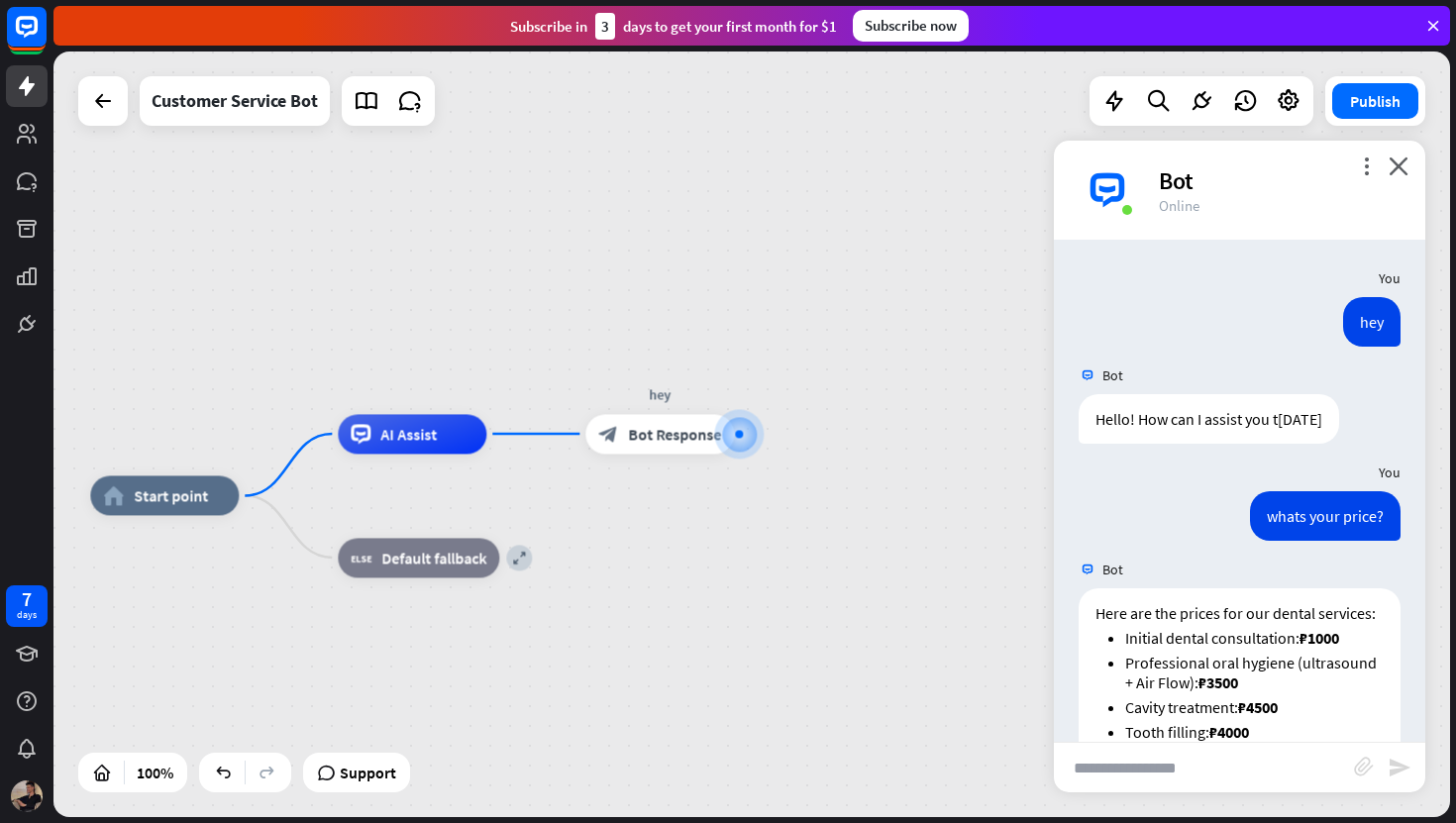 scroll, scrollTop: 565, scrollLeft: 0, axis: vertical 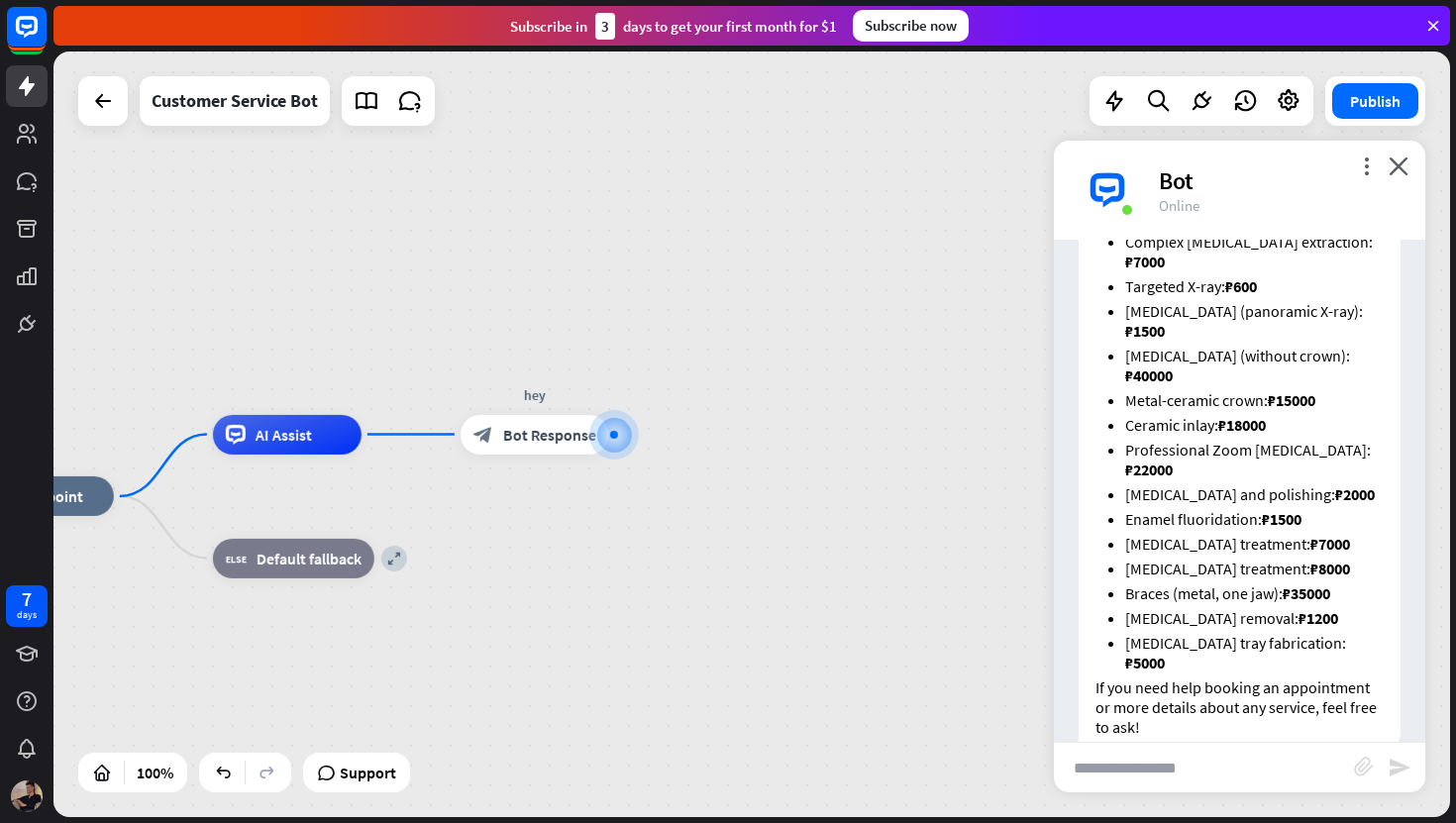 drag, startPoint x: 678, startPoint y: 435, endPoint x: 648, endPoint y: 300, distance: 138.29317 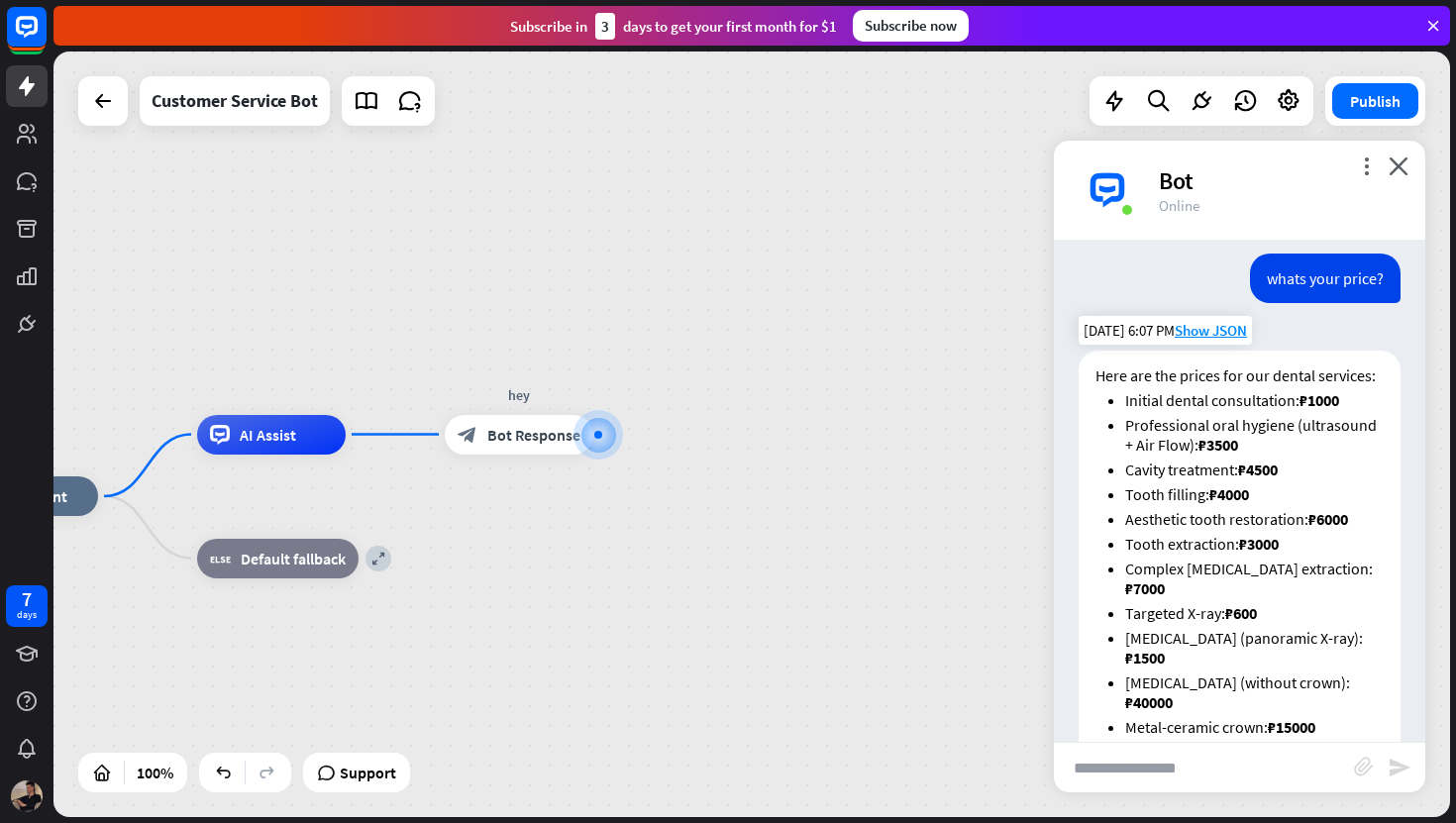 scroll, scrollTop: 241, scrollLeft: 0, axis: vertical 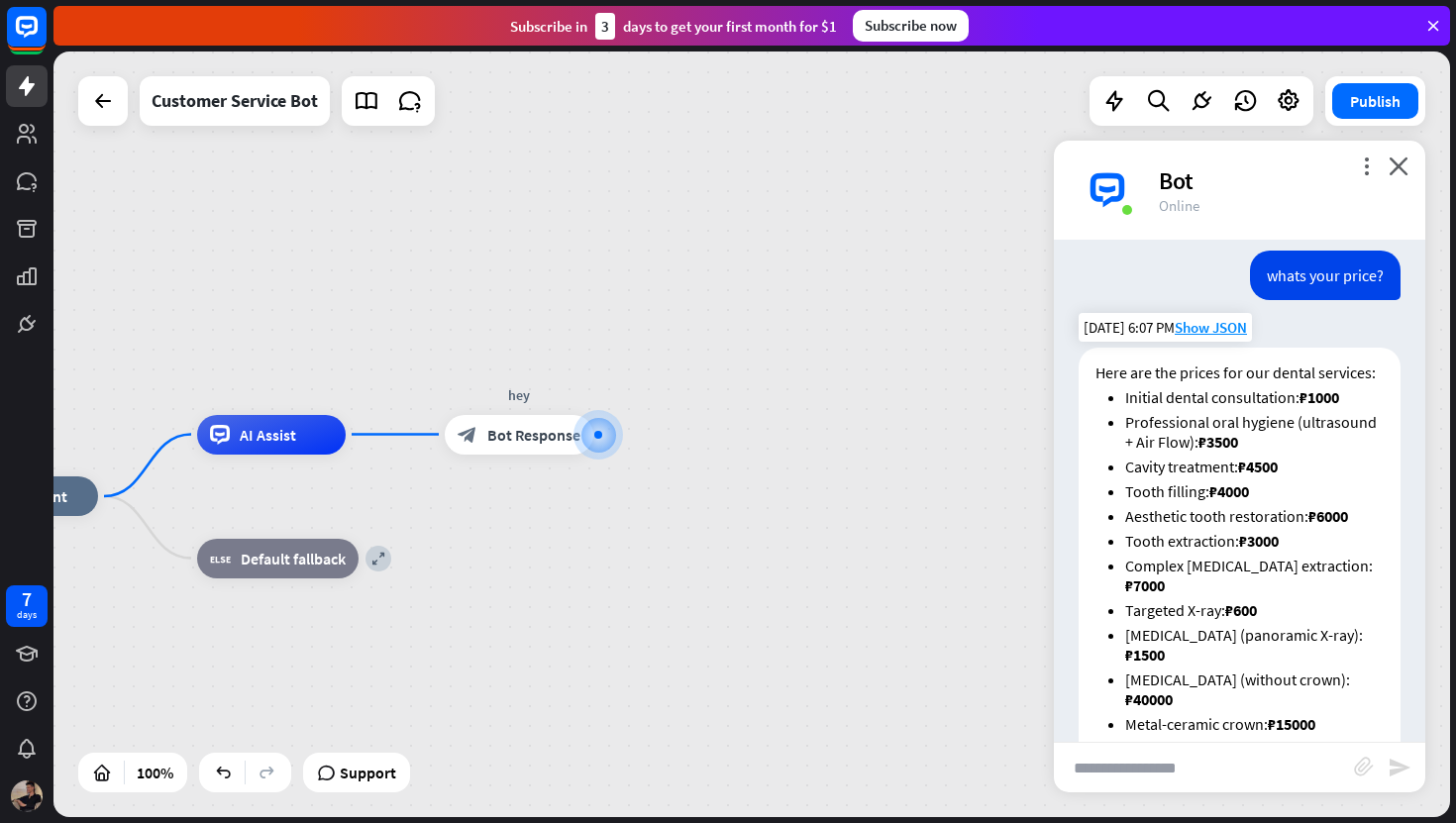 drag, startPoint x: 1137, startPoint y: 385, endPoint x: 1343, endPoint y: 384, distance: 206.00243 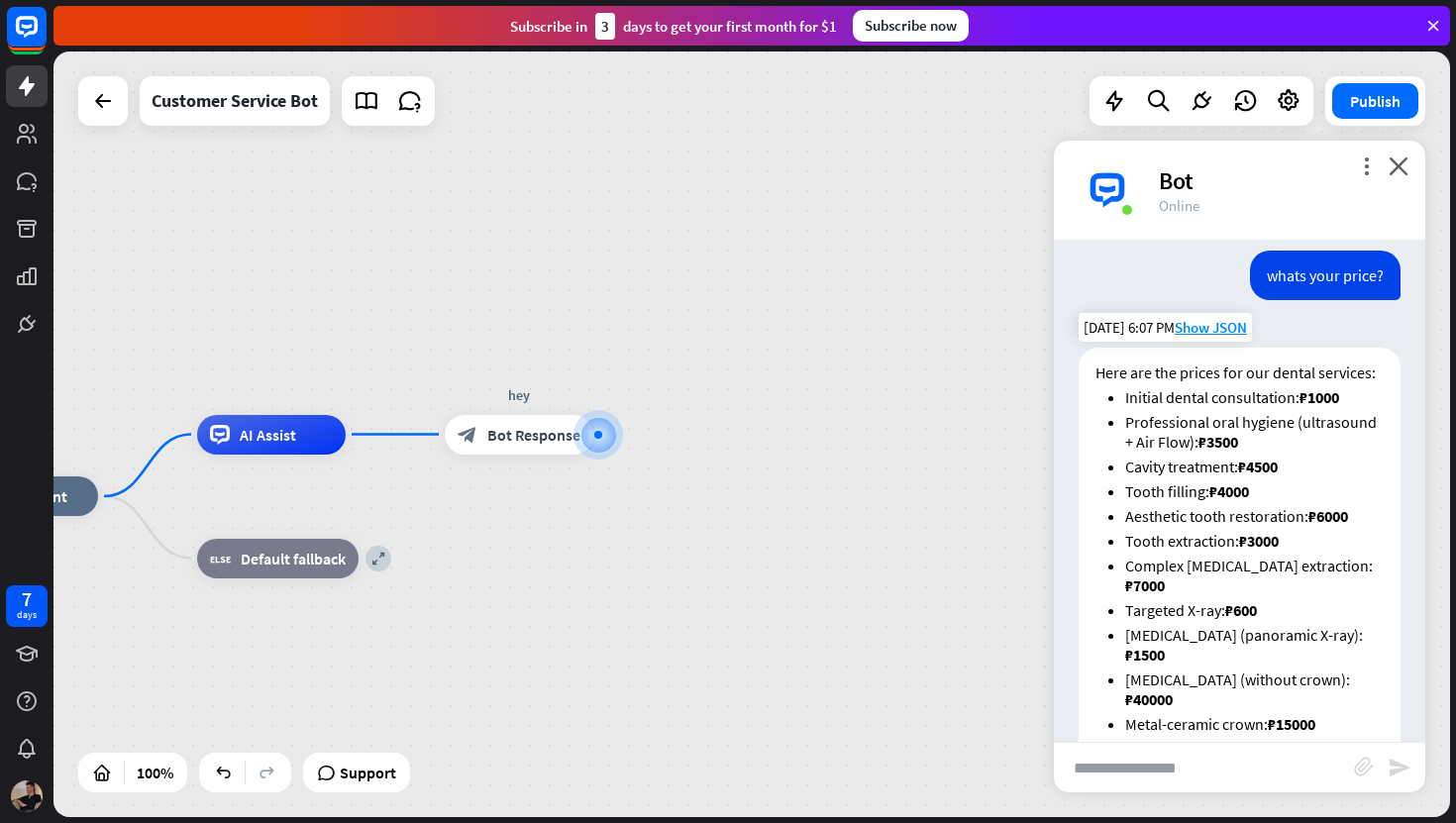 click on "Here are the prices for our dental services:
Initial dental consultation:  ₽1000
Professional oral hygiene (ultrasound + Air Flow):  ₽3500
Cavity treatment:  ₽4500
Tooth filling:  ₽4000
Aesthetic tooth restoration:  ₽6000
Tooth extraction:  ₽3000
Complex [MEDICAL_DATA] extraction:  ₽7000
Targeted X-ray:  ₽600
[MEDICAL_DATA] (panoramic X-ray):  ₽1500
[MEDICAL_DATA] (without crown):  ₽40000
Metal-ceramic crown:  ₽15000
Ceramic inlay:  ₽18000
Professional Zoom [MEDICAL_DATA]:  ₽22000
[MEDICAL_DATA] and polishing:  ₽2000
Enamel fluoridation:  ₽1500
[MEDICAL_DATA] treatment:  ₽7000
[MEDICAL_DATA] treatment:  ₽8000
Braces (metal, one jaw):  ₽35000
[MEDICAL_DATA] removal:  ₽1200
[MEDICAL_DATA] tray fabrication:  ₽5000
If you need help booking an appointment or more details about any service, feel free to ask!" at bounding box center [1239, 711] 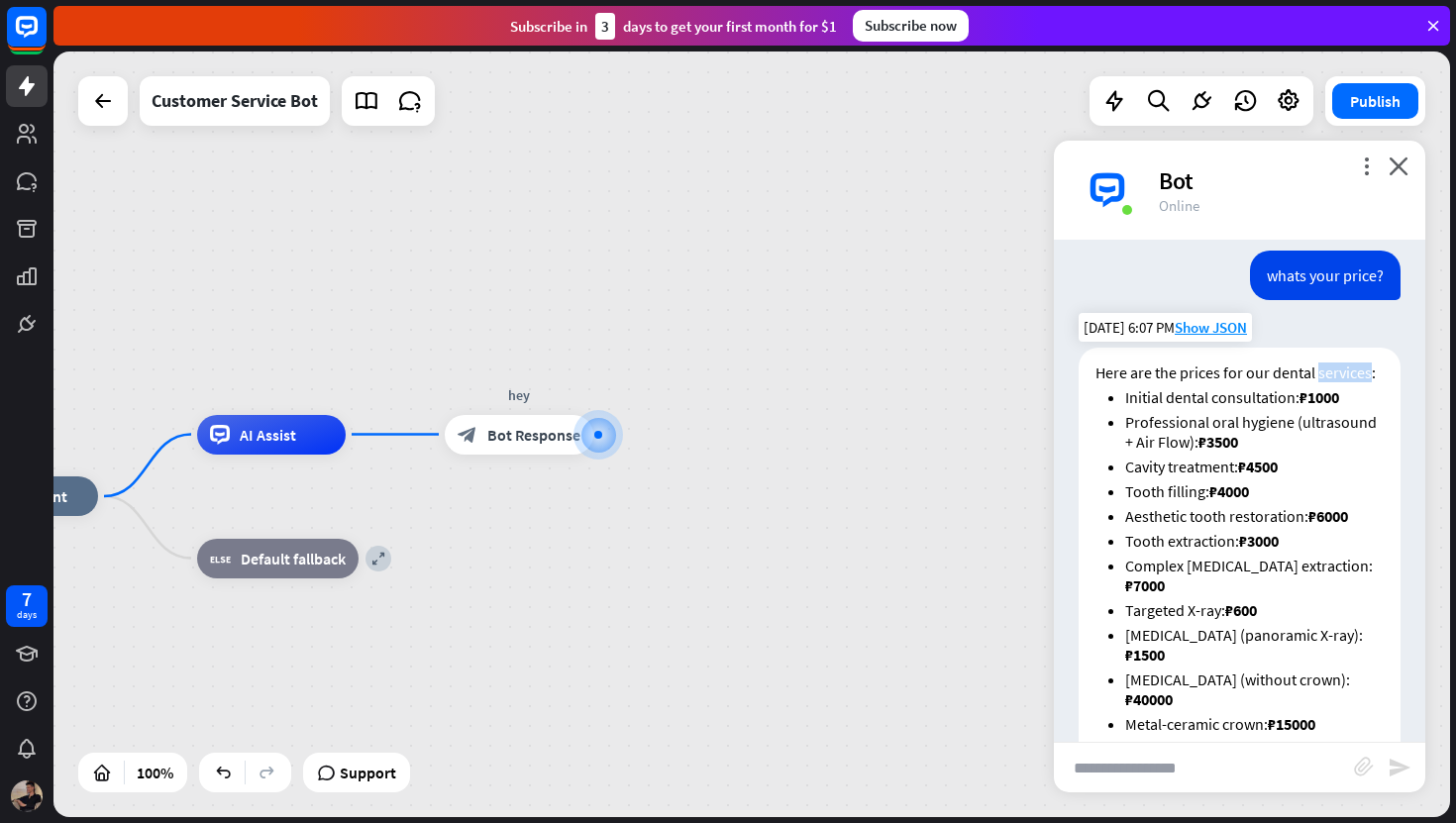 click on "Here are the prices for our dental services:" at bounding box center (1239, 372) 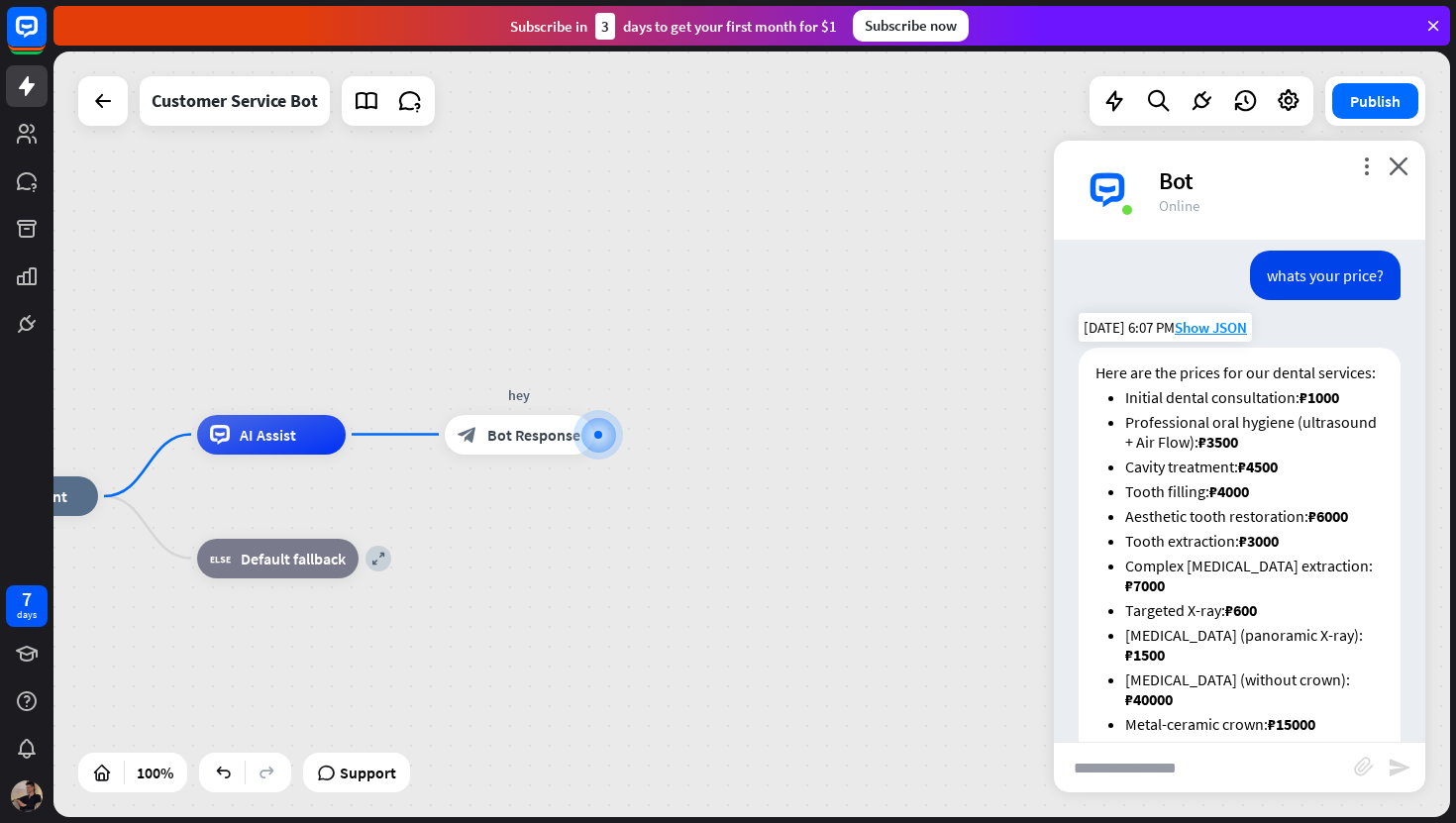 click on "Here are the prices for our dental services:" at bounding box center [1239, 372] 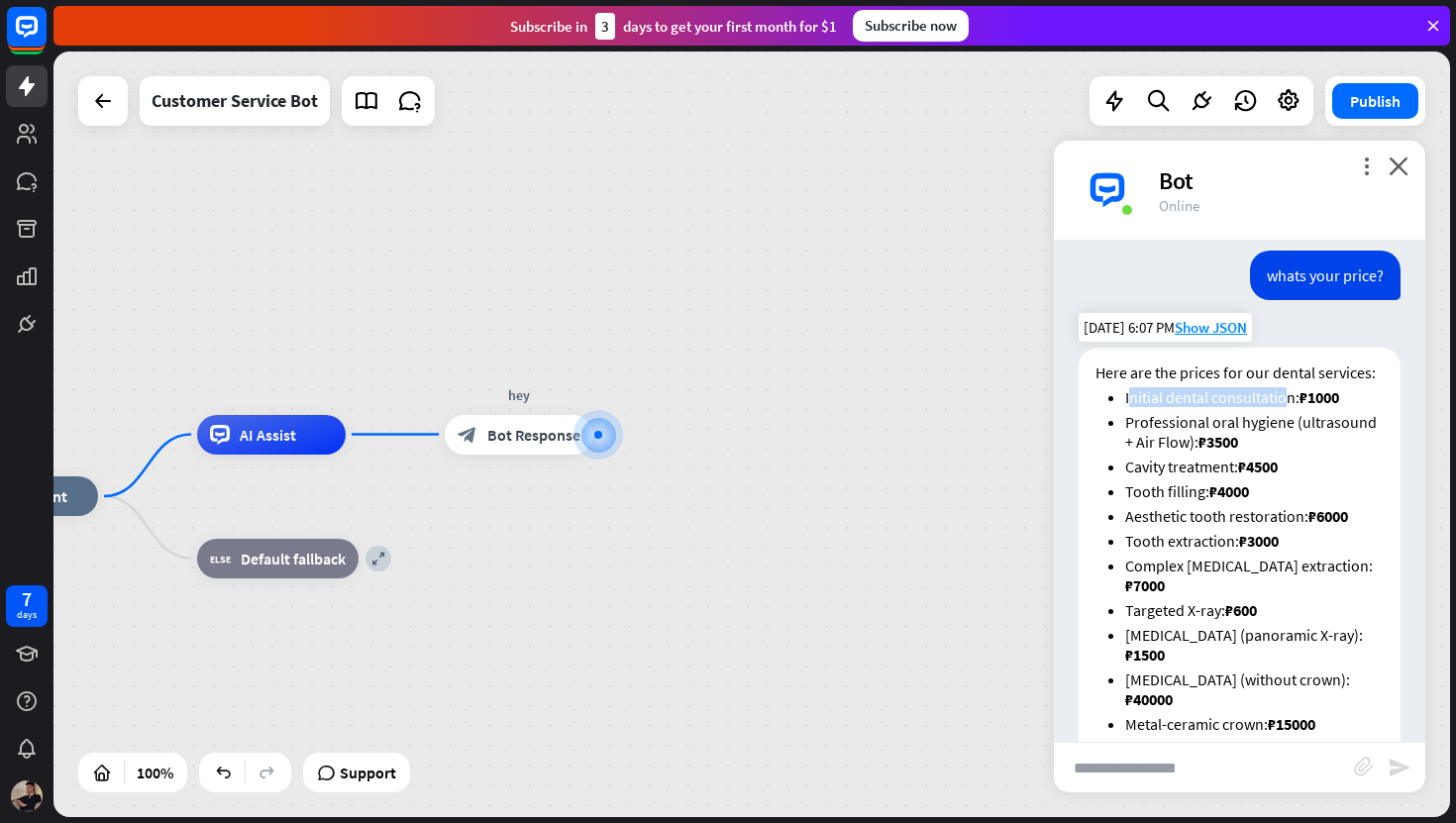 drag, startPoint x: 1128, startPoint y: 394, endPoint x: 1284, endPoint y: 394, distance: 156 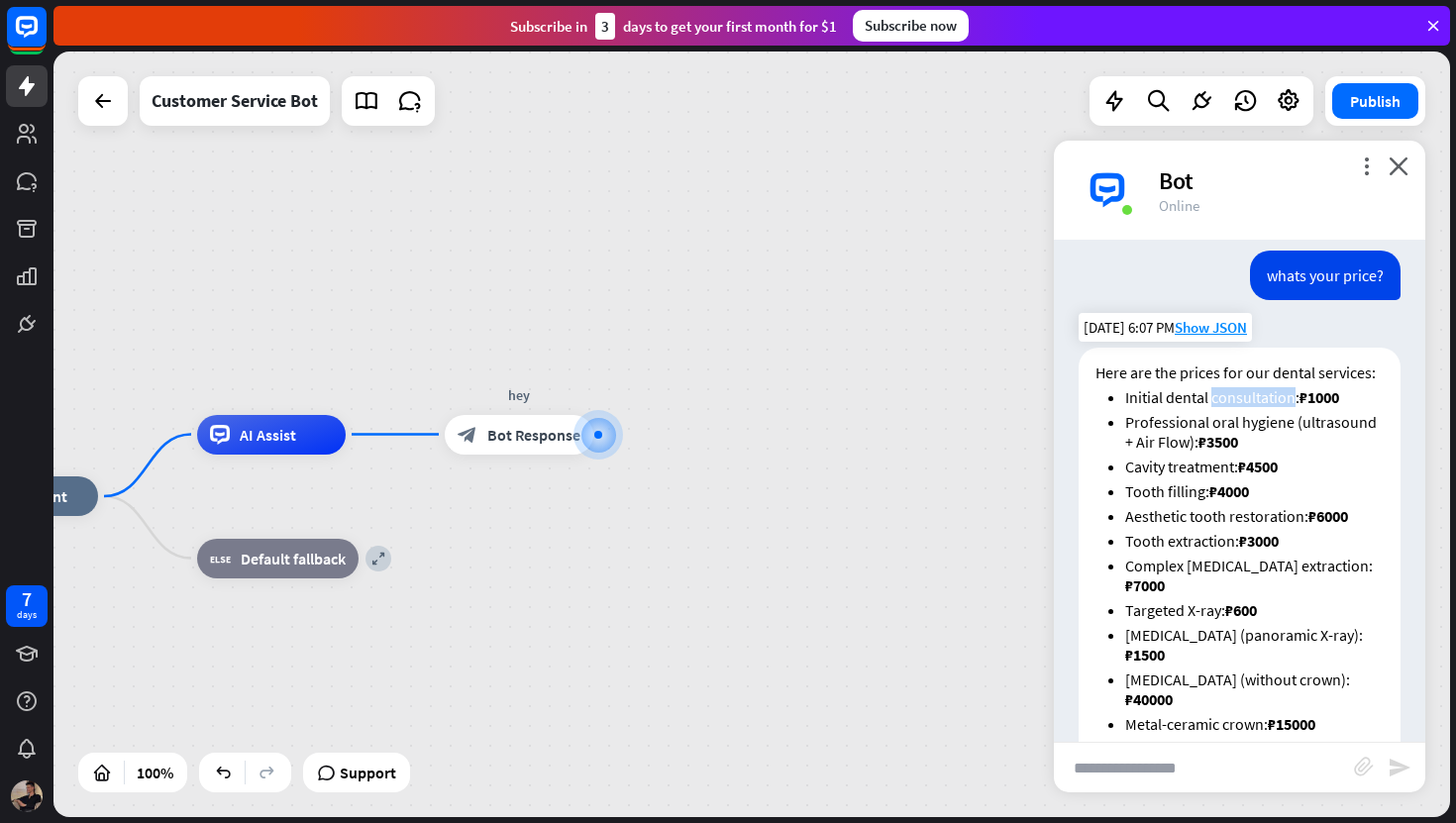 click on "Initial dental consultation:  ₽1000" at bounding box center (1254, 397) 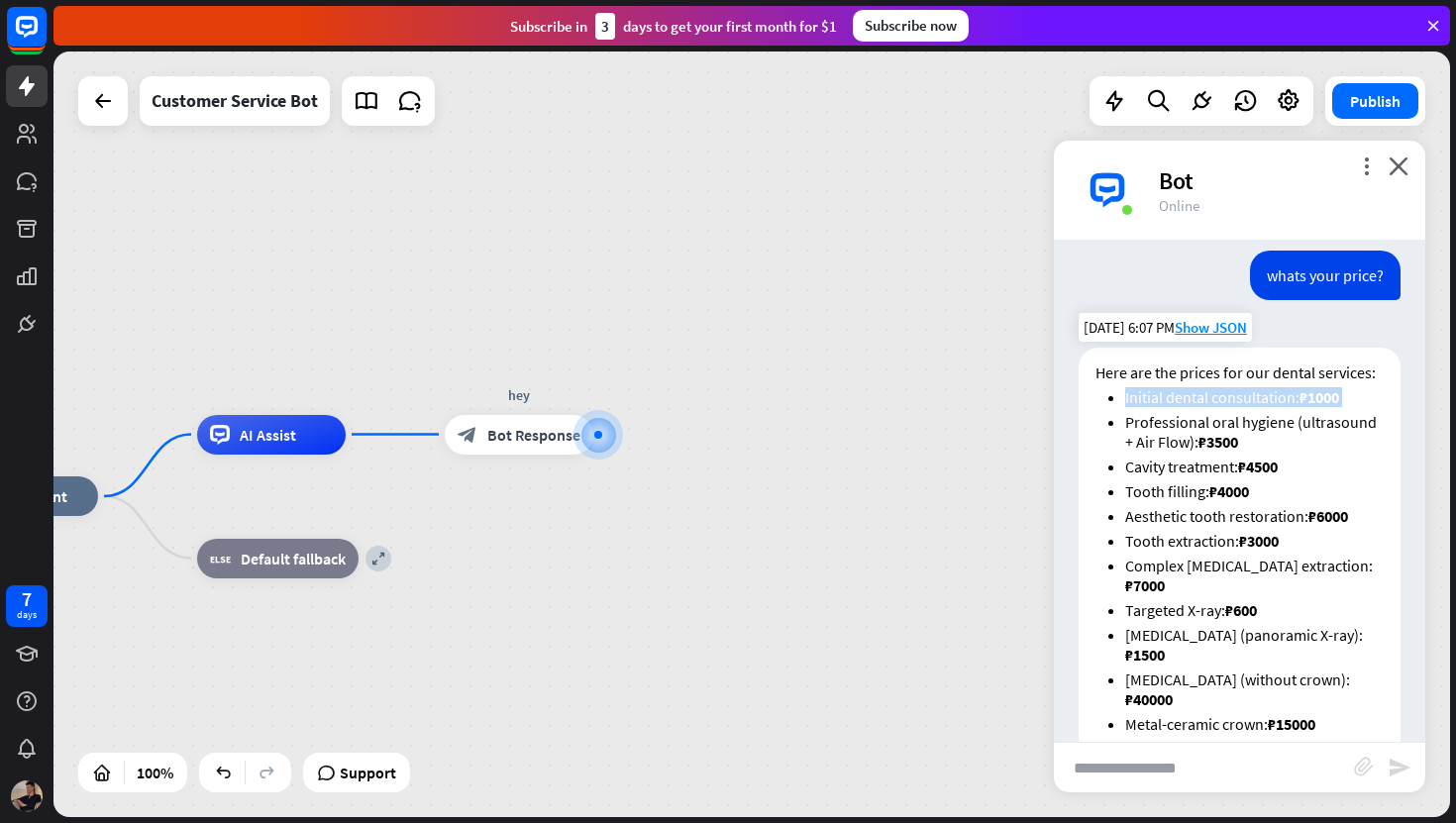 click on "Initial dental consultation:  ₽1000" at bounding box center [1254, 397] 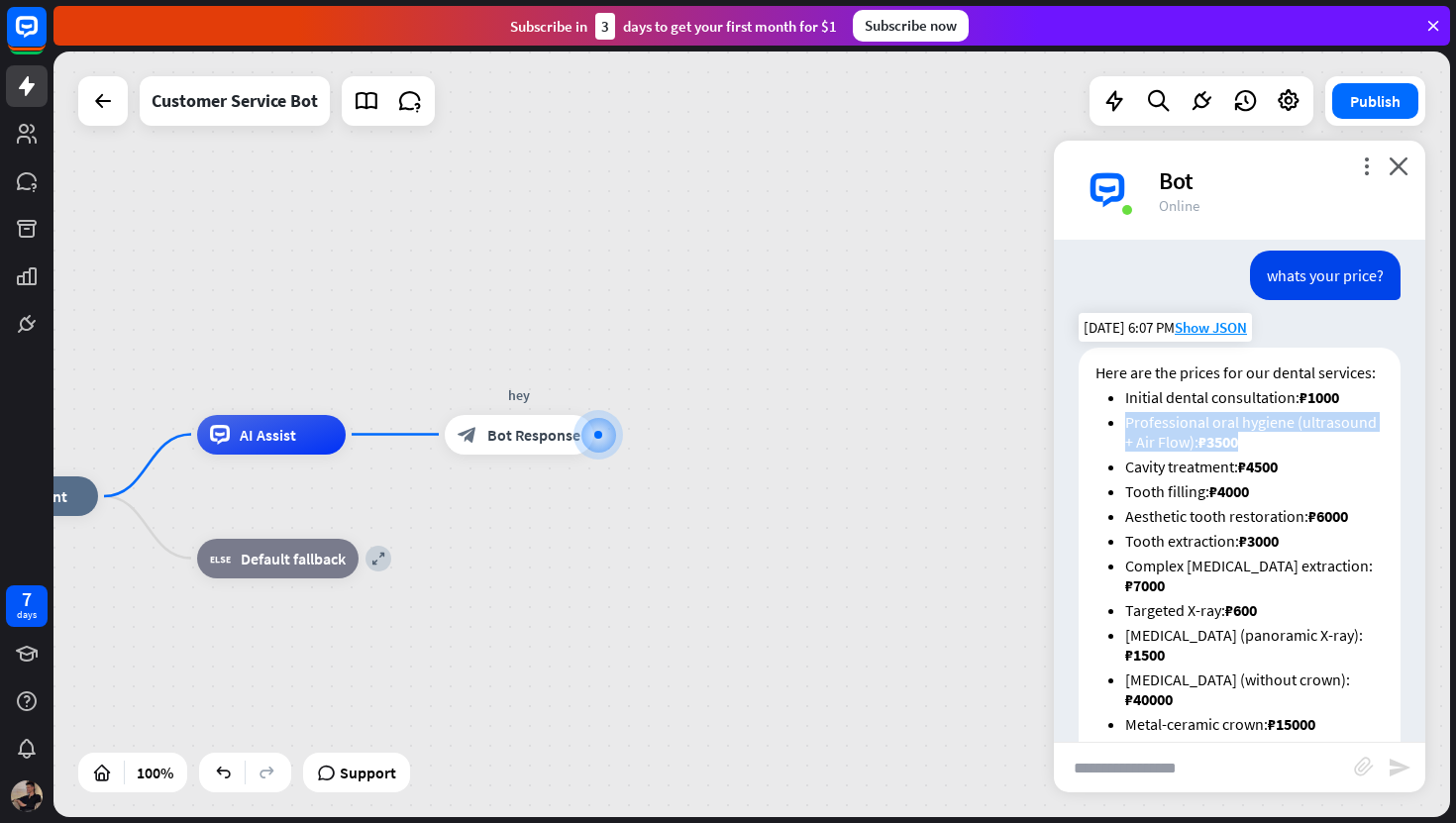 drag, startPoint x: 1126, startPoint y: 426, endPoint x: 1300, endPoint y: 446, distance: 175.14565 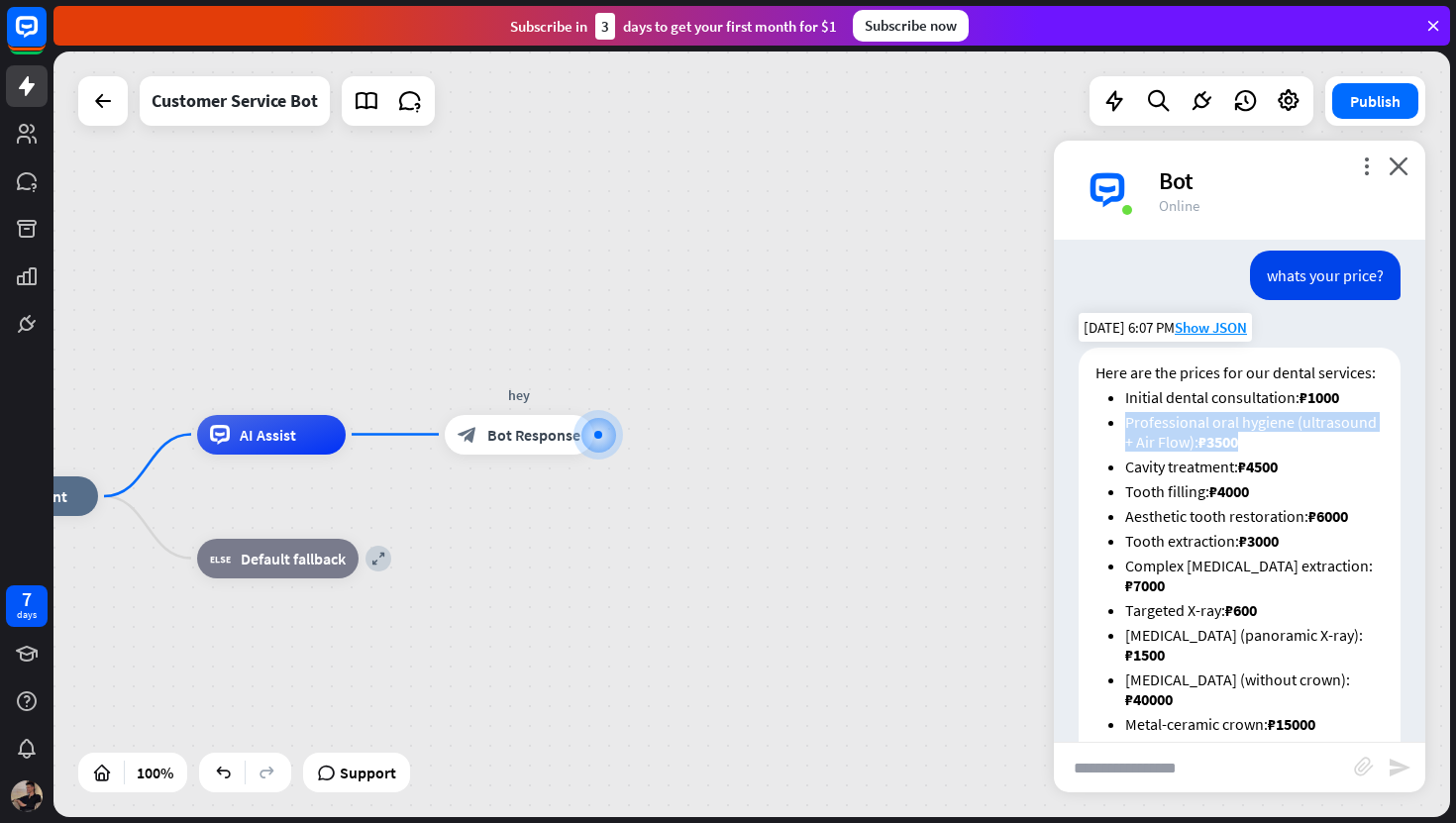 click on "Professional oral hygiene (ultrasound + Air Flow):  ₽3500" at bounding box center (1254, 432) 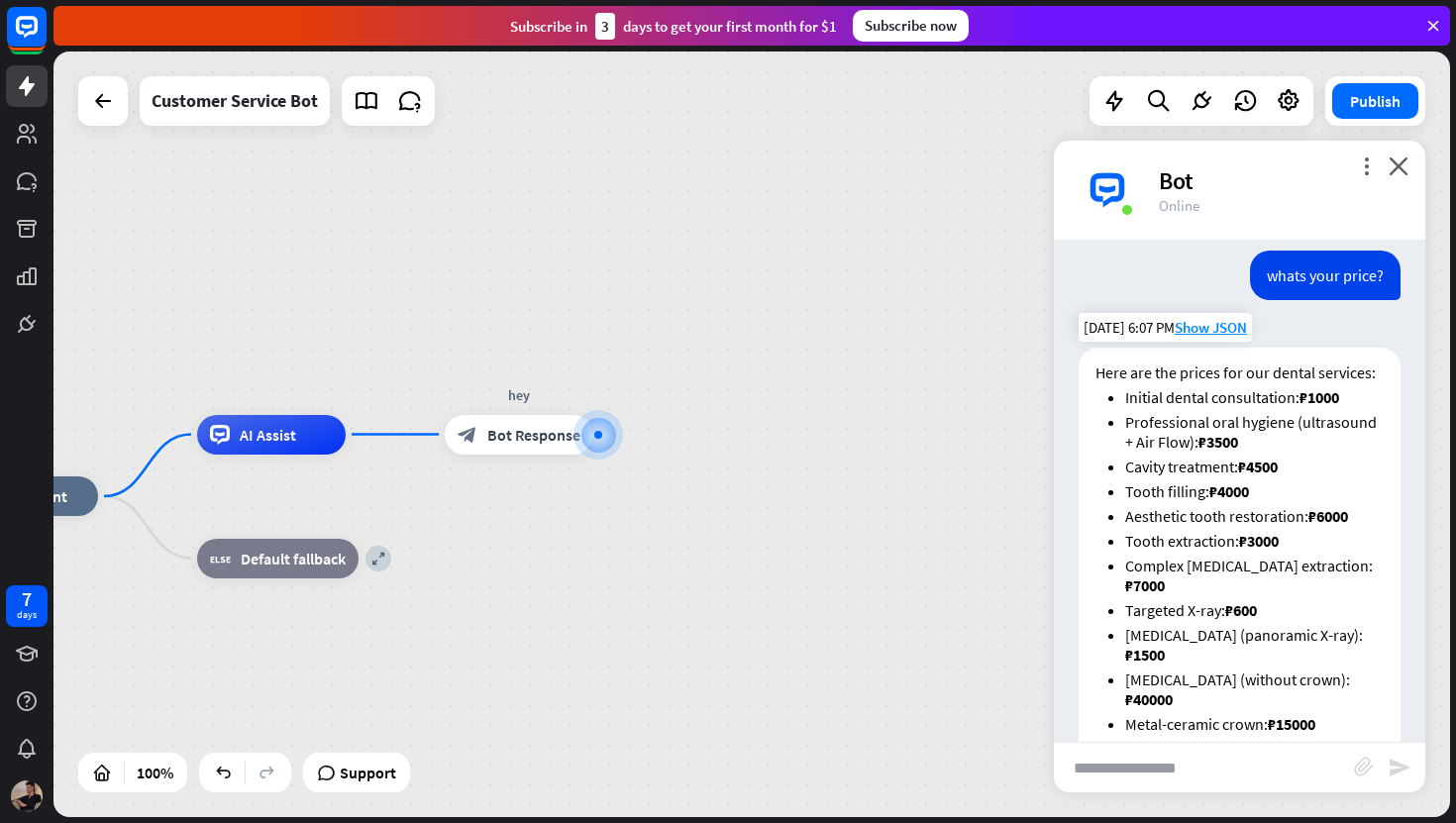 scroll, scrollTop: 565, scrollLeft: 0, axis: vertical 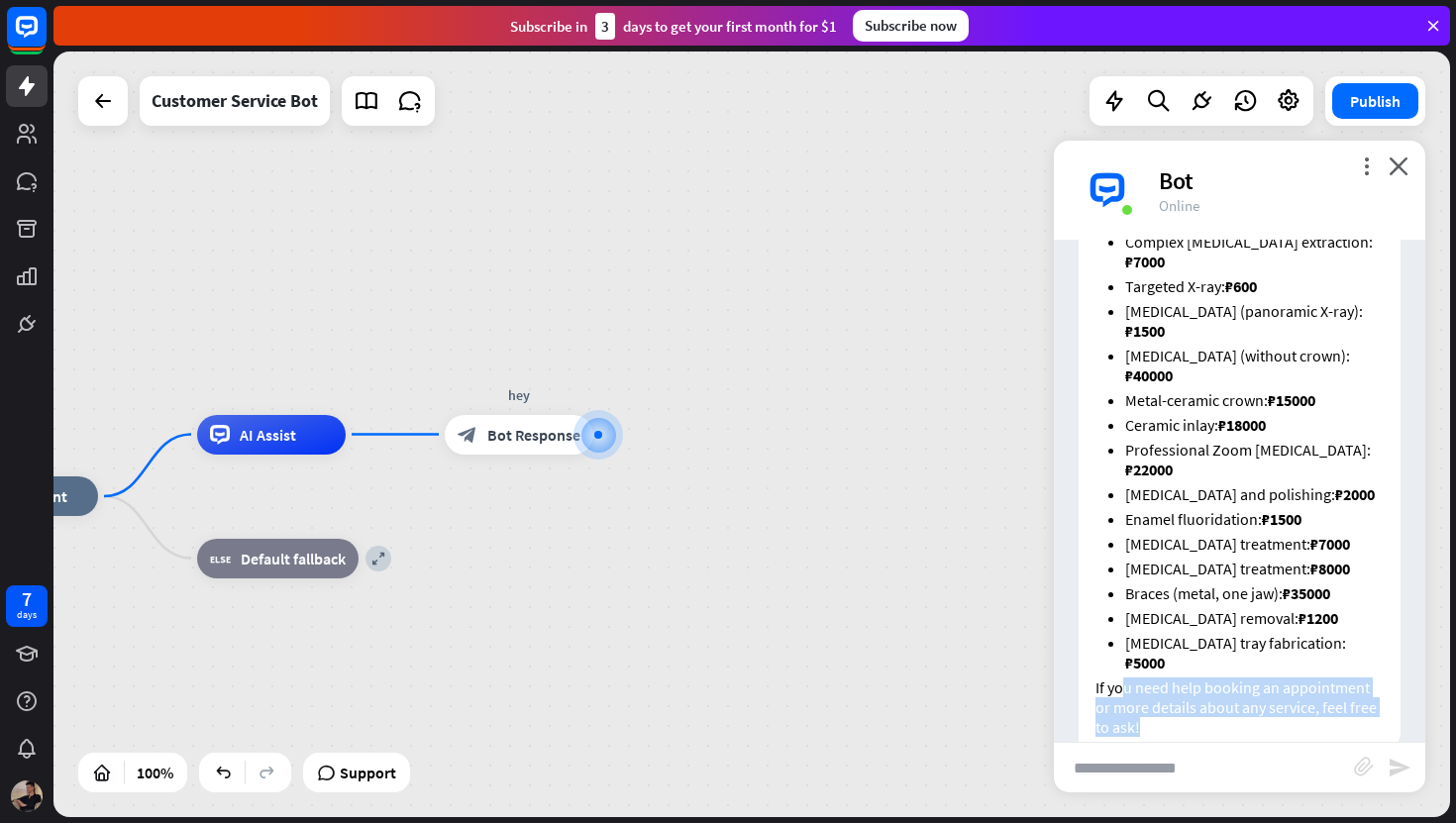 drag, startPoint x: 1122, startPoint y: 649, endPoint x: 1241, endPoint y: 703, distance: 130.679 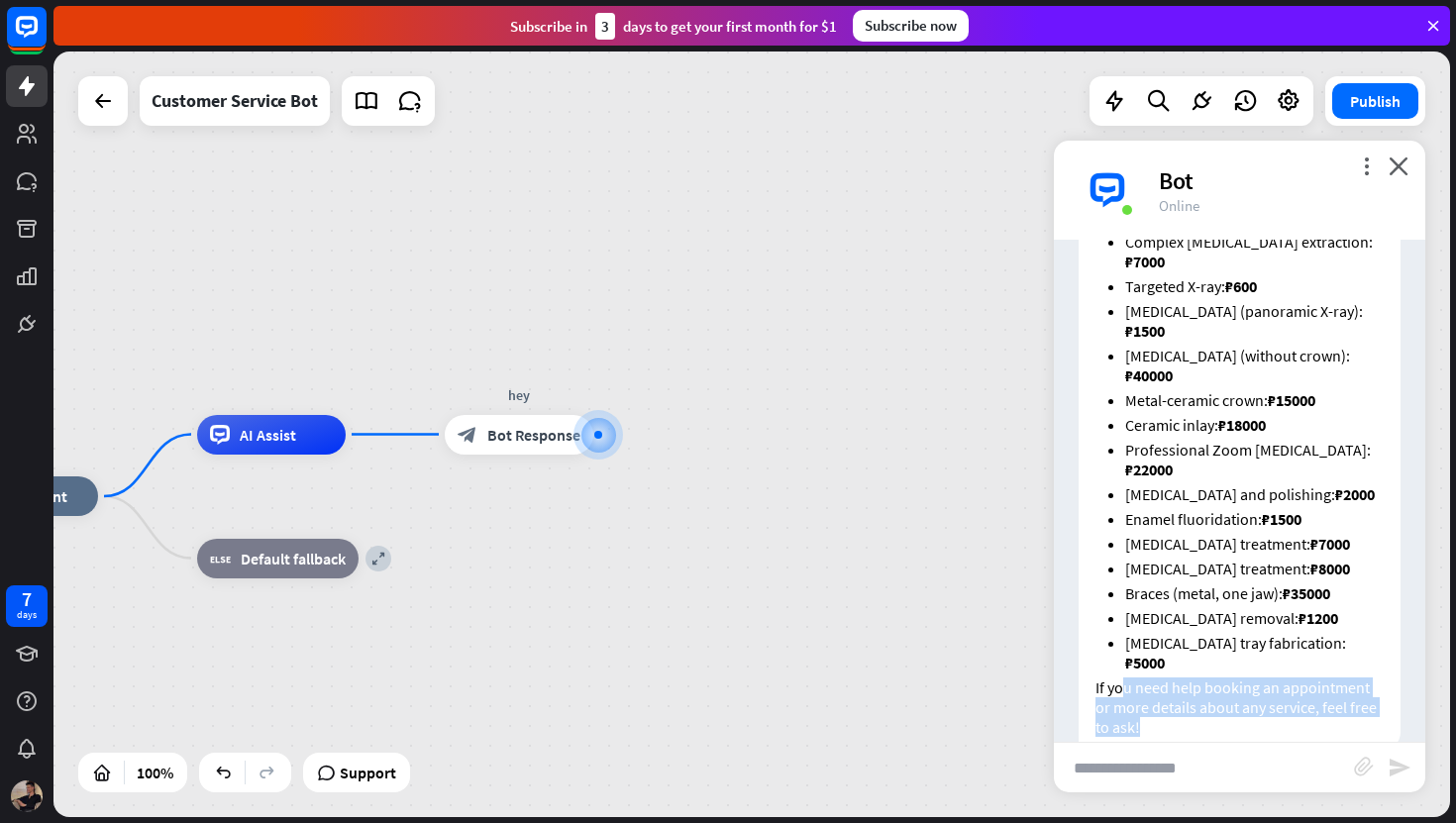 click on "Here are the prices for our dental services:
Initial dental consultation:  ₽1000
Professional oral hygiene (ultrasound + Air Flow):  ₽3500
Cavity treatment:  ₽4500
Tooth filling:  ₽4000
Aesthetic tooth restoration:  ₽6000
Tooth extraction:  ₽3000
Complex [MEDICAL_DATA] extraction:  ₽7000
Targeted X-ray:  ₽600
[MEDICAL_DATA] (panoramic X-ray):  ₽1500
[MEDICAL_DATA] (without crown):  ₽40000
Metal-ceramic crown:  ₽15000
Ceramic inlay:  ₽18000
Professional Zoom [MEDICAL_DATA]:  ₽22000
[MEDICAL_DATA] and polishing:  ₽2000
Enamel fluoridation:  ₽1500
[MEDICAL_DATA] treatment:  ₽7000
[MEDICAL_DATA] treatment:  ₽8000
Braces (metal, one jaw):  ₽35000
[MEDICAL_DATA] removal:  ₽1200
[MEDICAL_DATA] tray fabrication:  ₽5000
If you need help booking an appointment or more details about any service, feel free to ask!" at bounding box center (1239, 387) 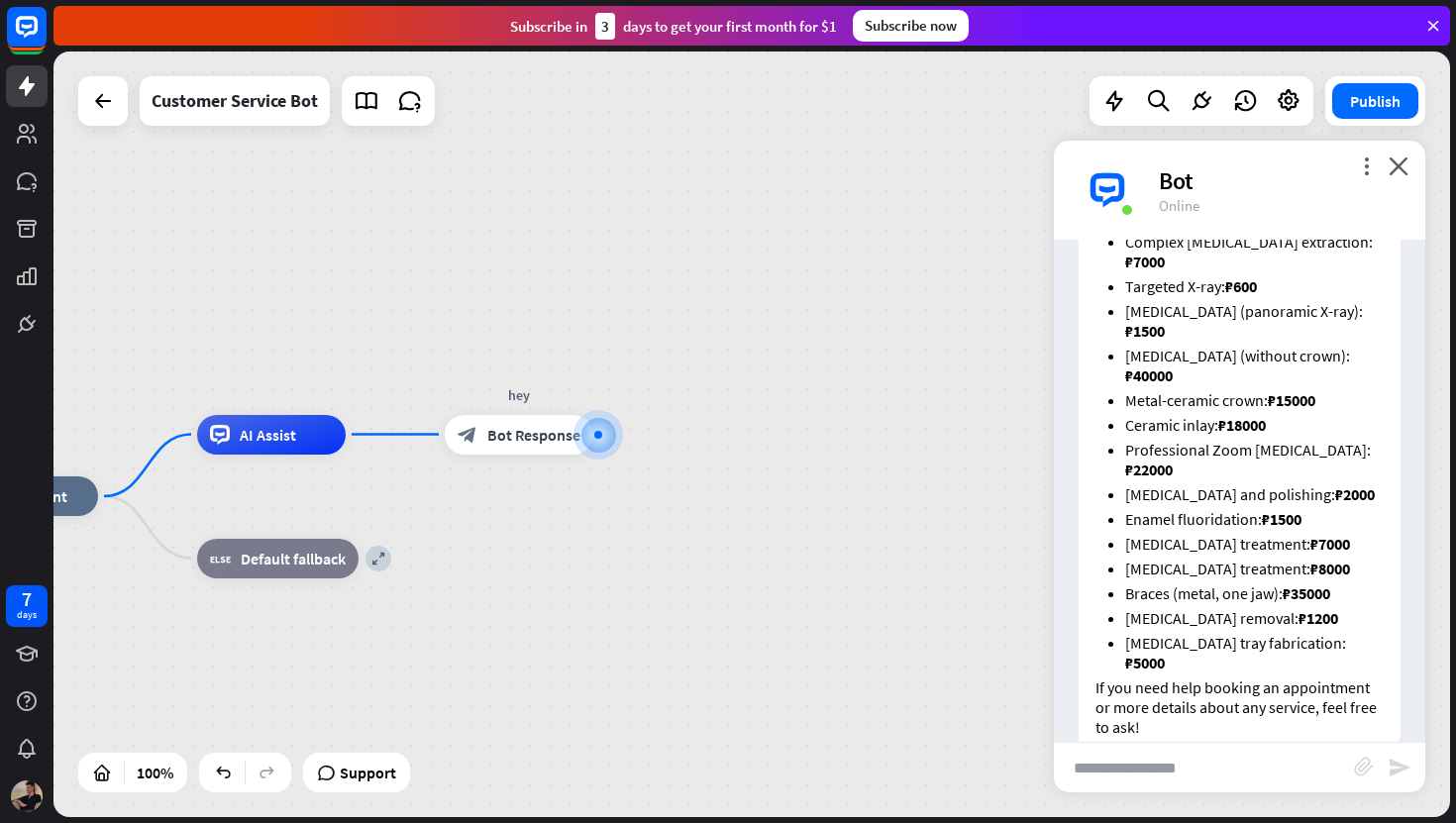 drag, startPoint x: 1241, startPoint y: 703, endPoint x: 1197, endPoint y: 693, distance: 45.122057 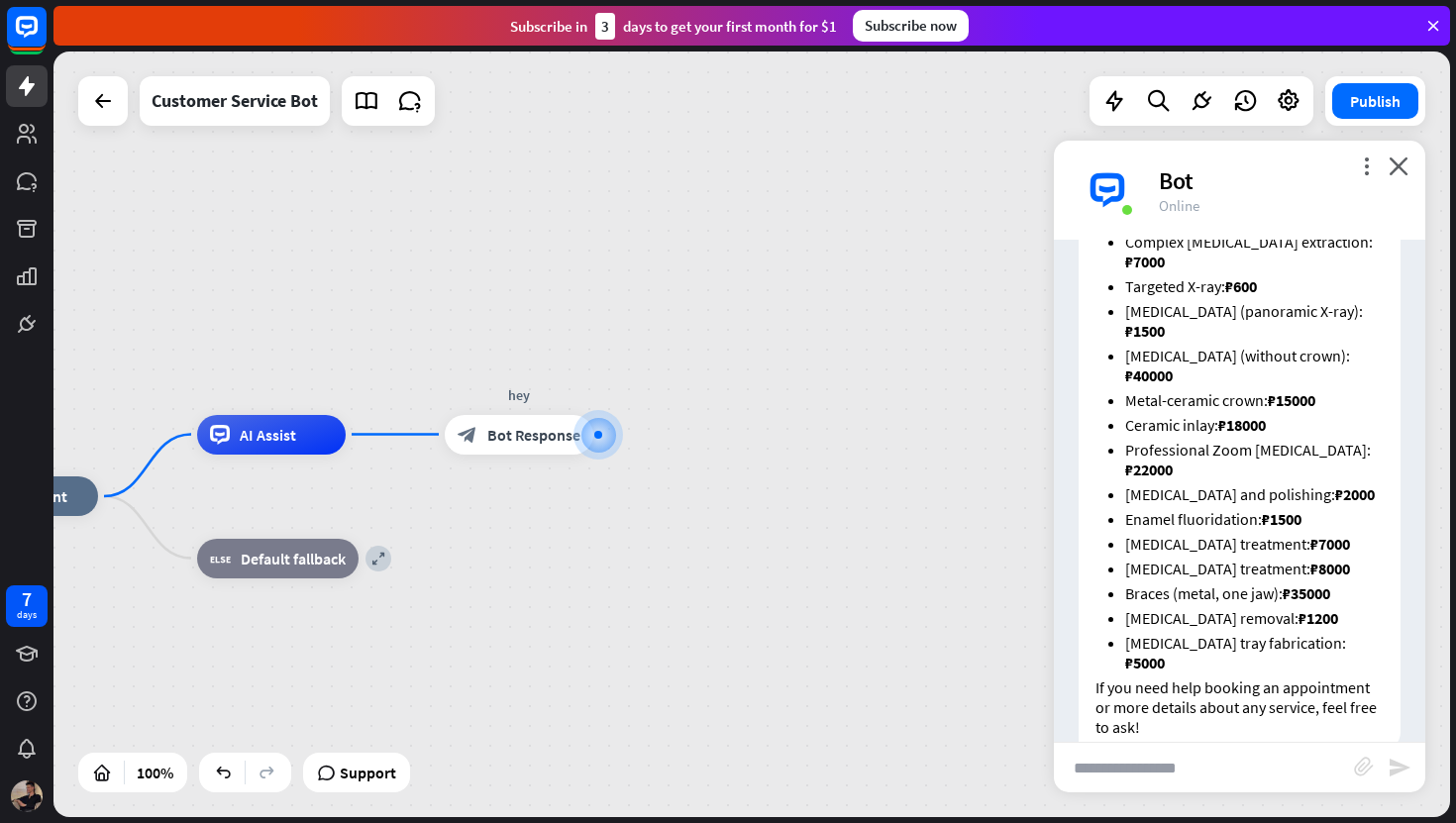 click on "Here are the prices for our dental services:
Initial dental consultation:  ₽1000
Professional oral hygiene (ultrasound + Air Flow):  ₽3500
Cavity treatment:  ₽4500
Tooth filling:  ₽4000
Aesthetic tooth restoration:  ₽6000
Tooth extraction:  ₽3000
Complex [MEDICAL_DATA] extraction:  ₽7000
Targeted X-ray:  ₽600
[MEDICAL_DATA] (panoramic X-ray):  ₽1500
[MEDICAL_DATA] (without crown):  ₽40000
Metal-ceramic crown:  ₽15000
Ceramic inlay:  ₽18000
Professional Zoom [MEDICAL_DATA]:  ₽22000
[MEDICAL_DATA] and polishing:  ₽2000
Enamel fluoridation:  ₽1500
[MEDICAL_DATA] treatment:  ₽7000
[MEDICAL_DATA] treatment:  ₽8000
Braces (metal, one jaw):  ₽35000
[MEDICAL_DATA] removal:  ₽1200
[MEDICAL_DATA] tray fabrication:  ₽5000
If you need help booking an appointment or more details about any service, feel free to ask!" at bounding box center (1239, 387) 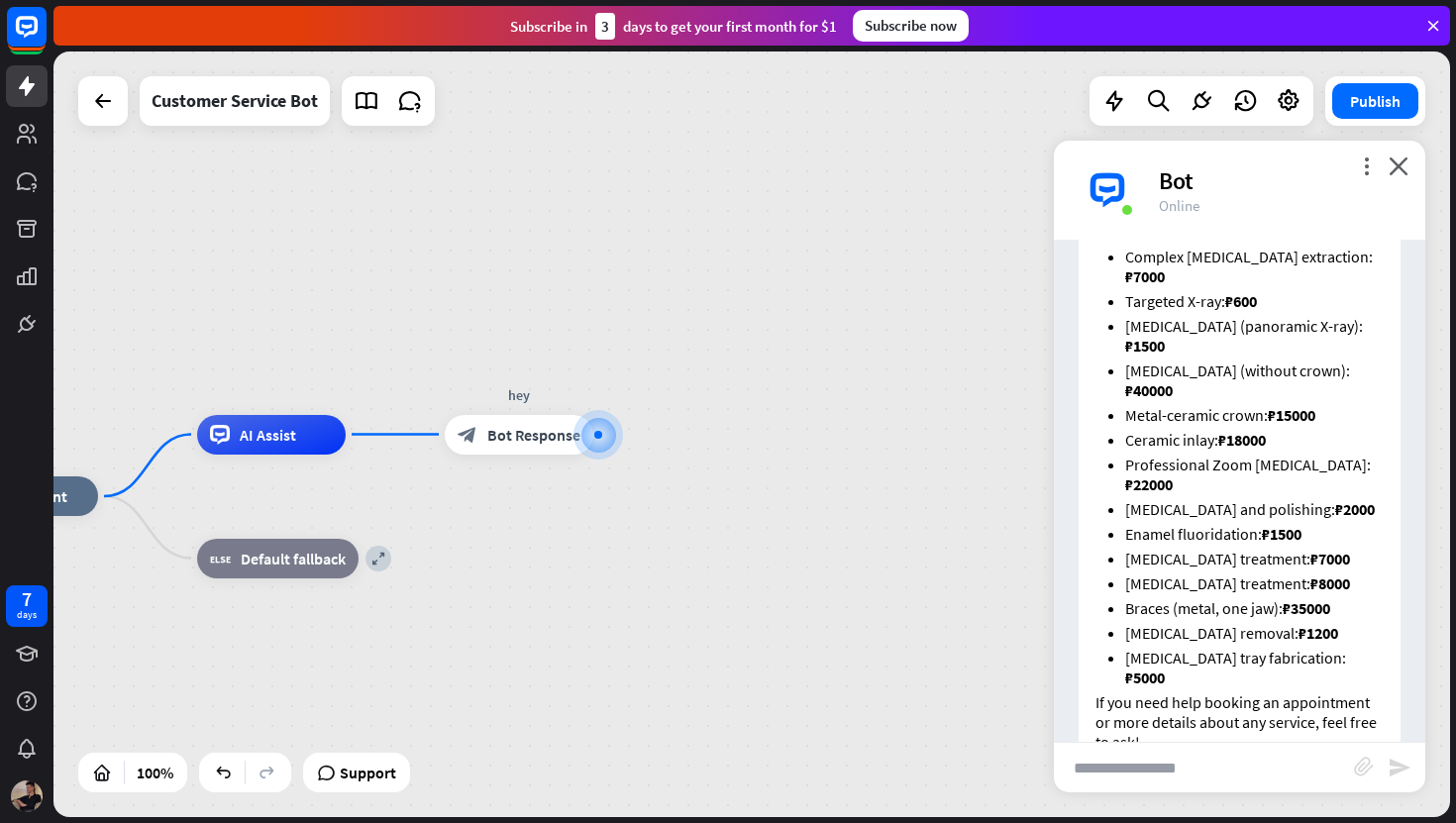 scroll, scrollTop: 565, scrollLeft: 0, axis: vertical 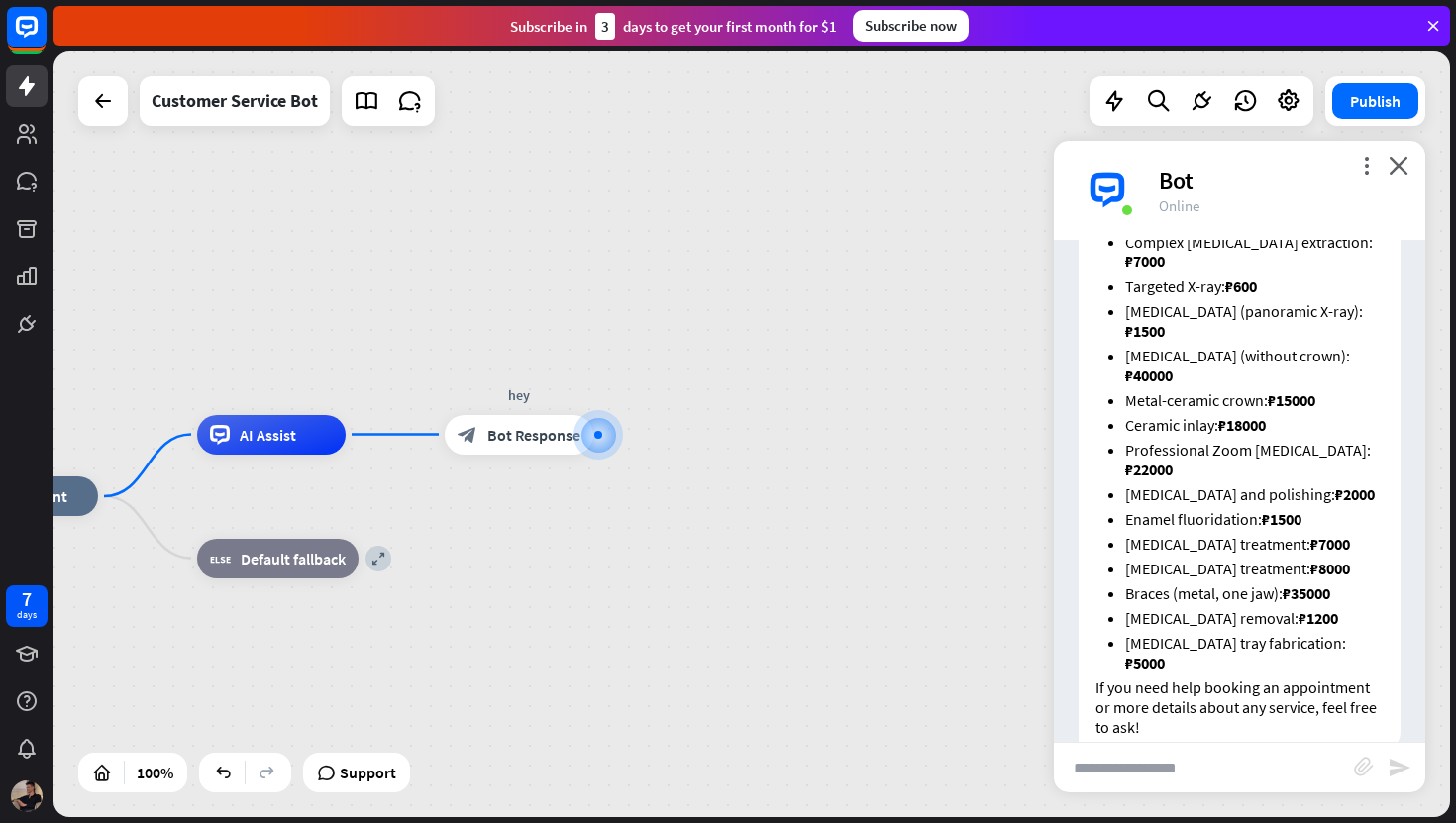 click at bounding box center [1203, 768] 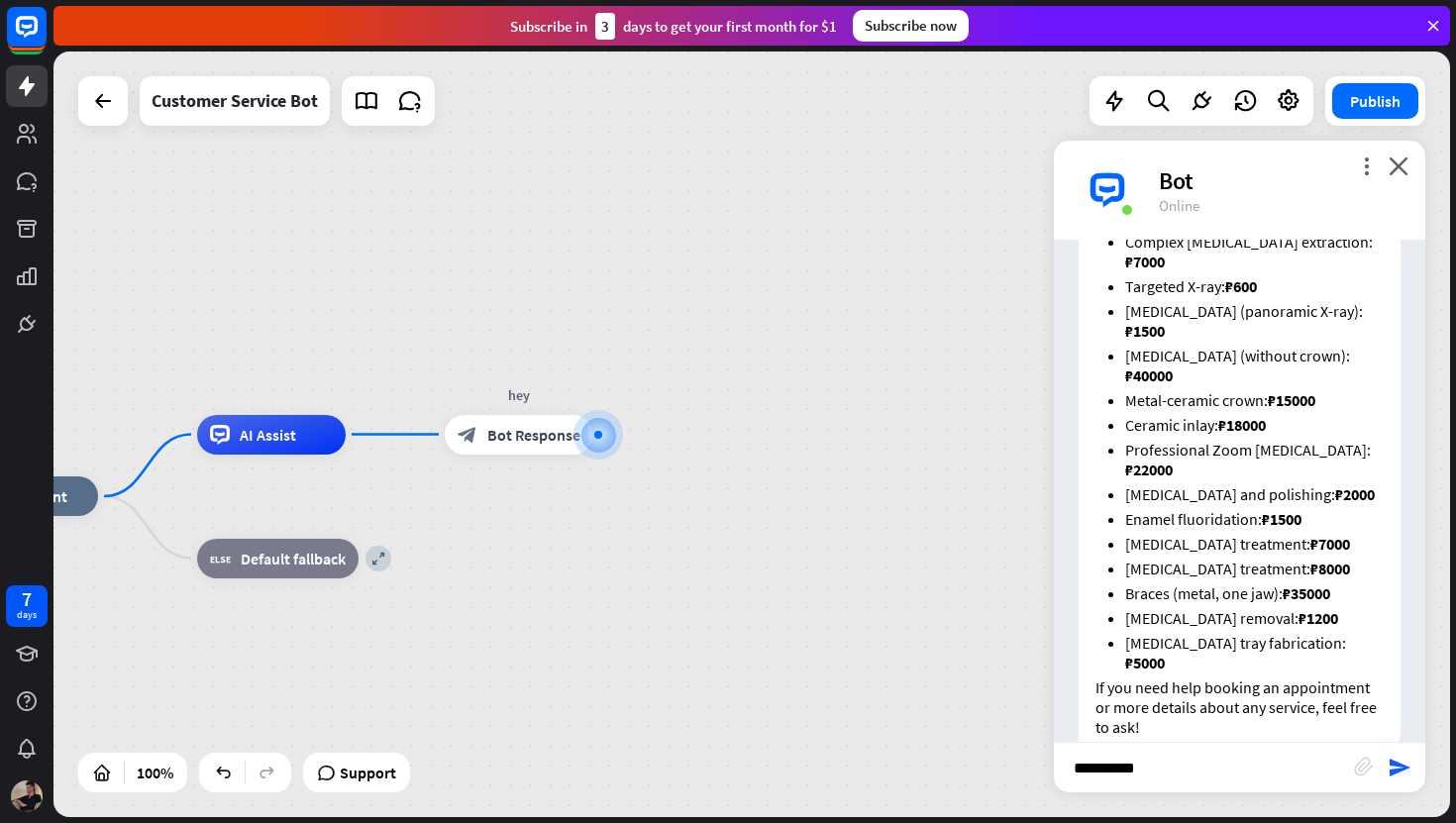 type on "**********" 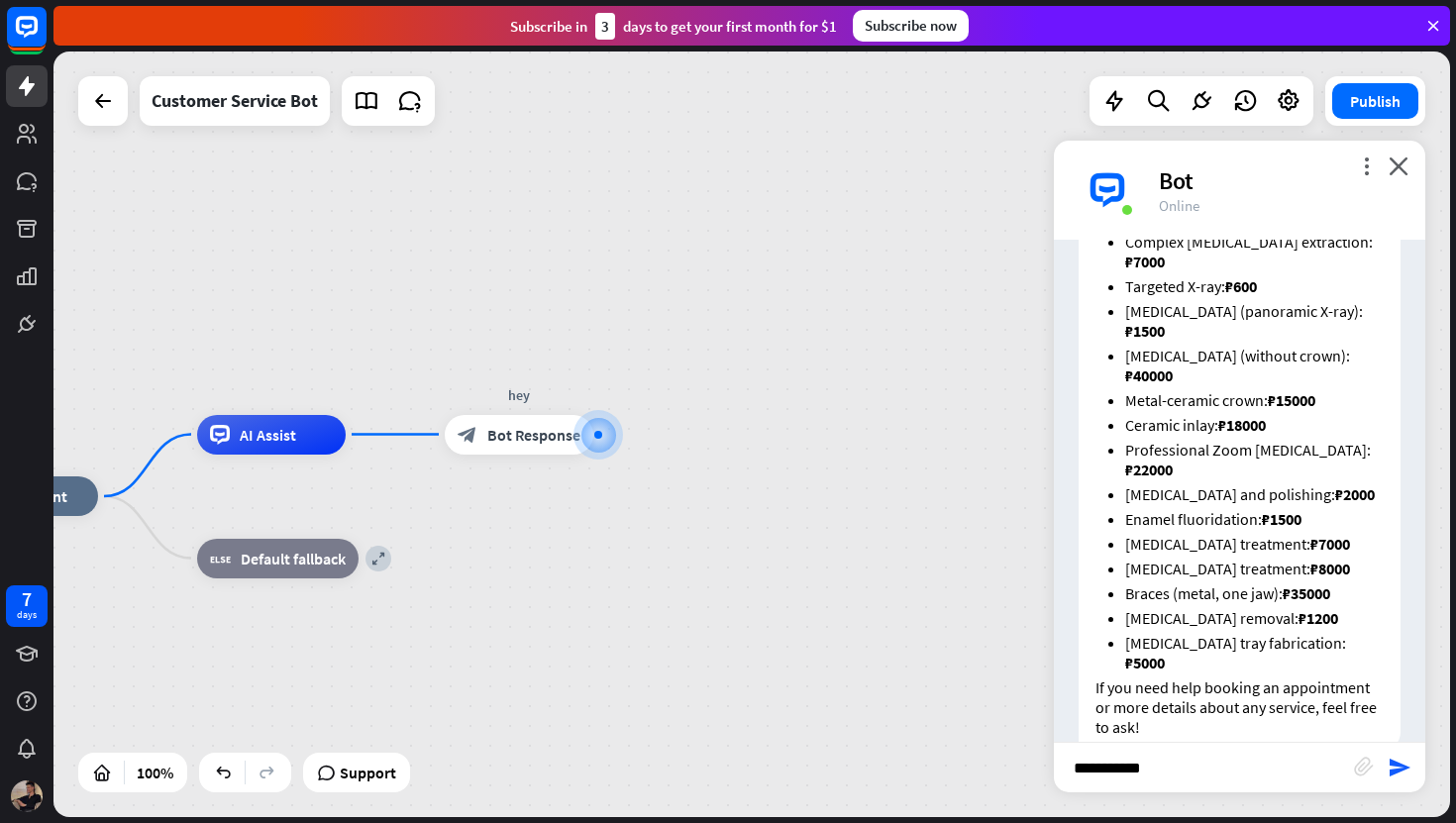 type 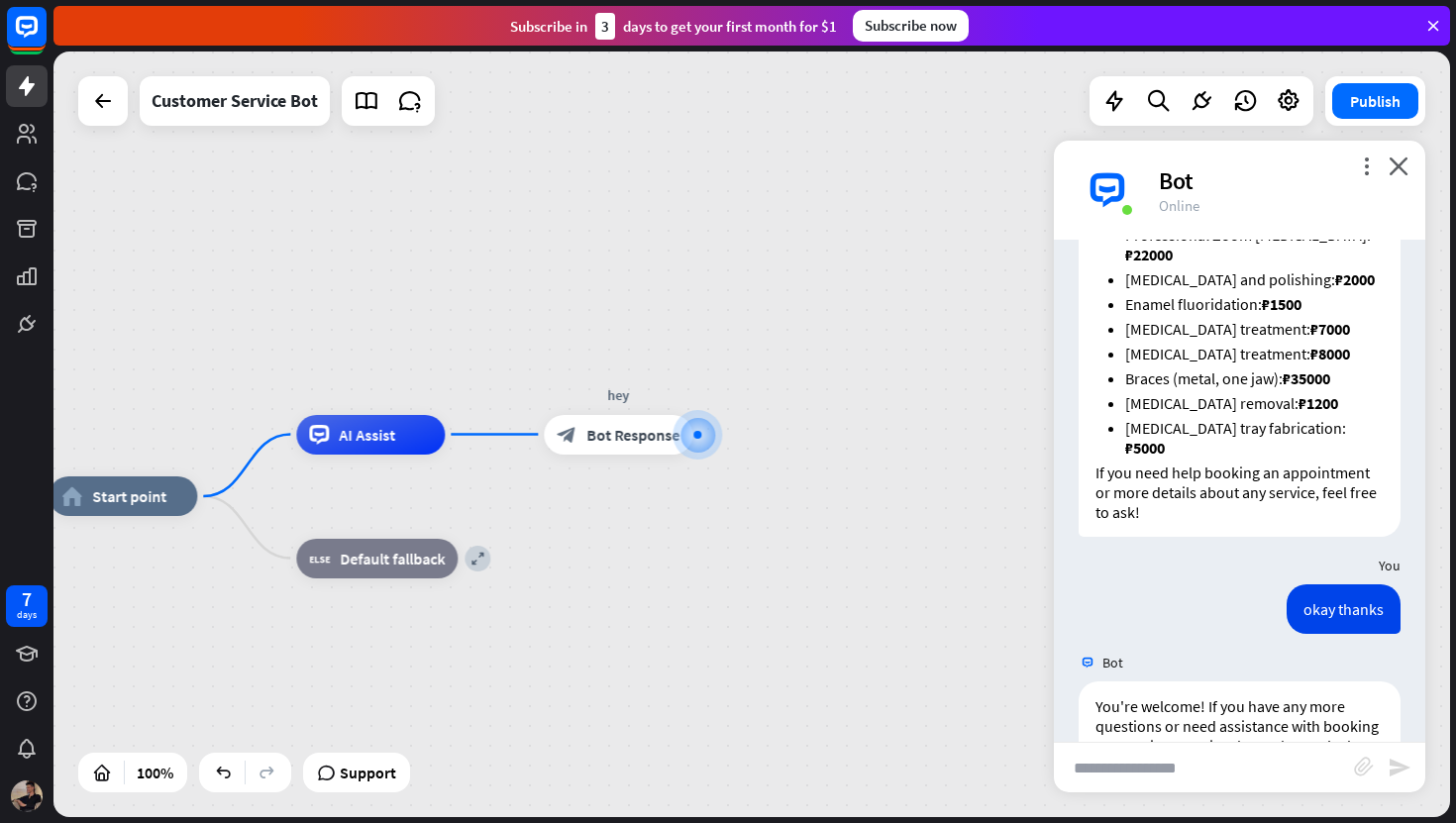 scroll, scrollTop: 818, scrollLeft: 0, axis: vertical 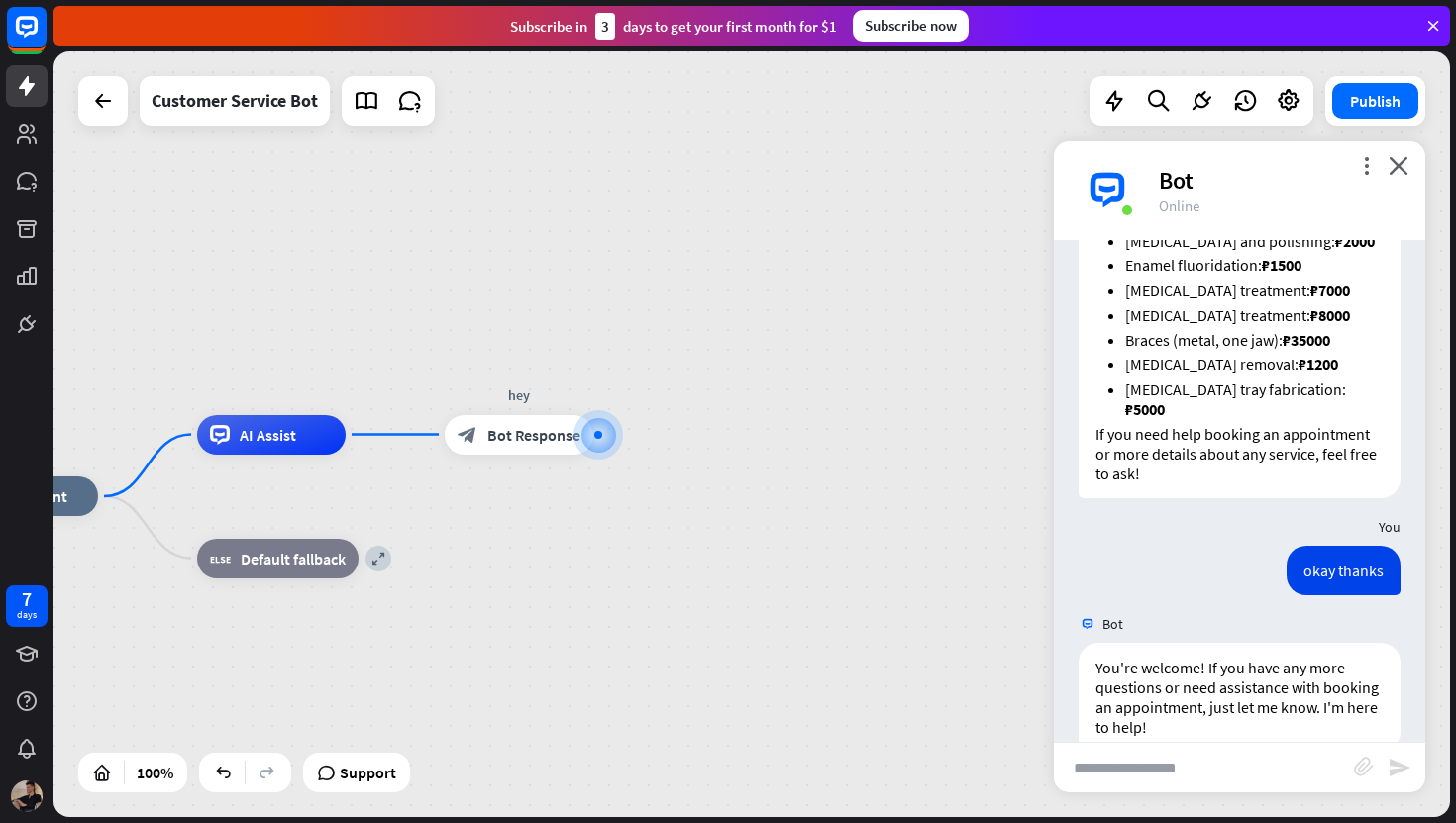 click on "You" at bounding box center (1239, 527) 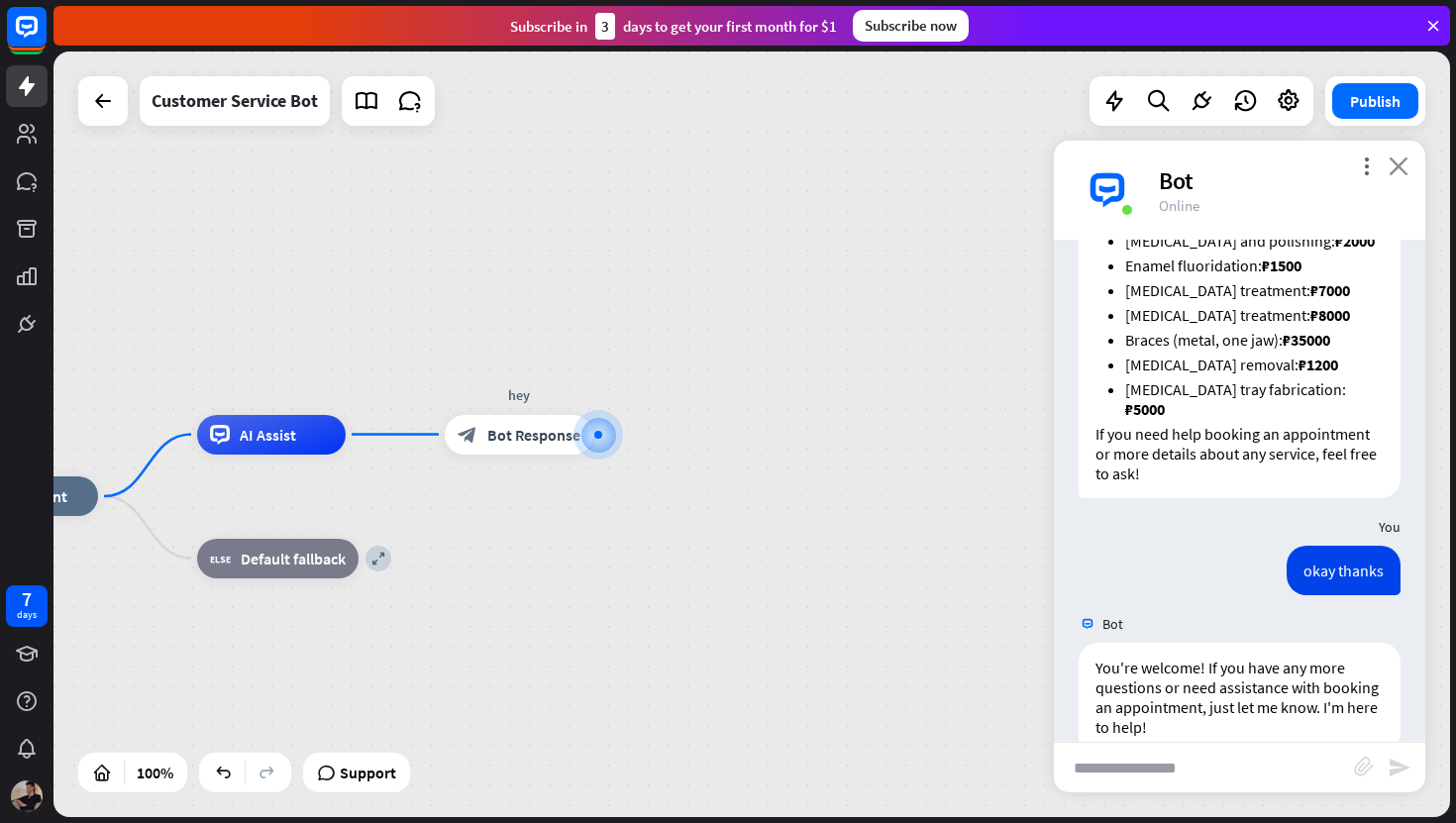 click on "close" at bounding box center (1399, 165) 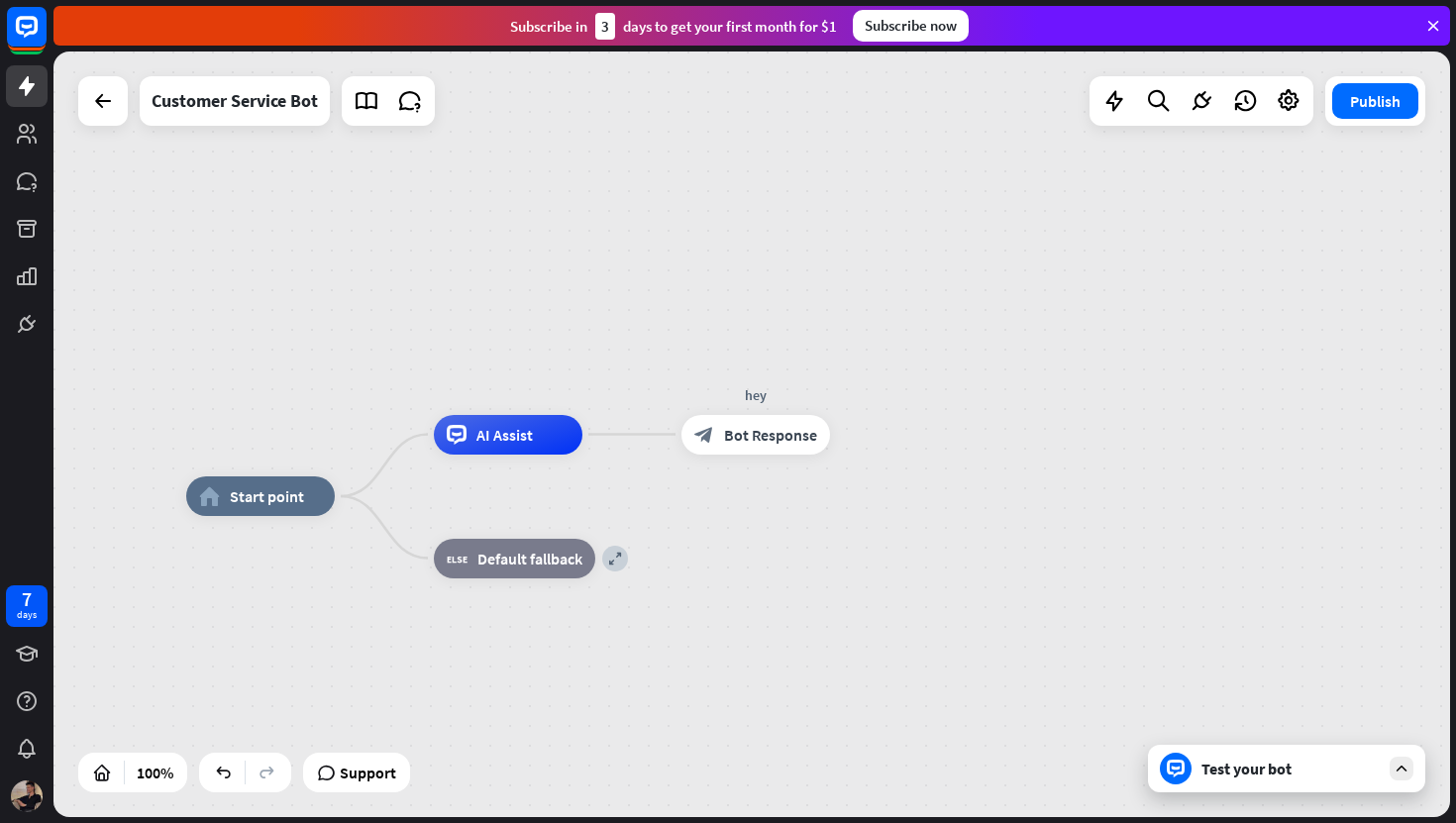drag, startPoint x: 989, startPoint y: 231, endPoint x: 1194, endPoint y: 231, distance: 205 